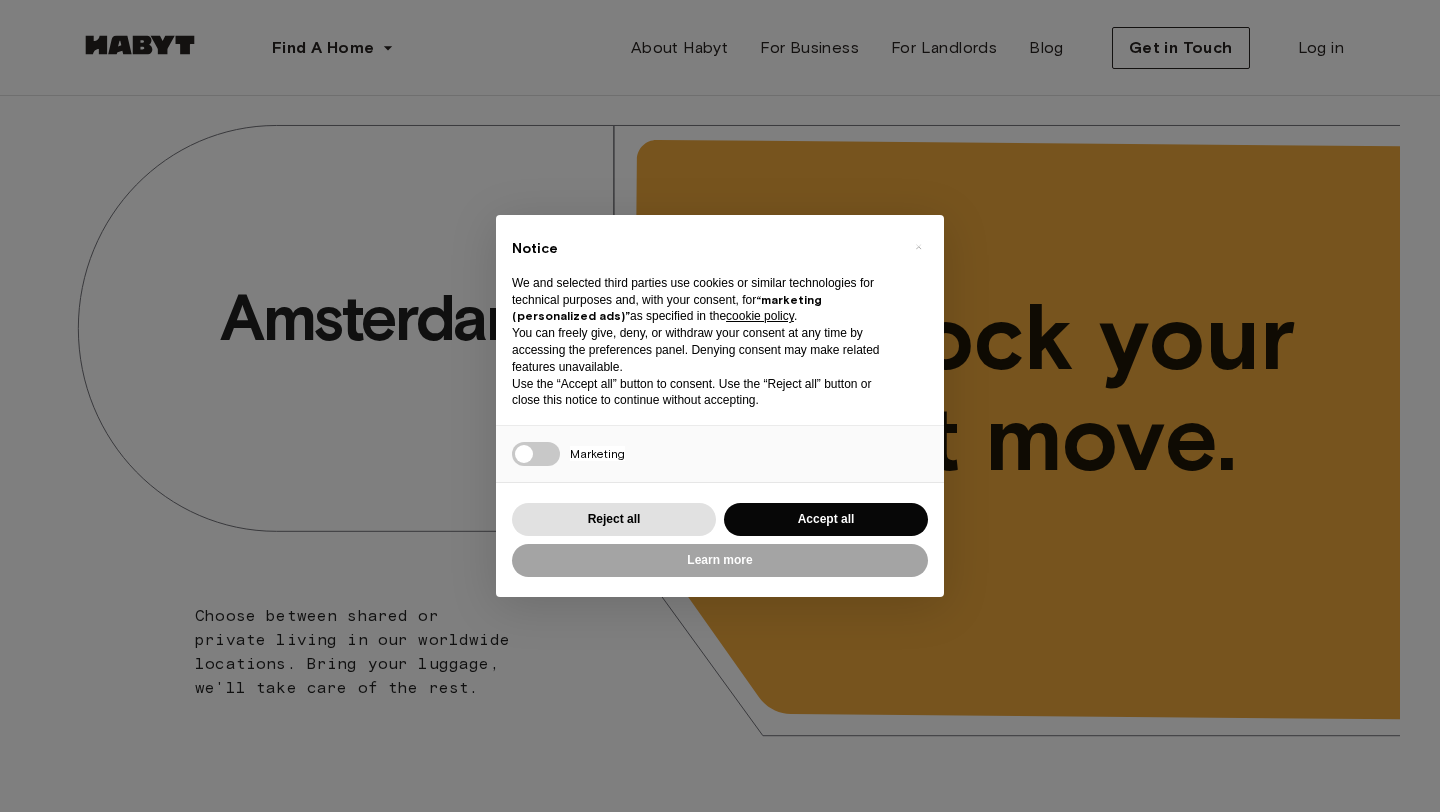 scroll, scrollTop: 255, scrollLeft: 0, axis: vertical 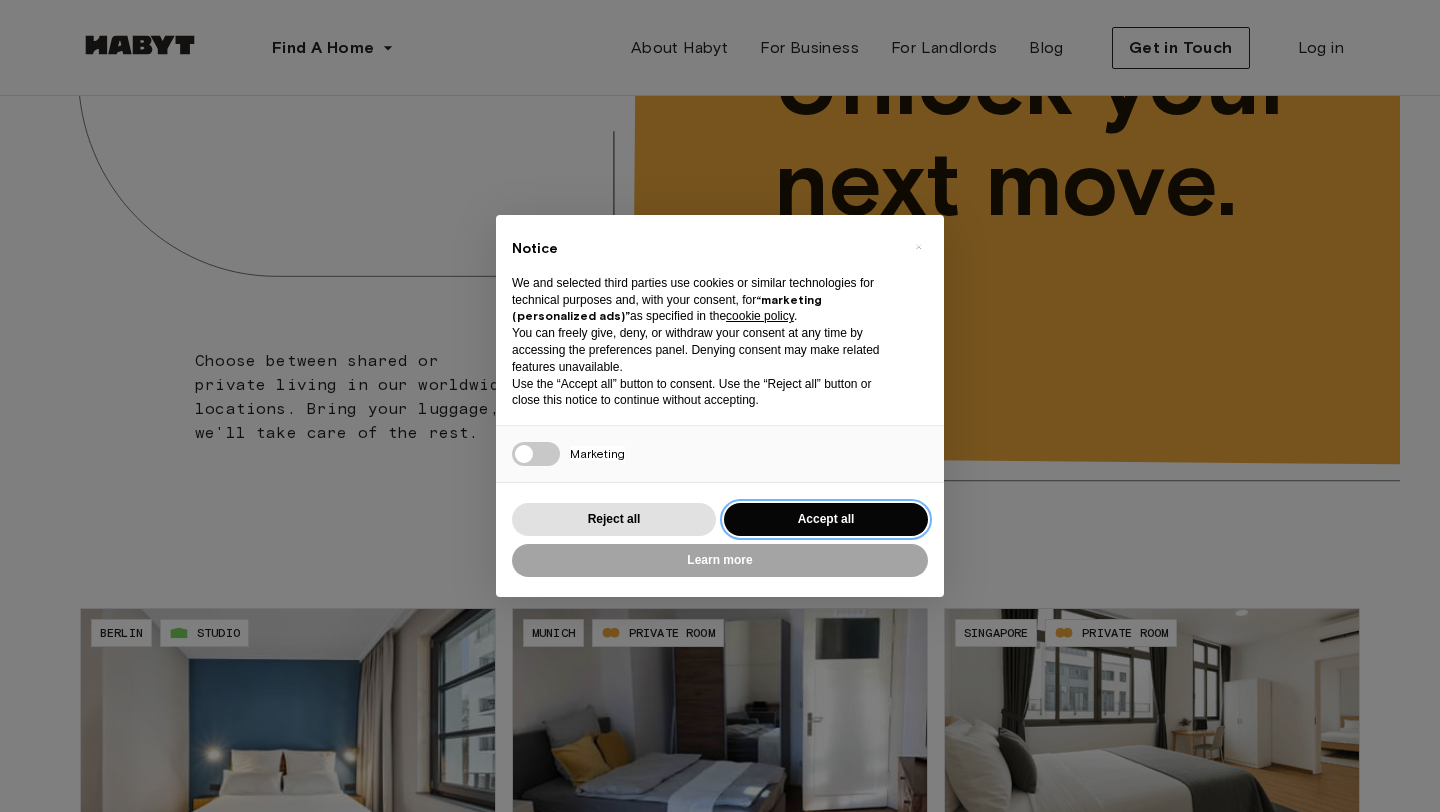click on "Accept all" at bounding box center [826, 519] 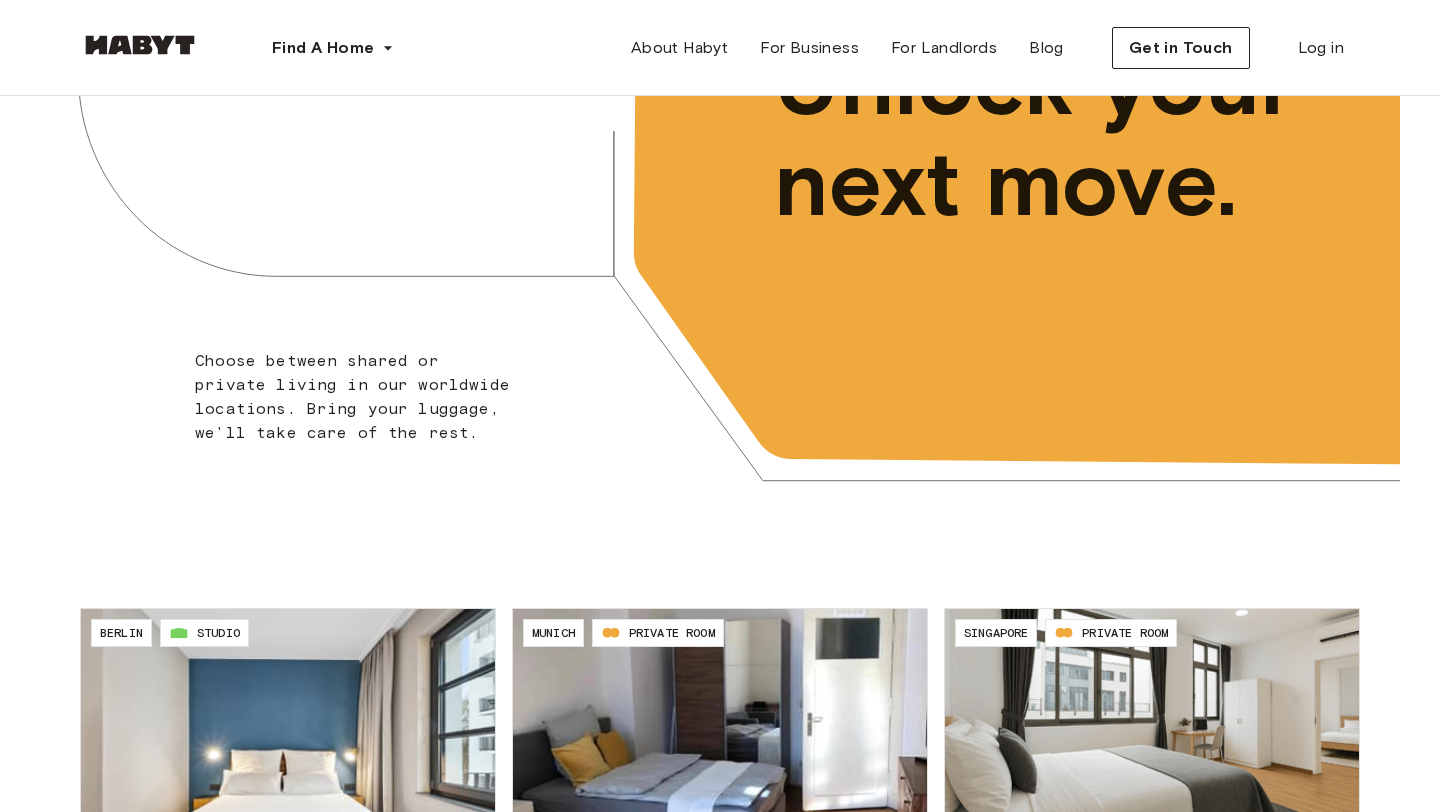 scroll, scrollTop: 0, scrollLeft: 0, axis: both 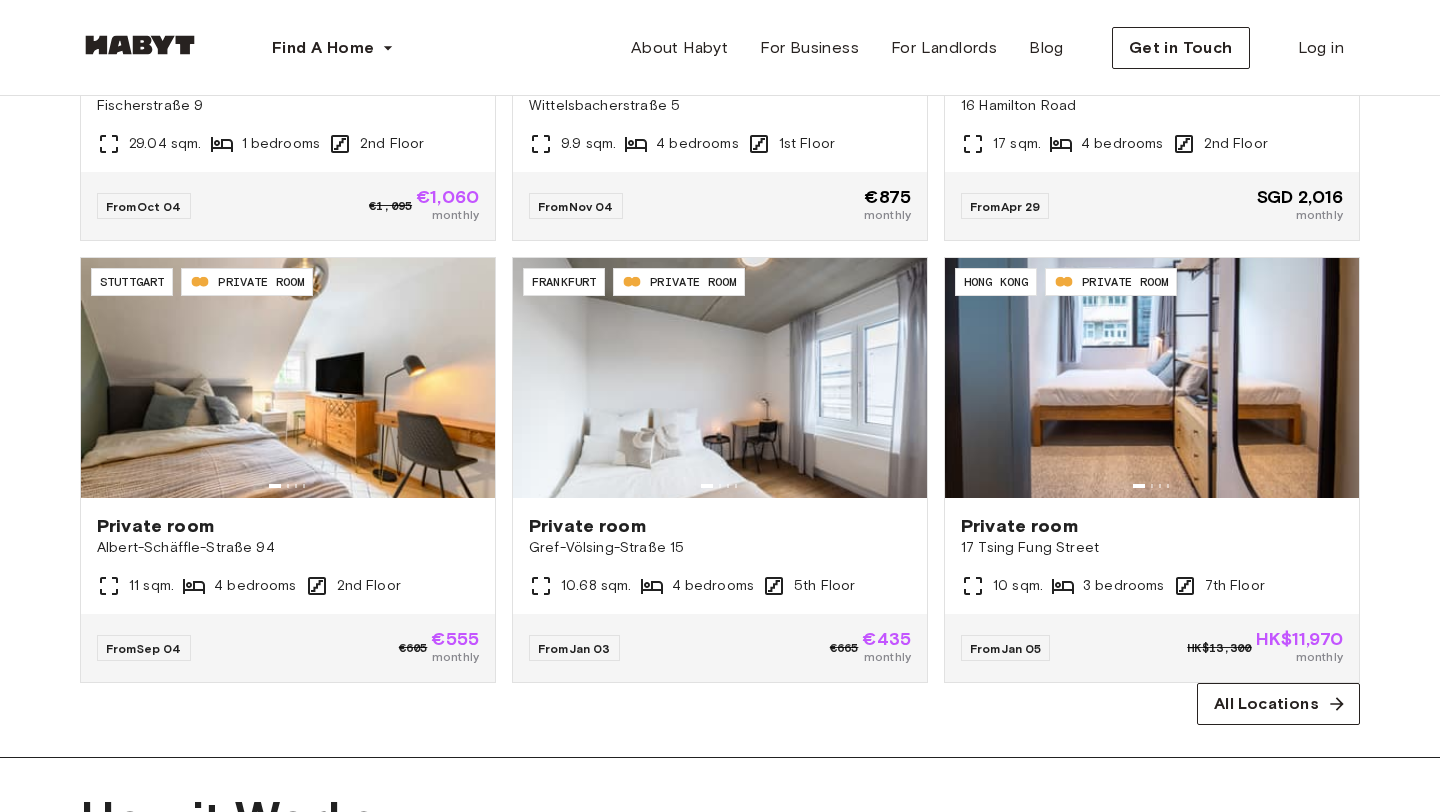 click on "DE-01-484-201-01 [CITY] STUDIO Studio Fischerstraße [NUMBER] [NUMBER] sqm. [NUMBER] bedrooms [NUMBER]nd Floor From  [DATE] €[PRICE] €[PRICE] monthly DE-02-025-001-04HF [CITY] PRIVATE ROOM Private room Wittelsbacherstraße [NUMBER] [NUMBER] sqm. [NUMBER] bedrooms [NUMBER]st Floor From  [DATE] €[PRICE] monthly SG-01-001-001-02 [COUNTRY] PRIVATE ROOM Private room [NUMBER] Hamilton Road [NUMBER] sqm. [NUMBER] bedrooms [NUMBER]nd Floor From  [DATE] SGD [PRICE] HK$13,300 monthly DE-09-001-002-02HF [CITY] PRIVATE ROOM Private room Albert-Schäffle-Straße [NUMBER] [NUMBER] sqm. [NUMBER] bedrooms [NUMBER]nd Floor From  [DATE] €[PRICE] €[PRICE] monthly DE-04-037-026-03Q [CITY] PRIVATE ROOM Private room Gref-Völsing-Straße [NUMBER] [NUMBER] sqm. [NUMBER] bedrooms [NUMBER]th Floor From  [DATE] €[PRICE] €[PRICE] monthly HK-01-046-007-02 [COUNTRY] PRIVATE ROOM Private room [NUMBER] Tsing Fung Street [NUMBER] sqm. [NUMBER] bedrooms [NUMBER]th Floor From  [DATE] HK$[PRICE] HK$[PRICE] monthly All Locations" at bounding box center [720, 270] 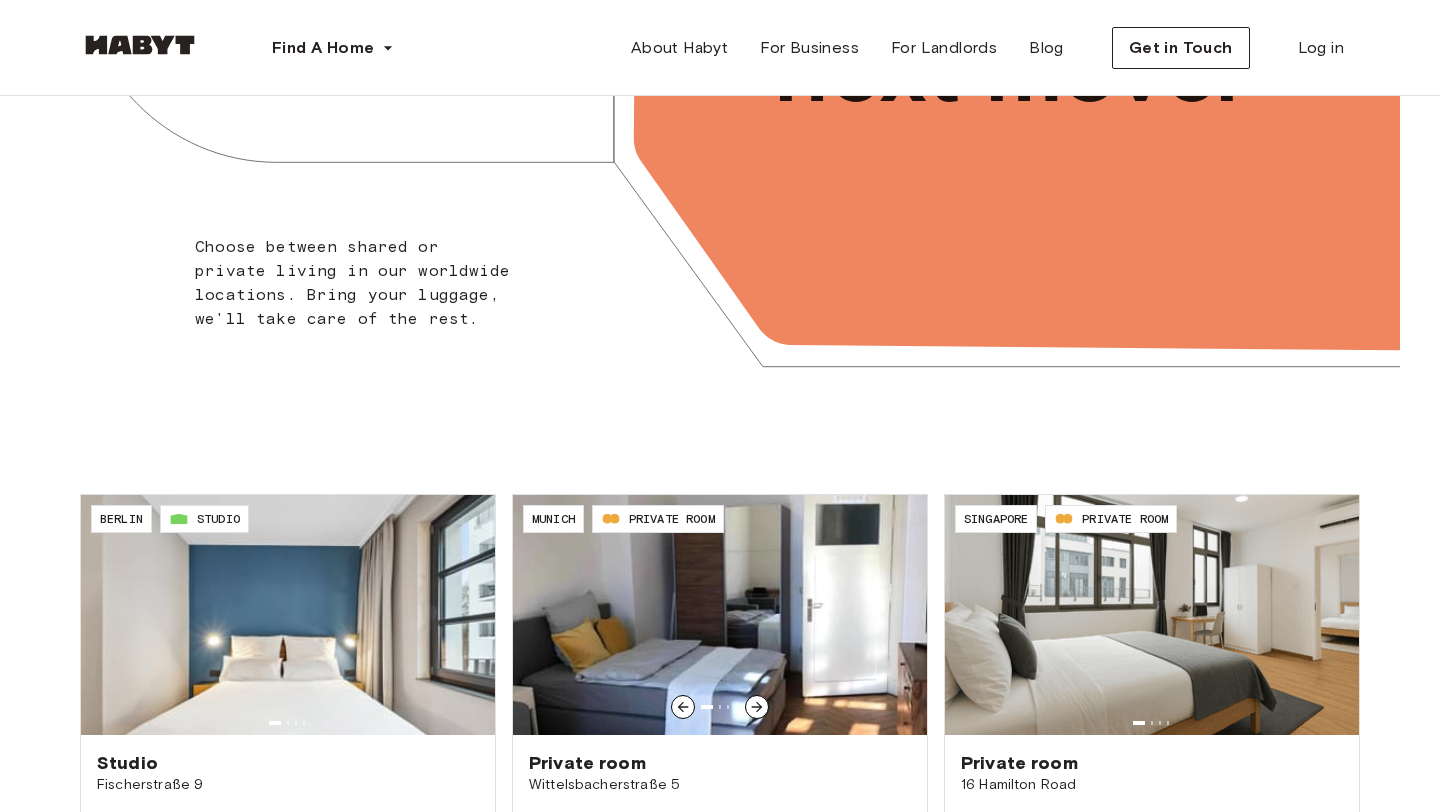 scroll, scrollTop: 0, scrollLeft: 0, axis: both 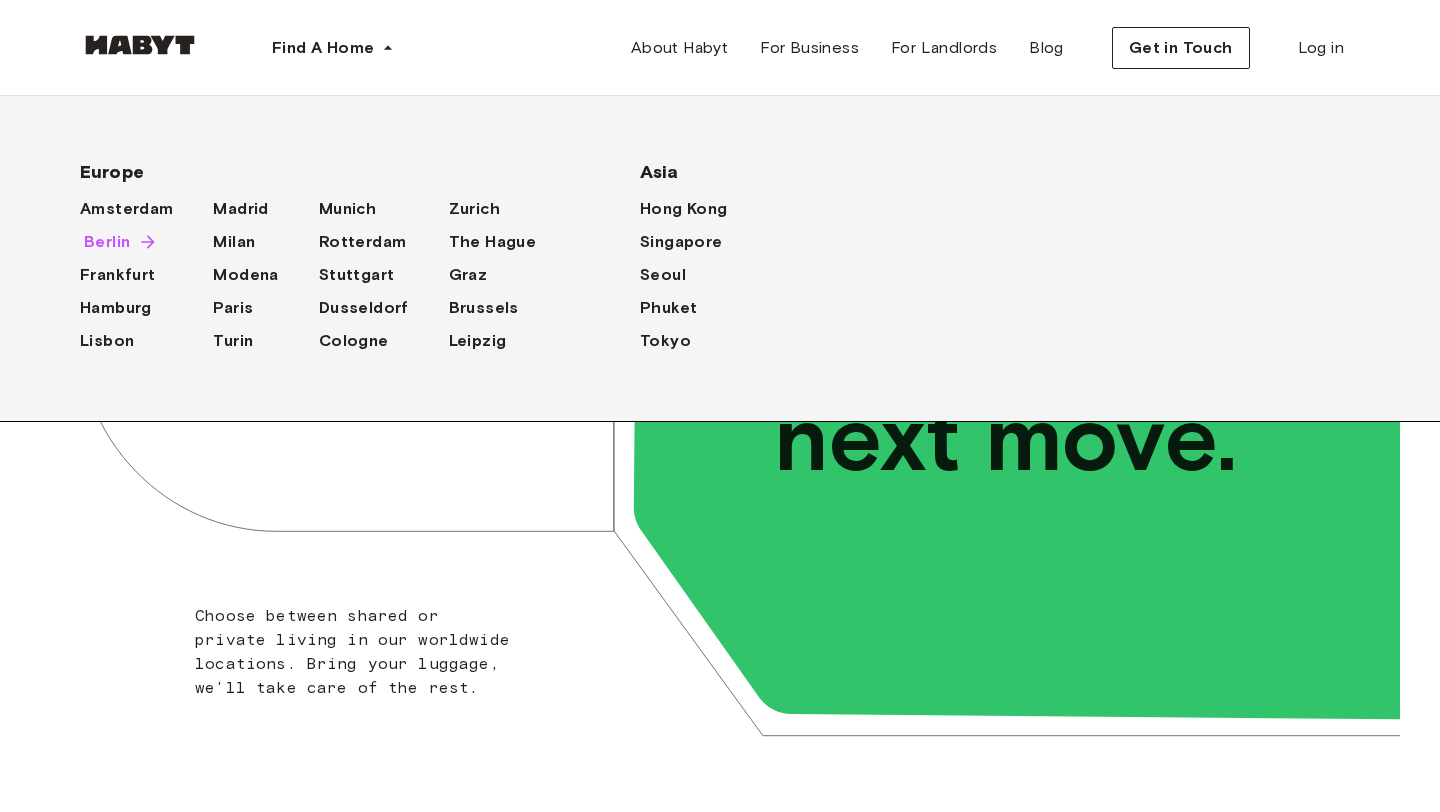 click on "Berlin" at bounding box center (107, 242) 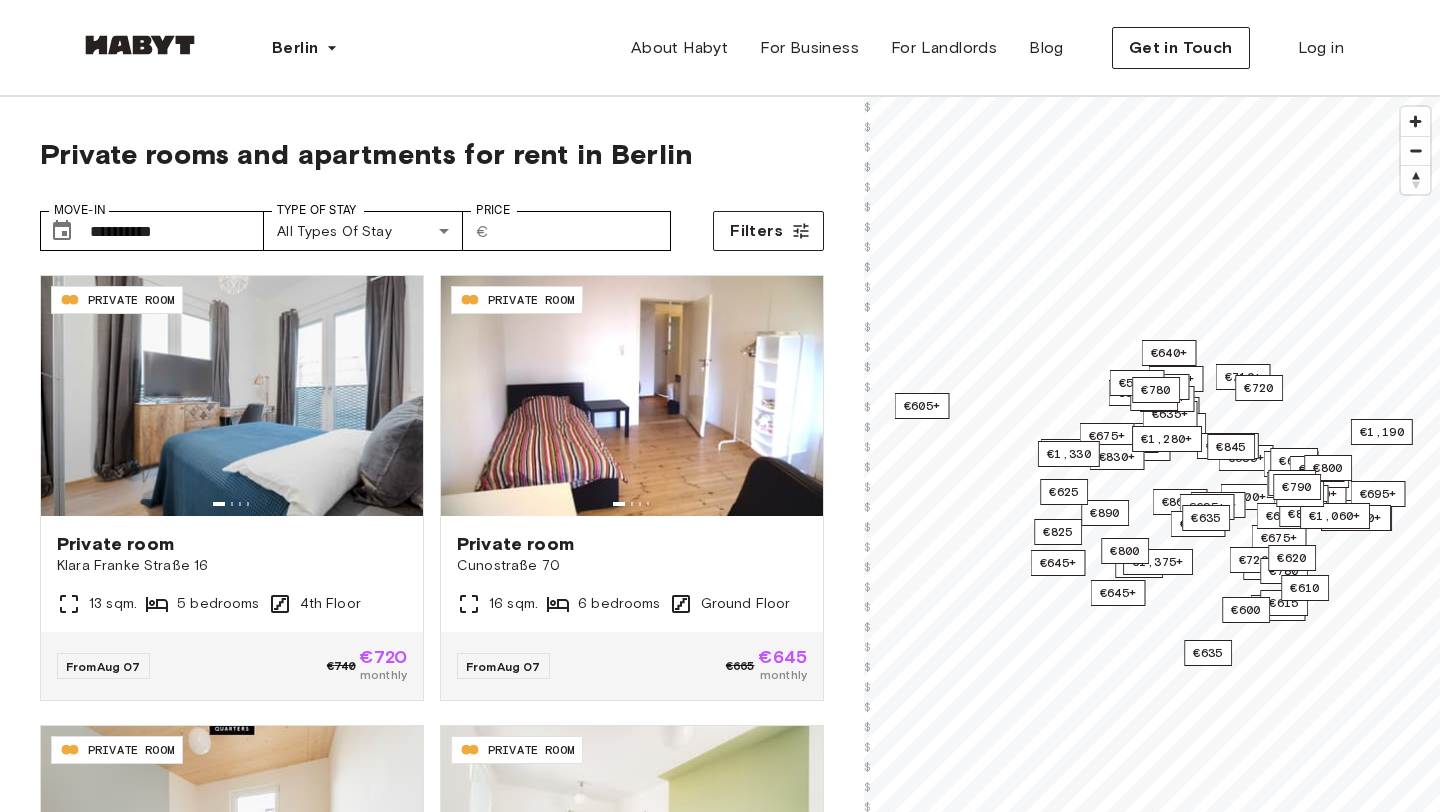 click on "**********" at bounding box center (432, 592) 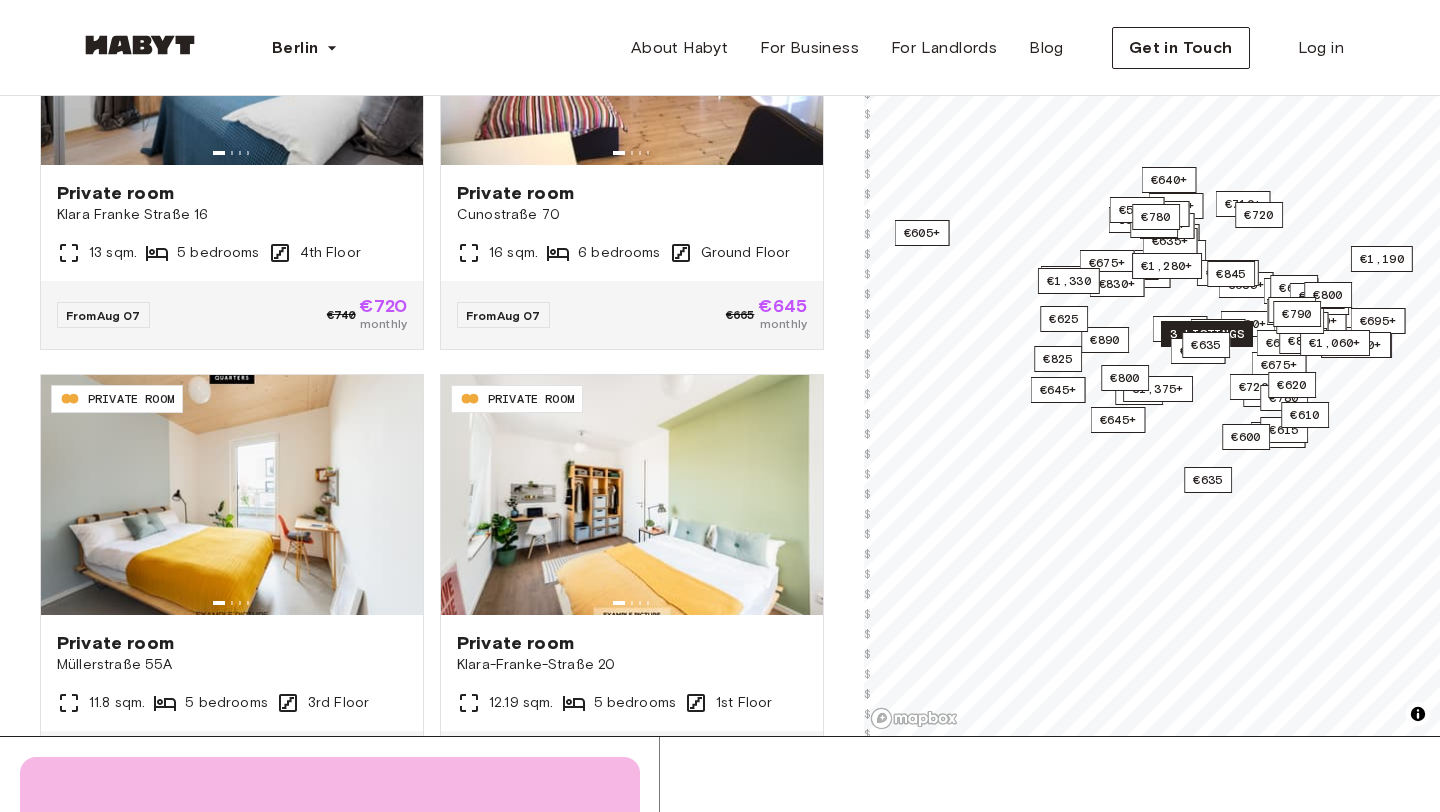 scroll, scrollTop: 333, scrollLeft: 0, axis: vertical 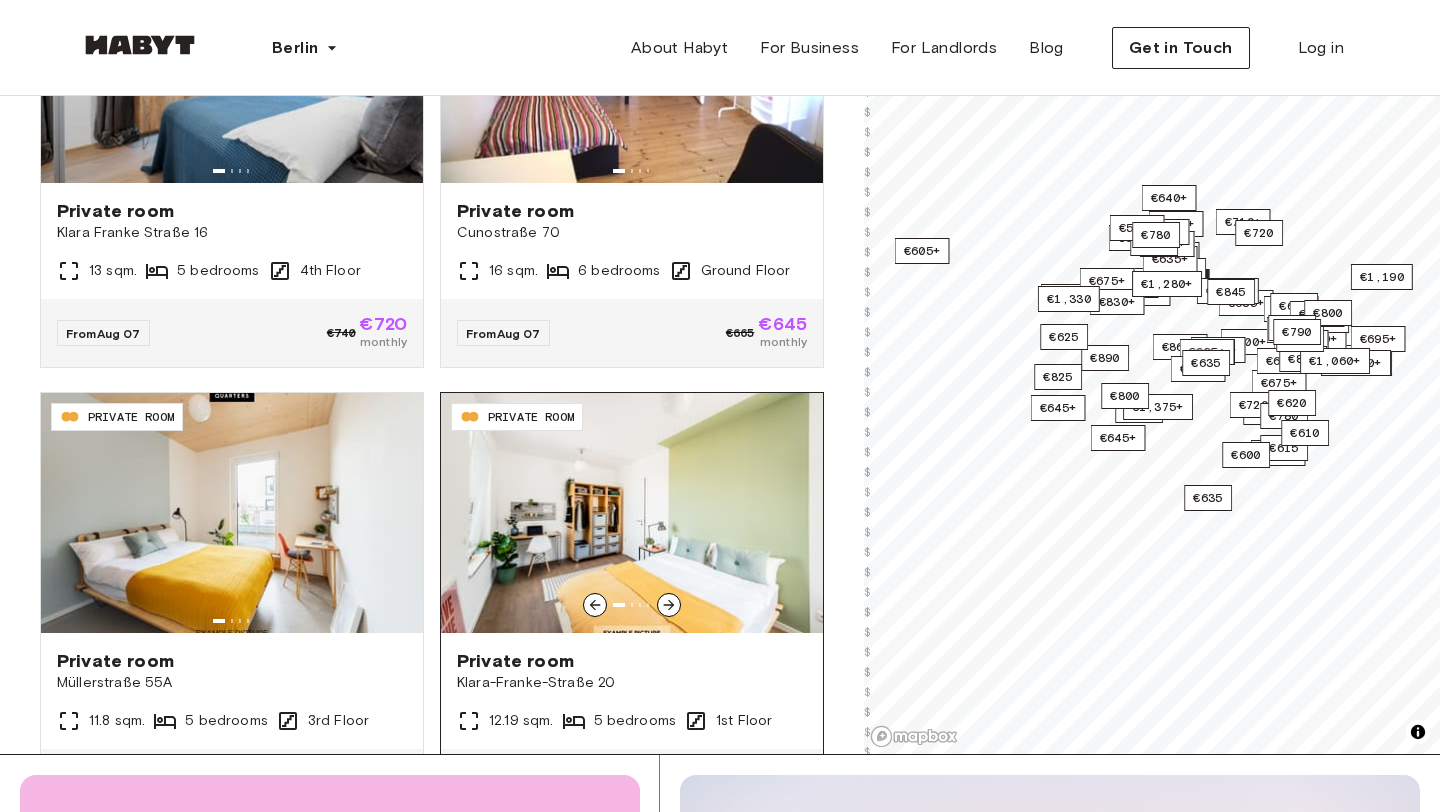 click 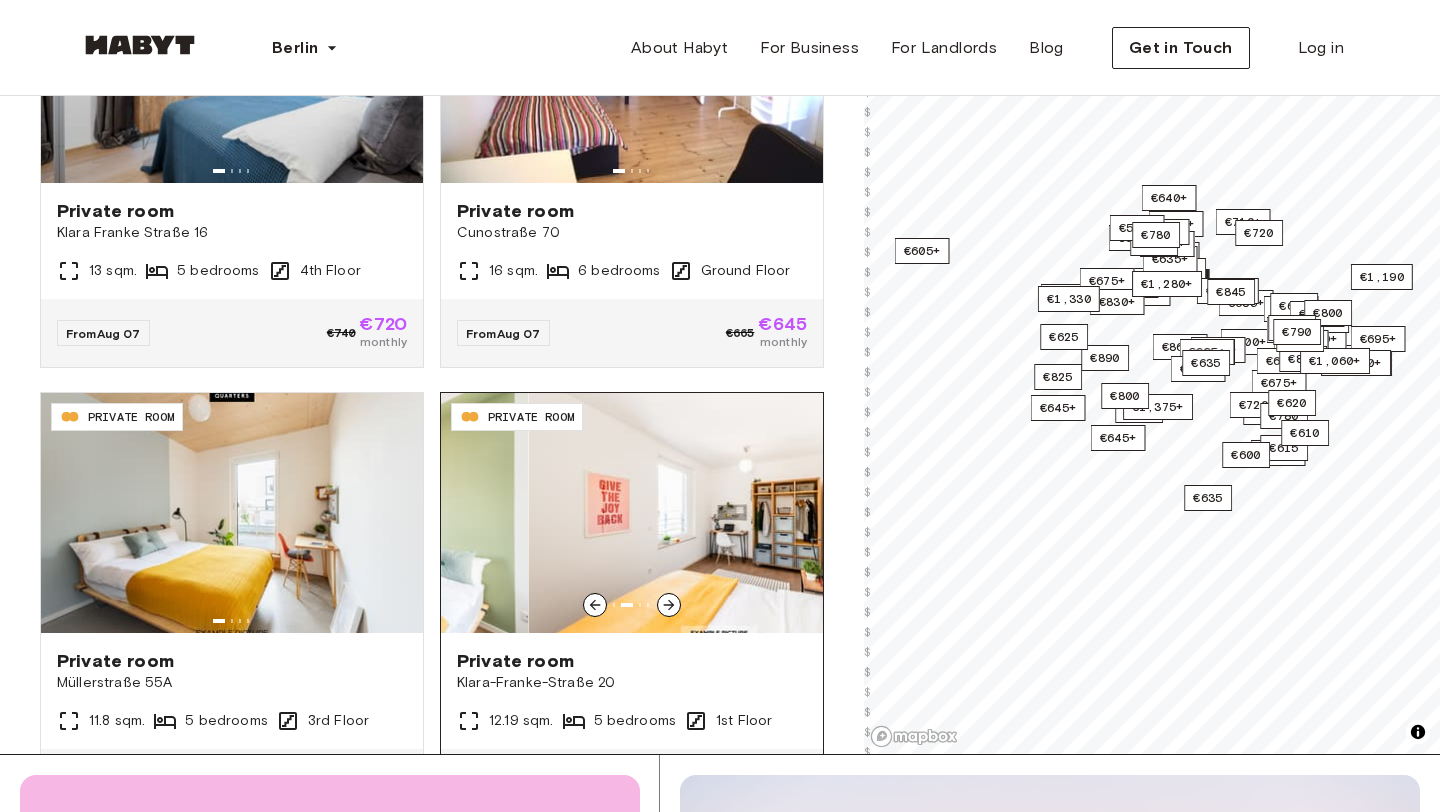 click 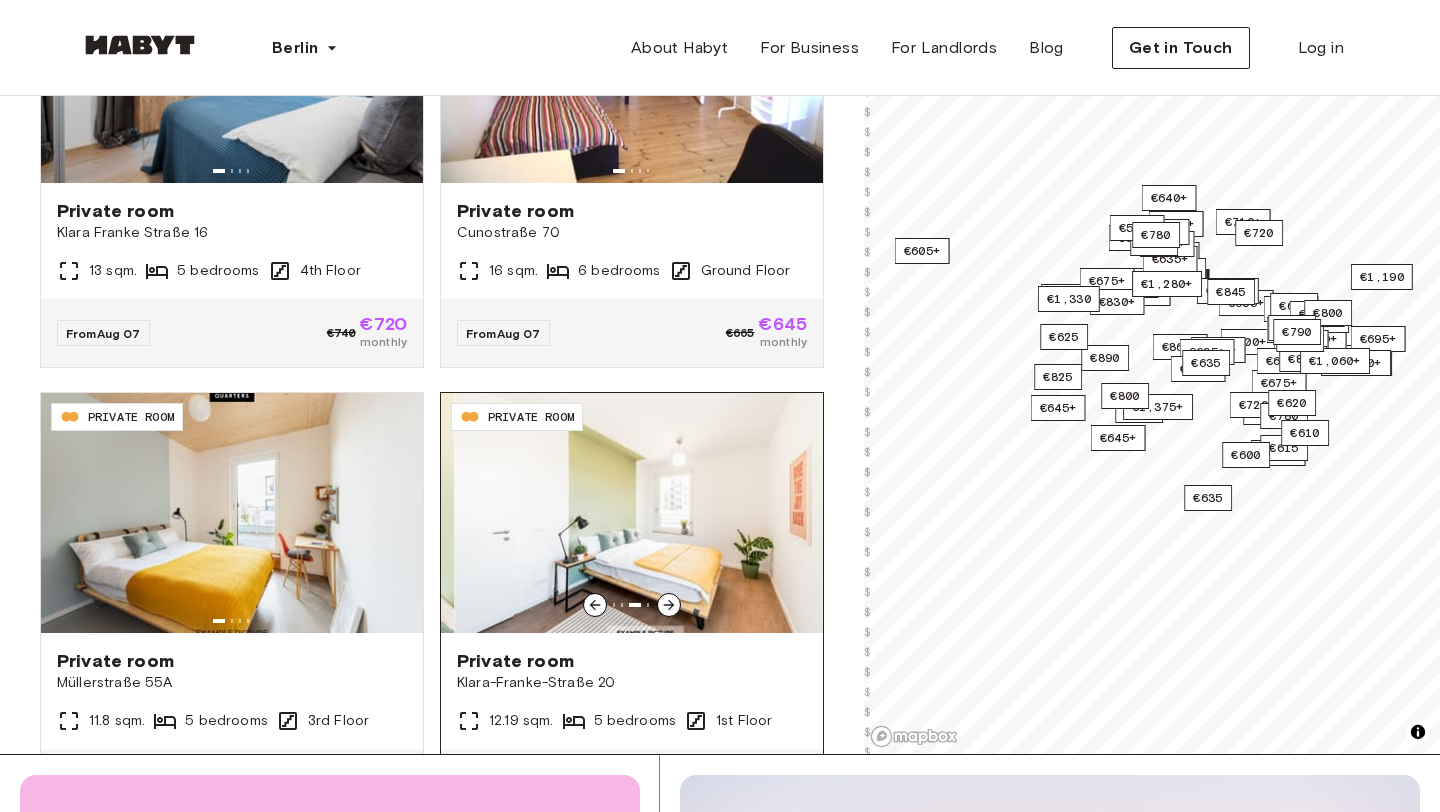 click 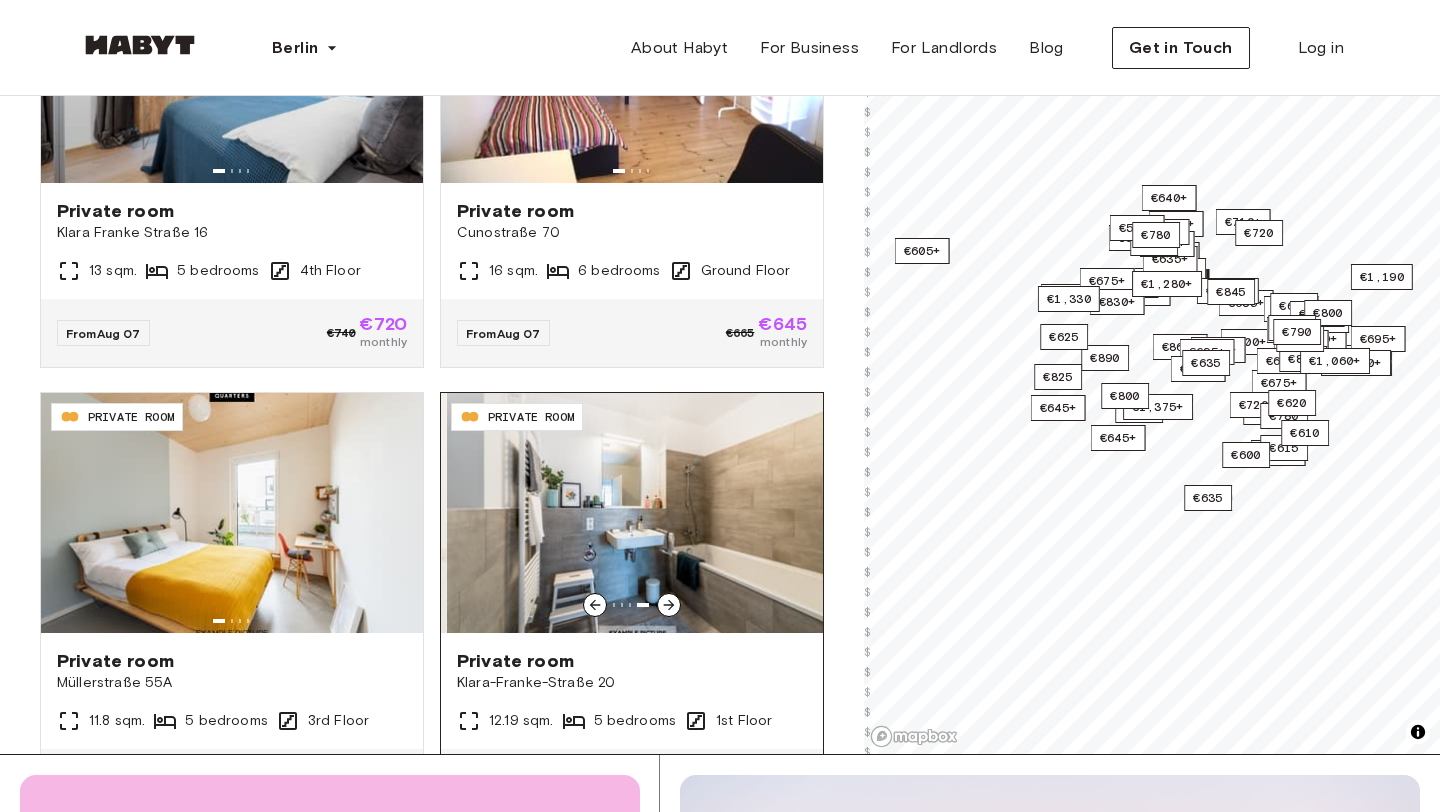 click 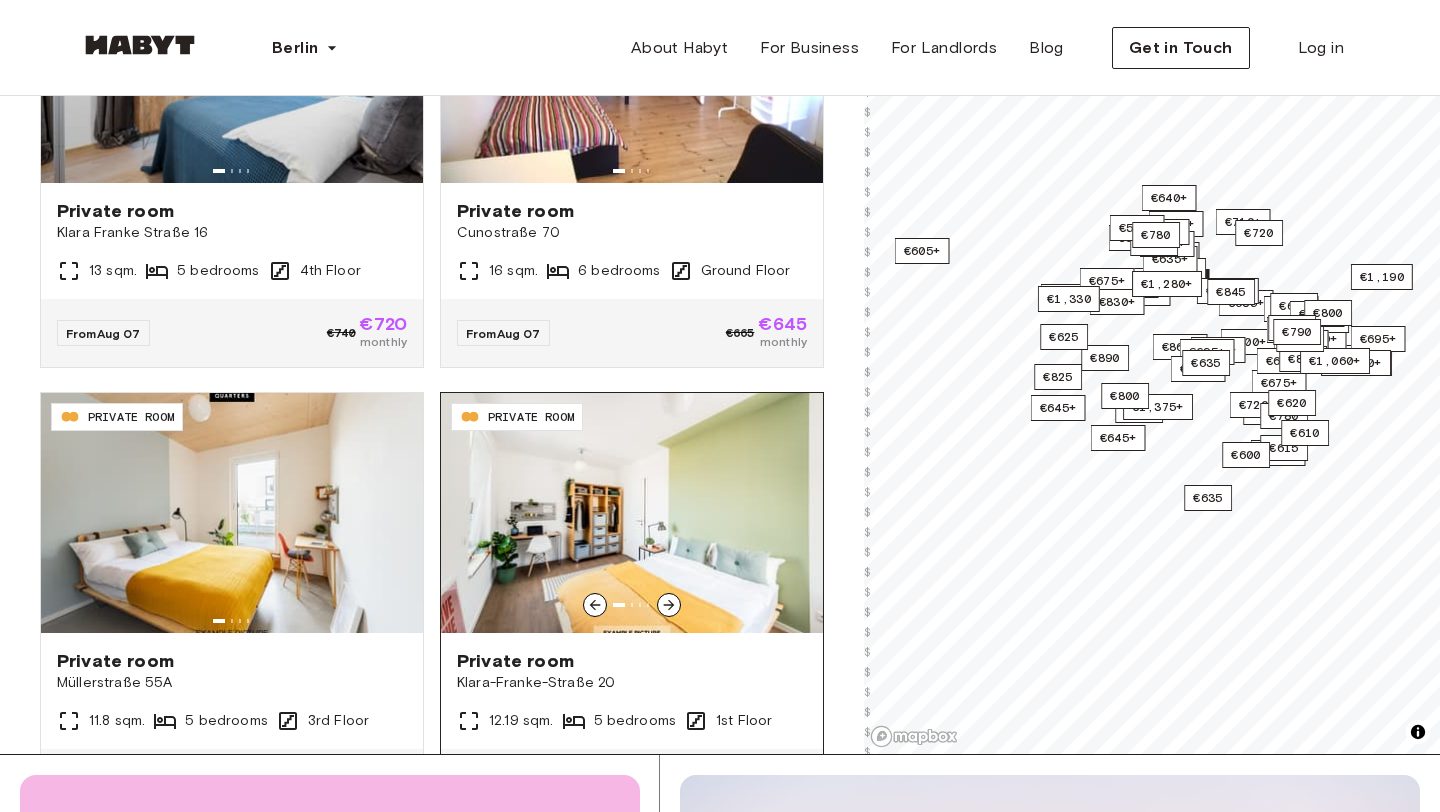 click 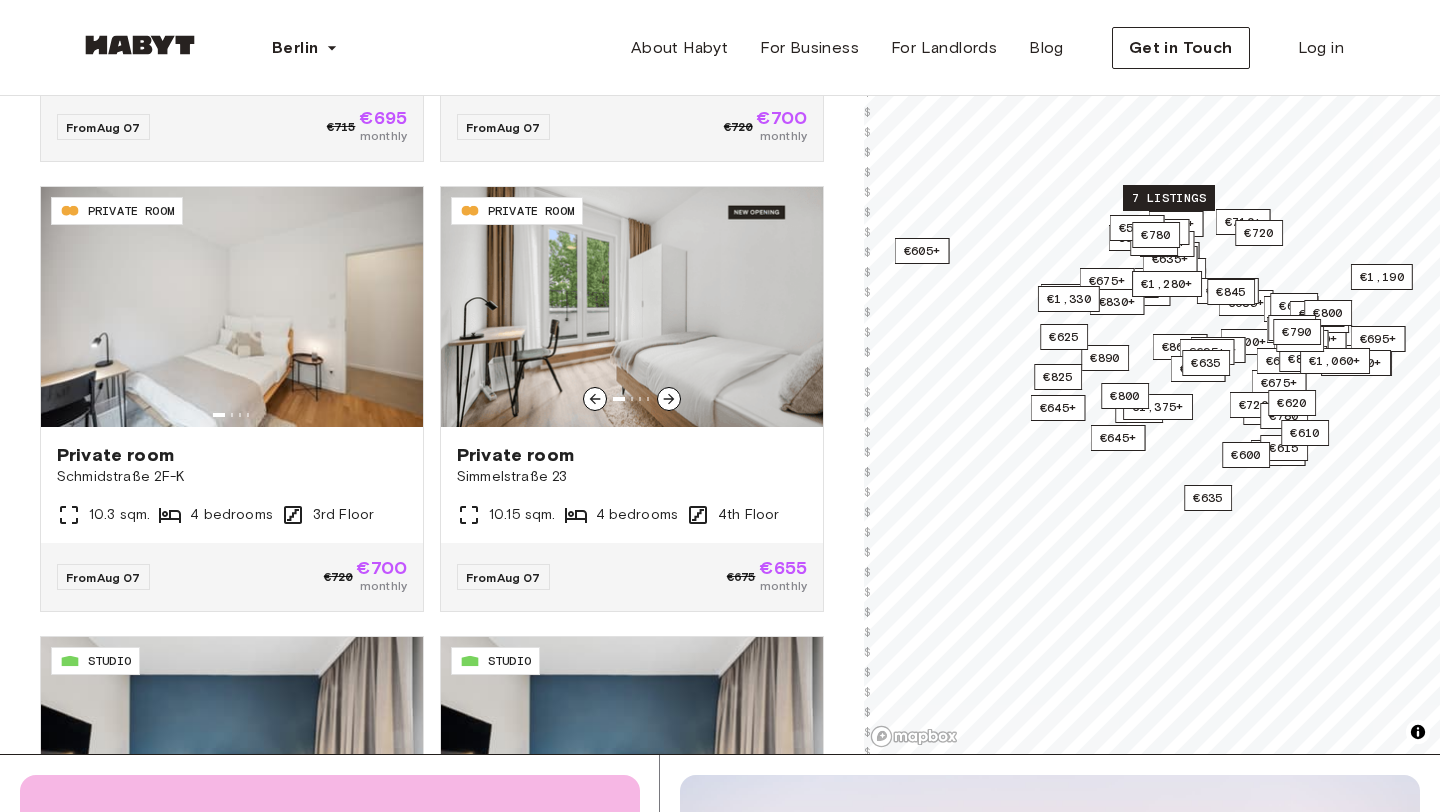 scroll, scrollTop: 1557, scrollLeft: 0, axis: vertical 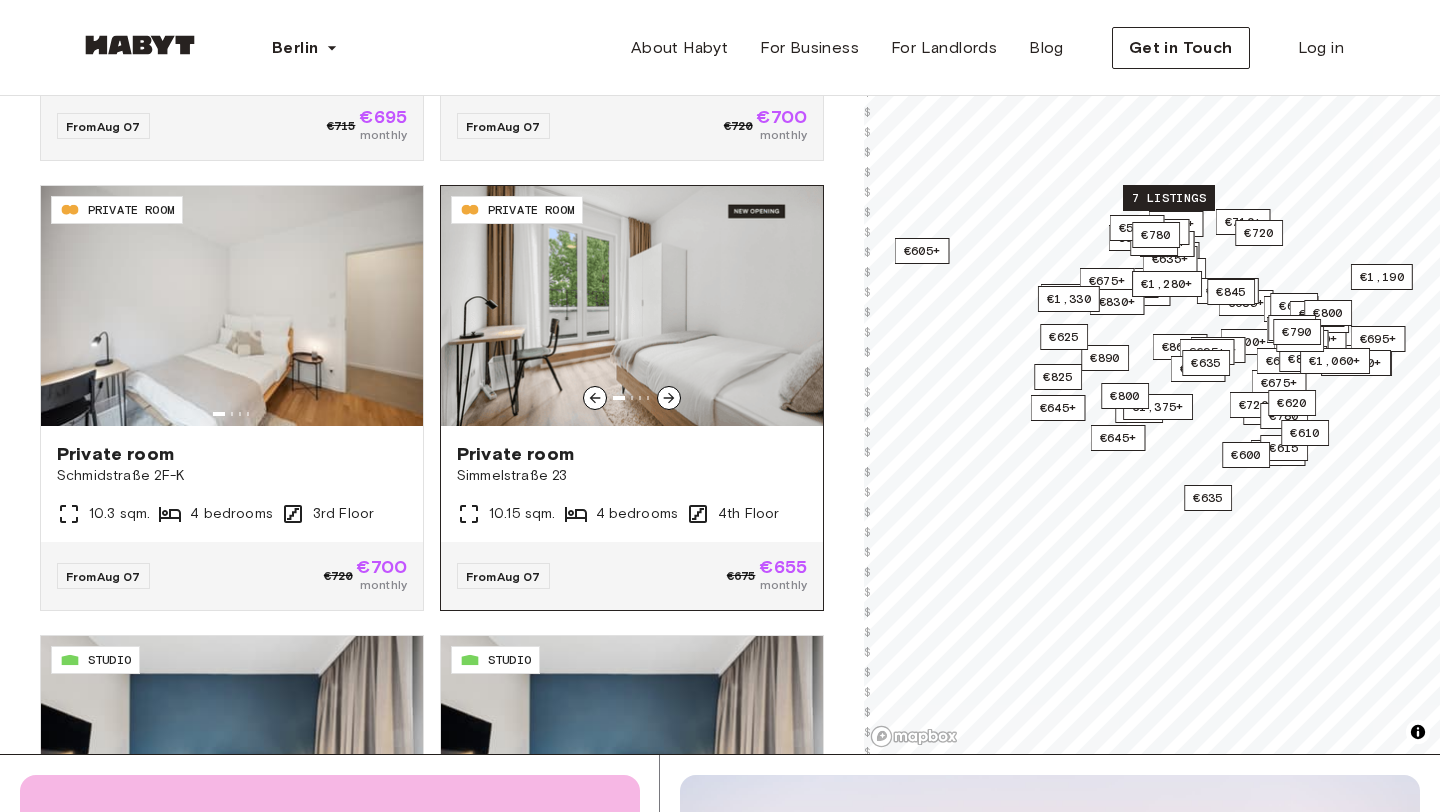 click 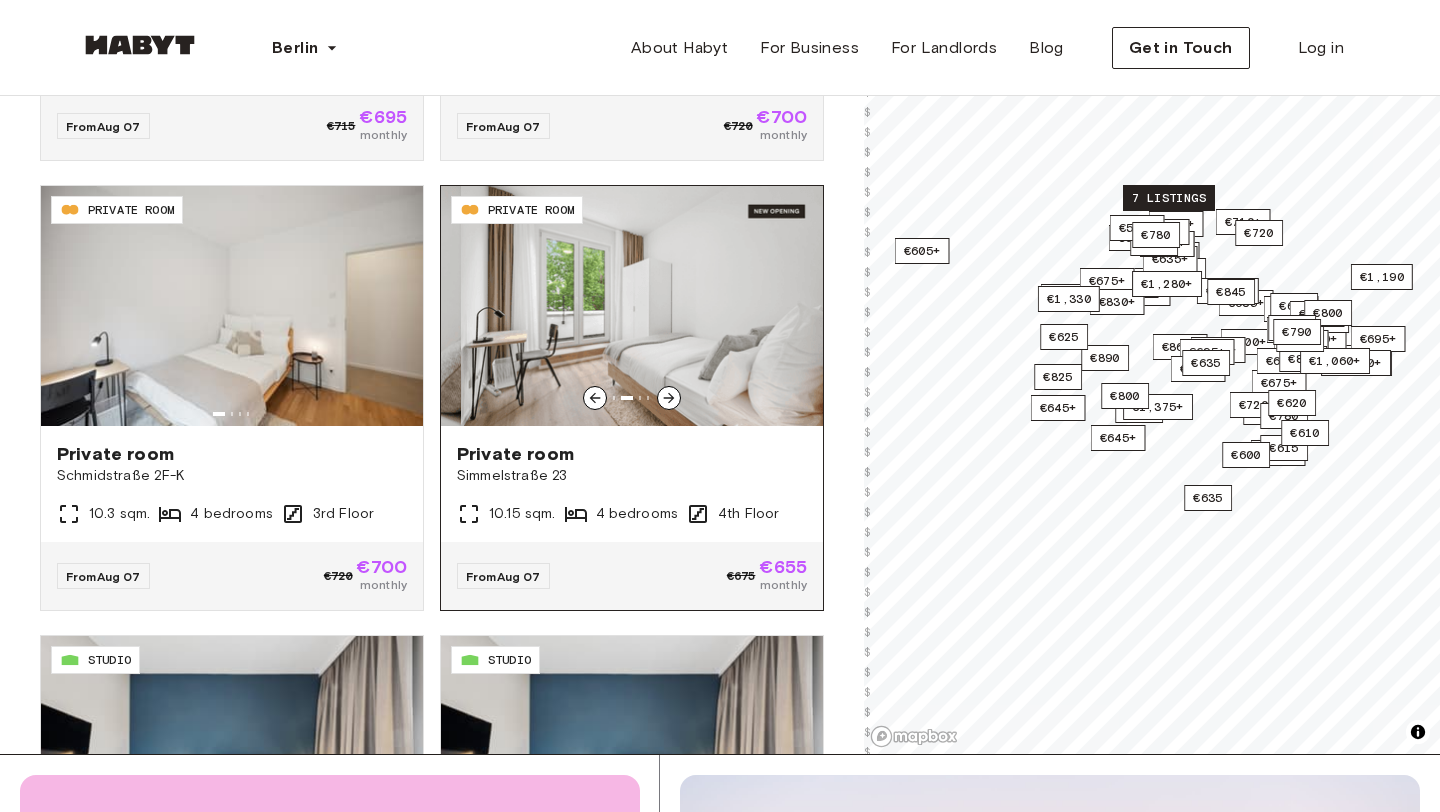 click 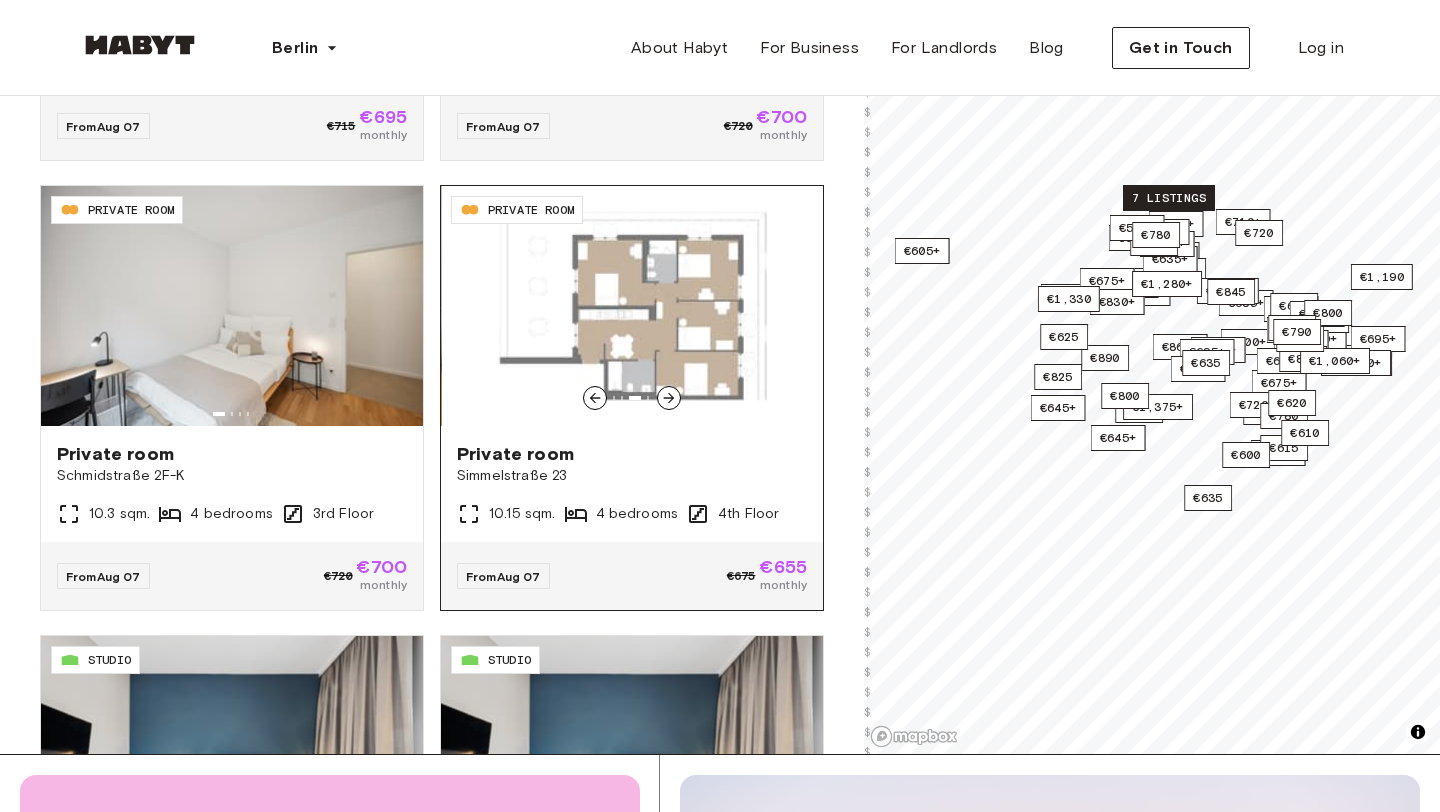 click 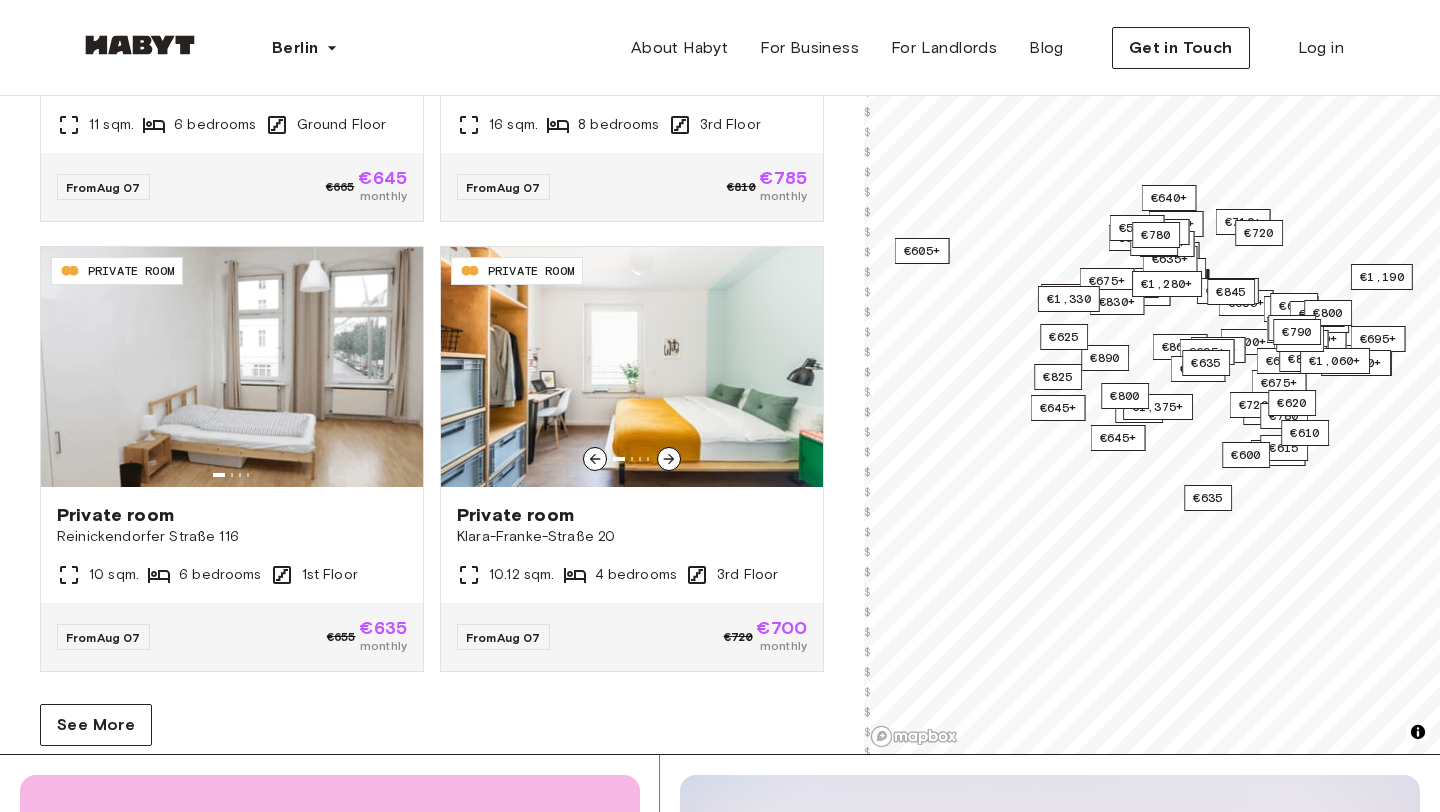 scroll, scrollTop: 3778, scrollLeft: 0, axis: vertical 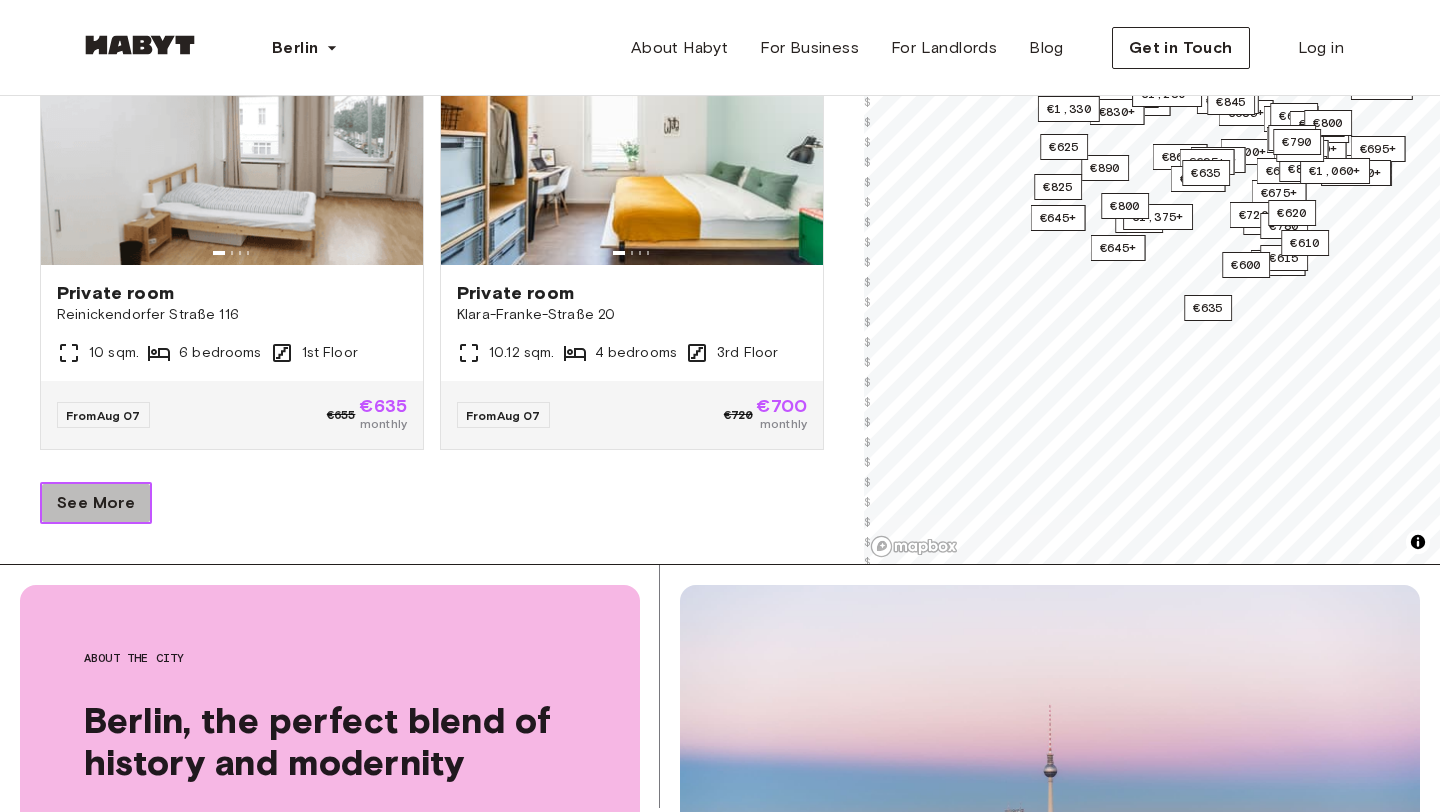 click on "See More" at bounding box center (96, 503) 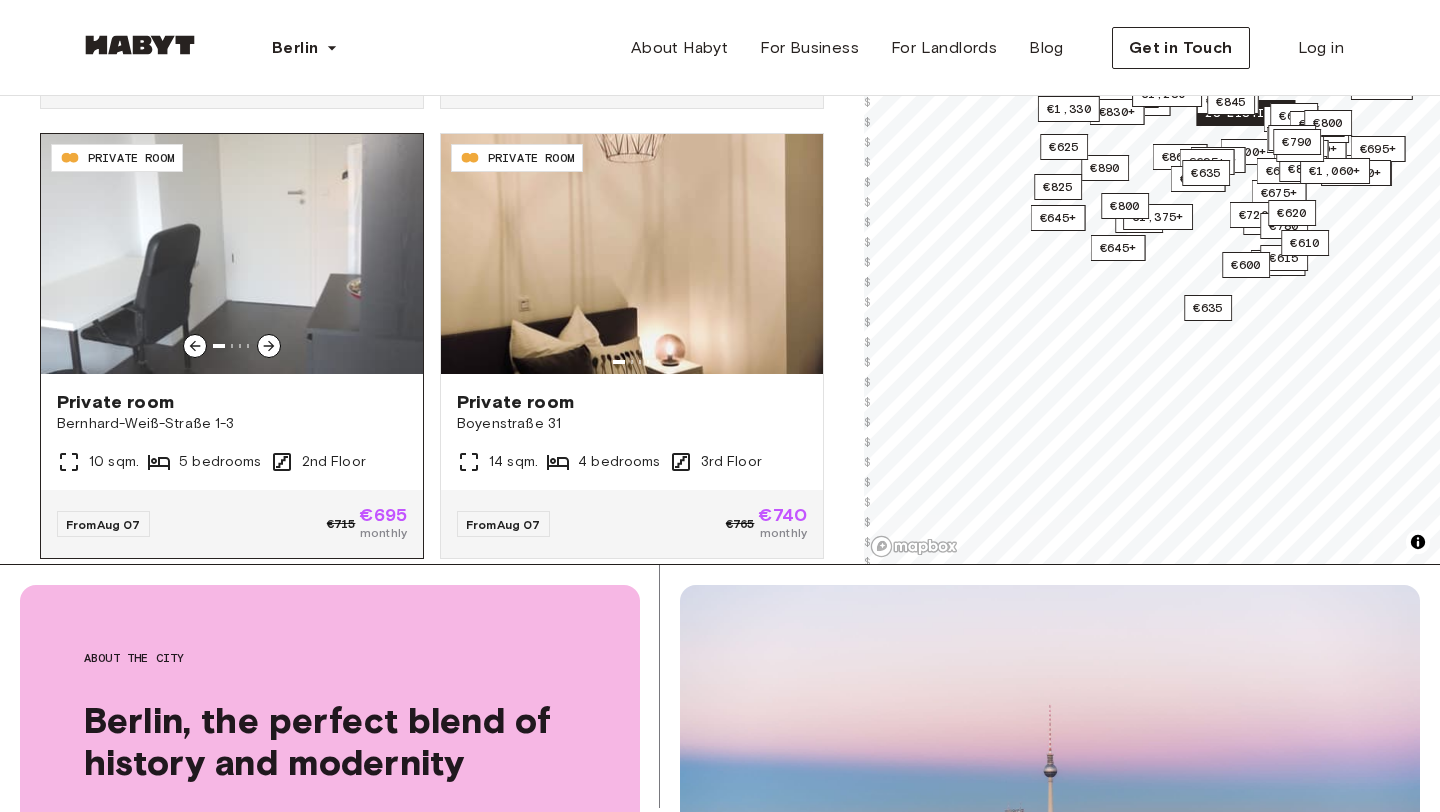scroll, scrollTop: 5455, scrollLeft: 0, axis: vertical 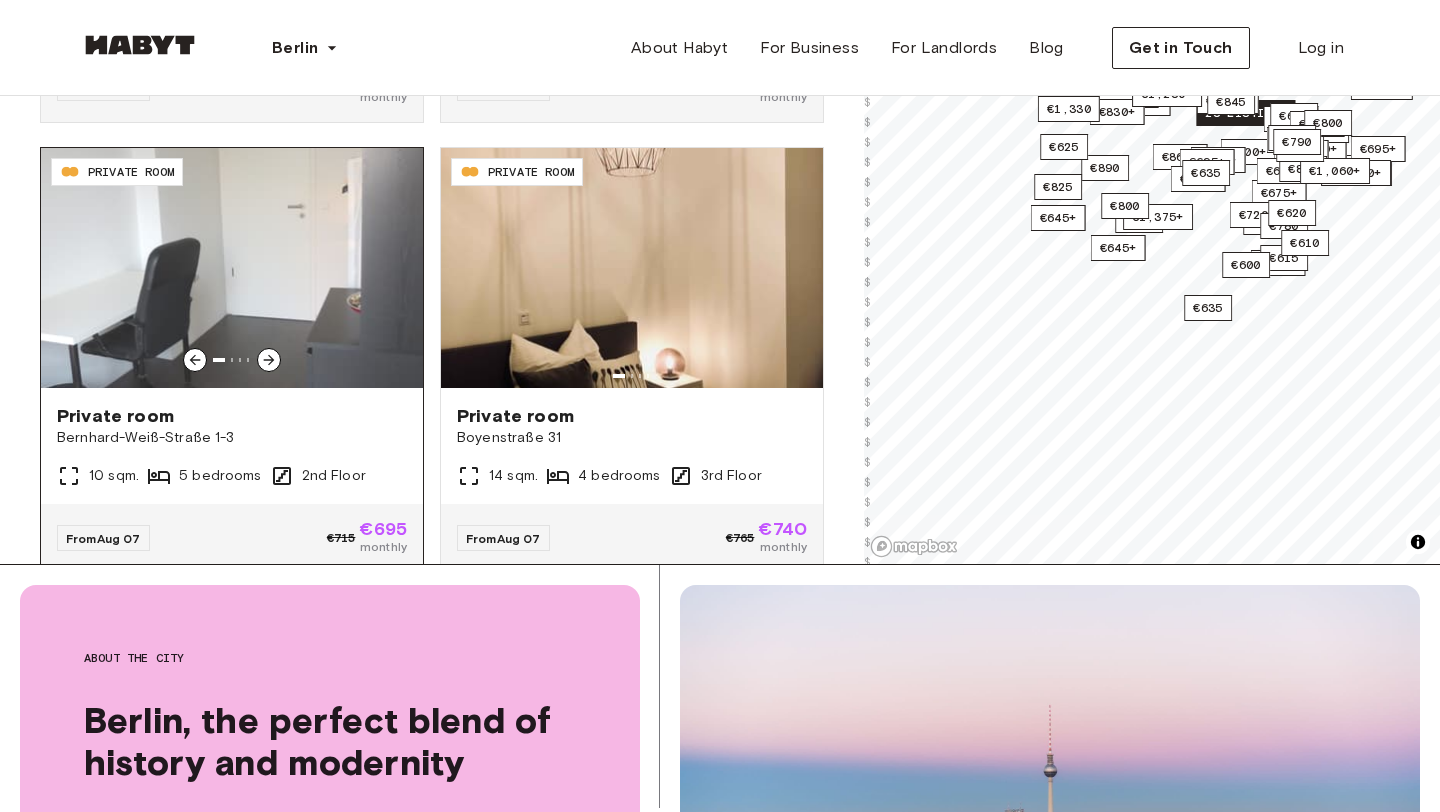 click 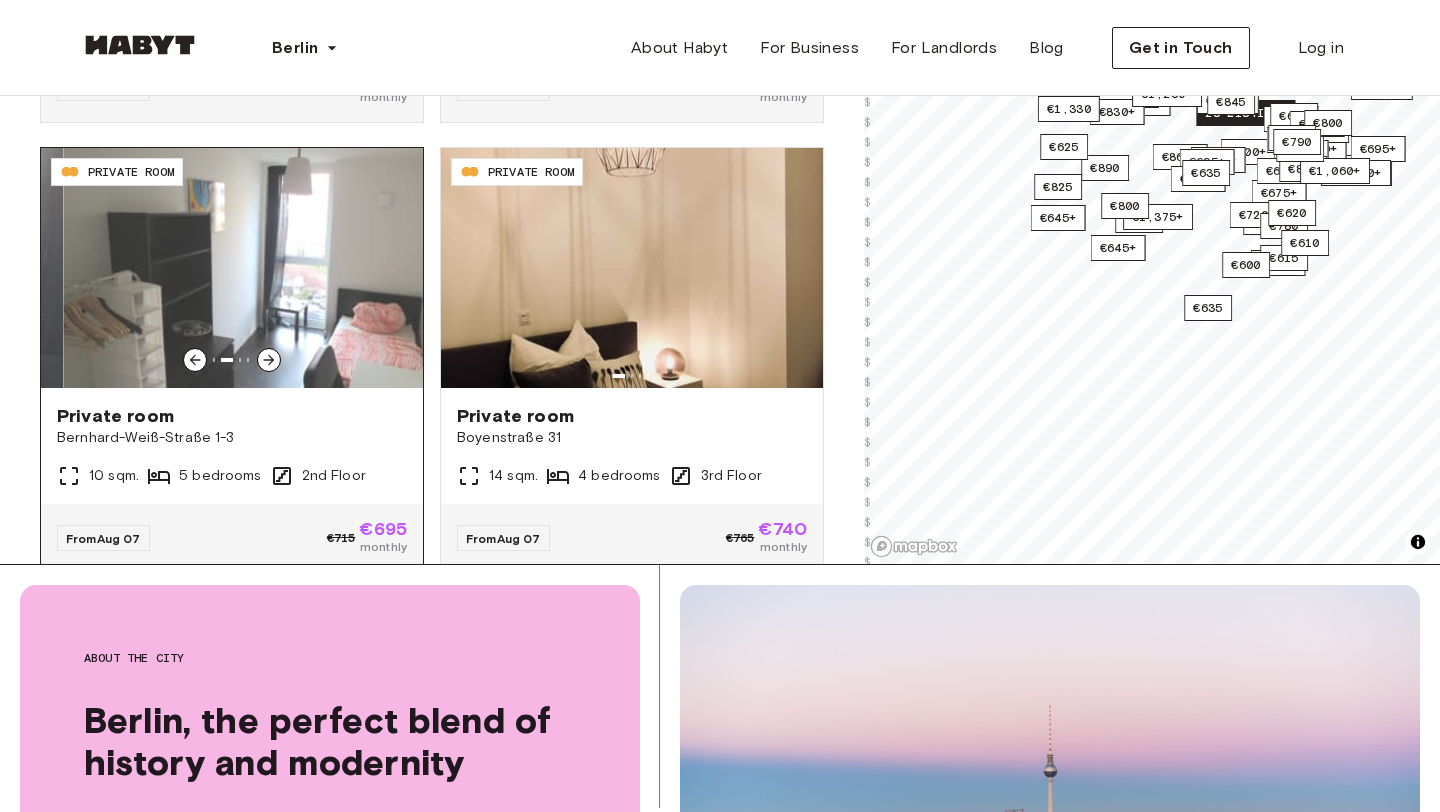 click 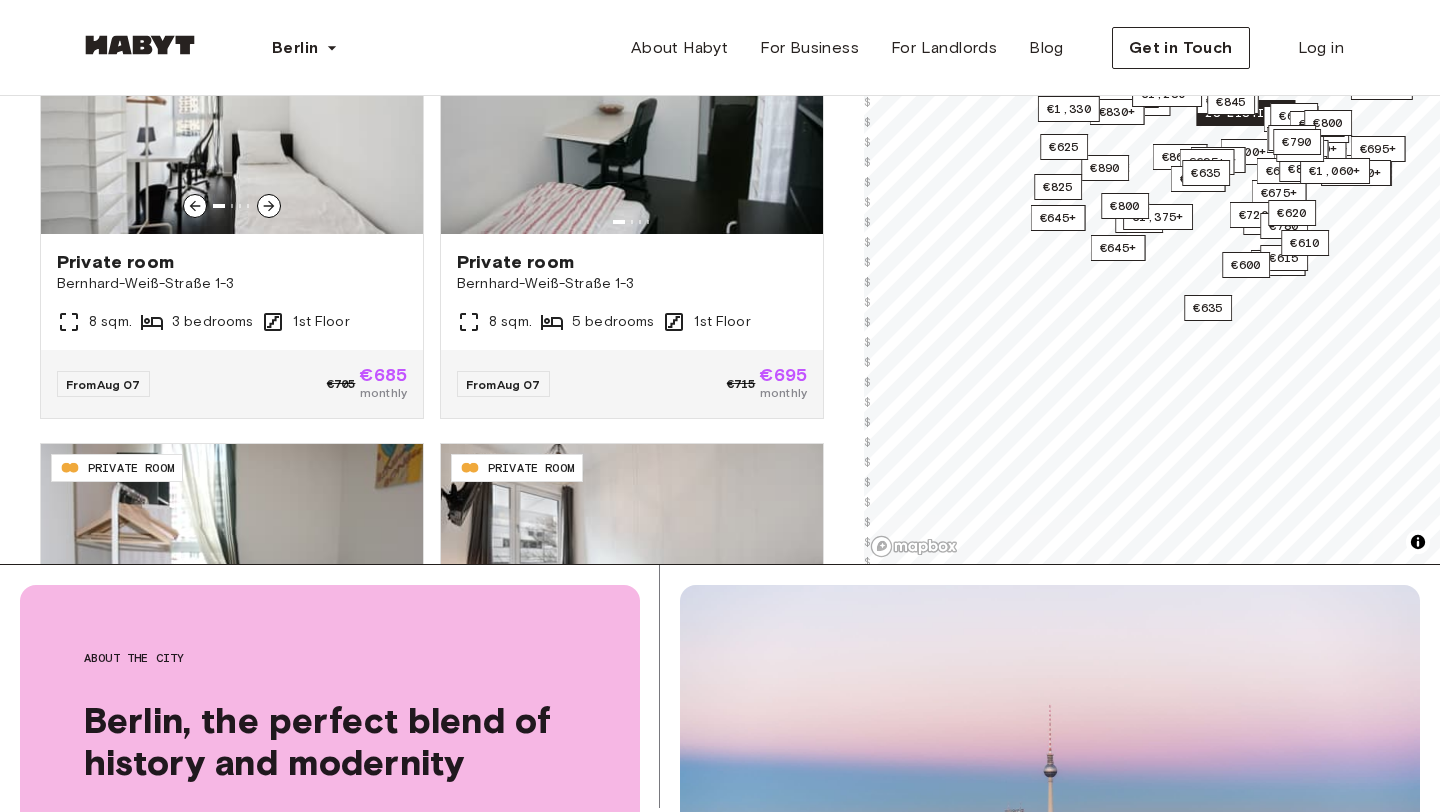 scroll, scrollTop: 6512, scrollLeft: 0, axis: vertical 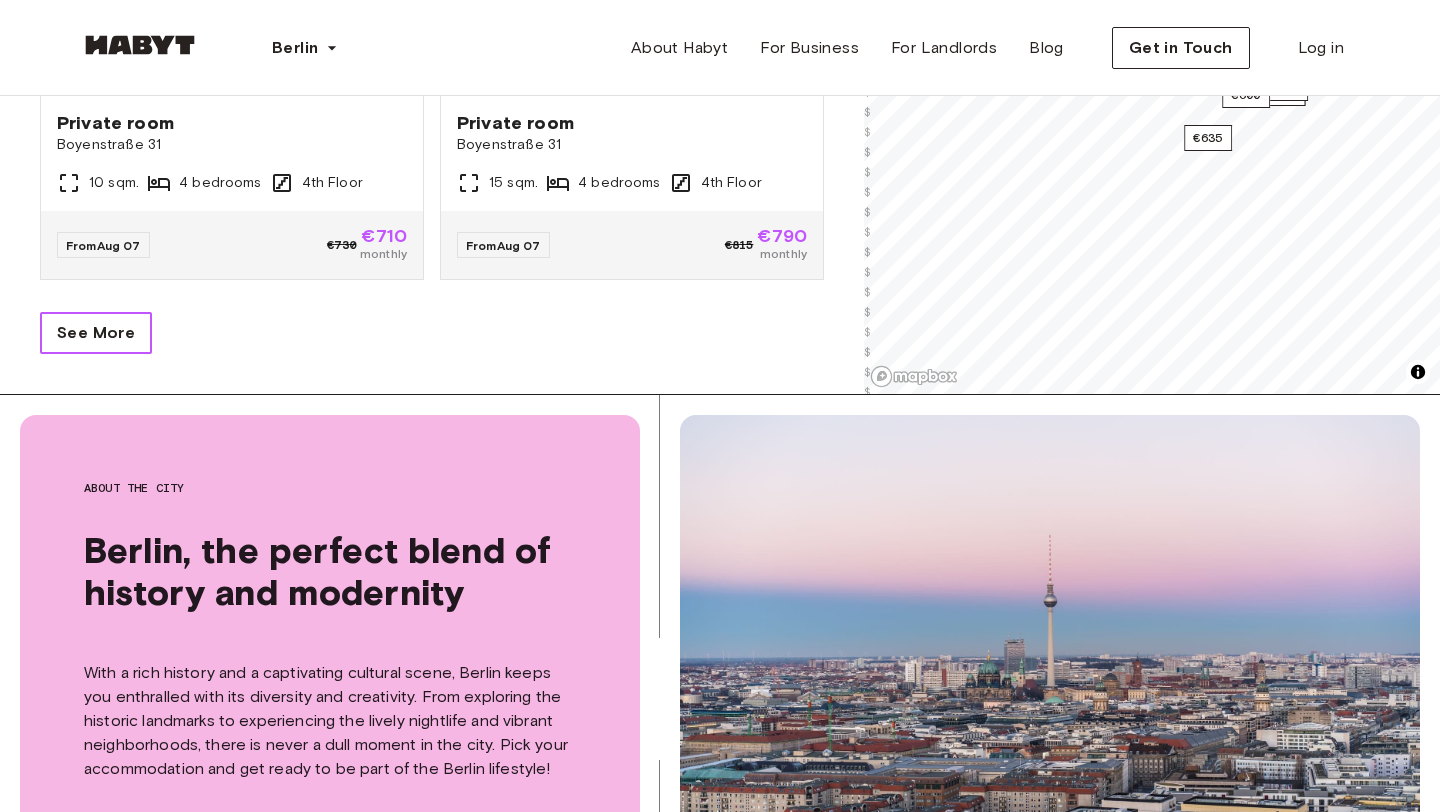 click on "See More" at bounding box center (96, 333) 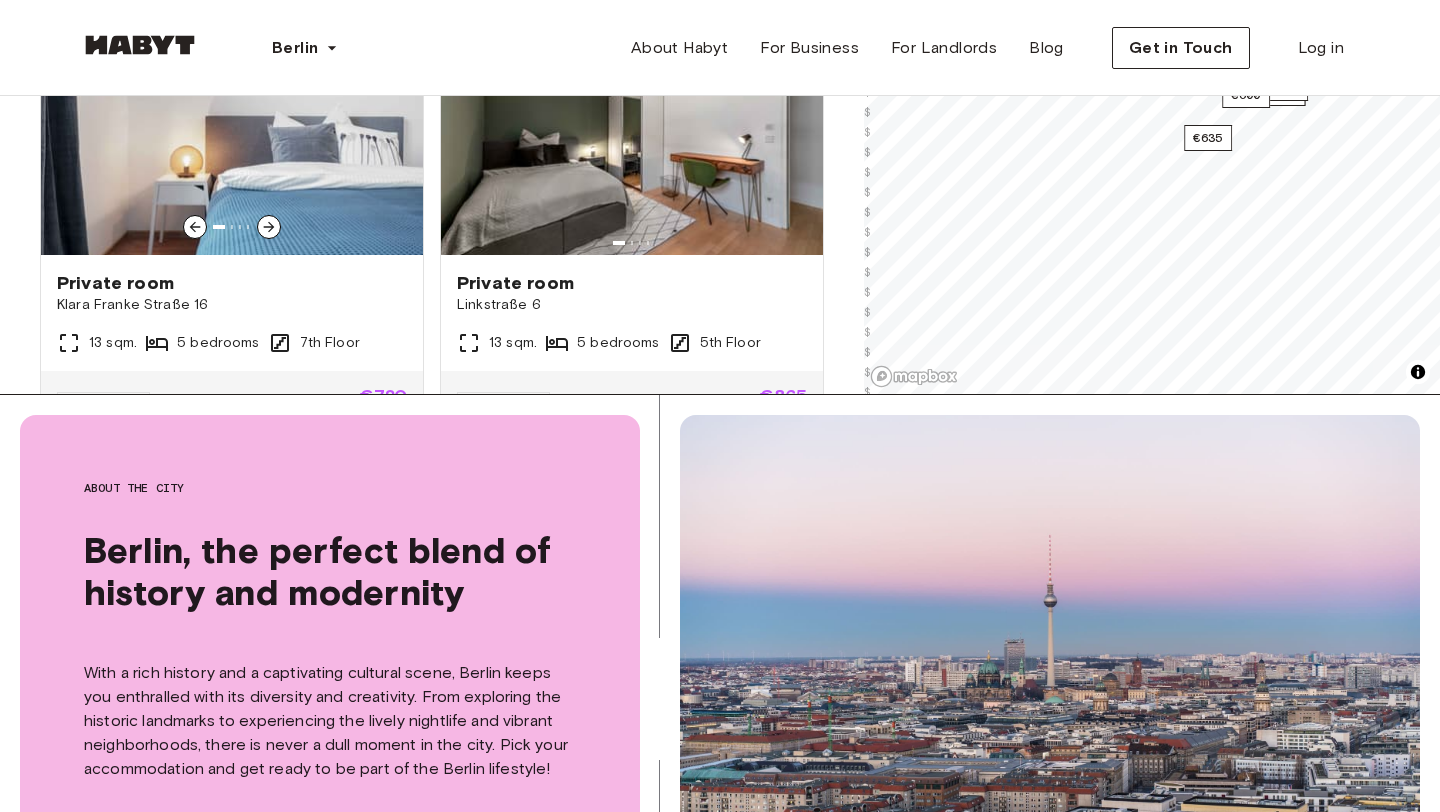 scroll, scrollTop: 12778, scrollLeft: 0, axis: vertical 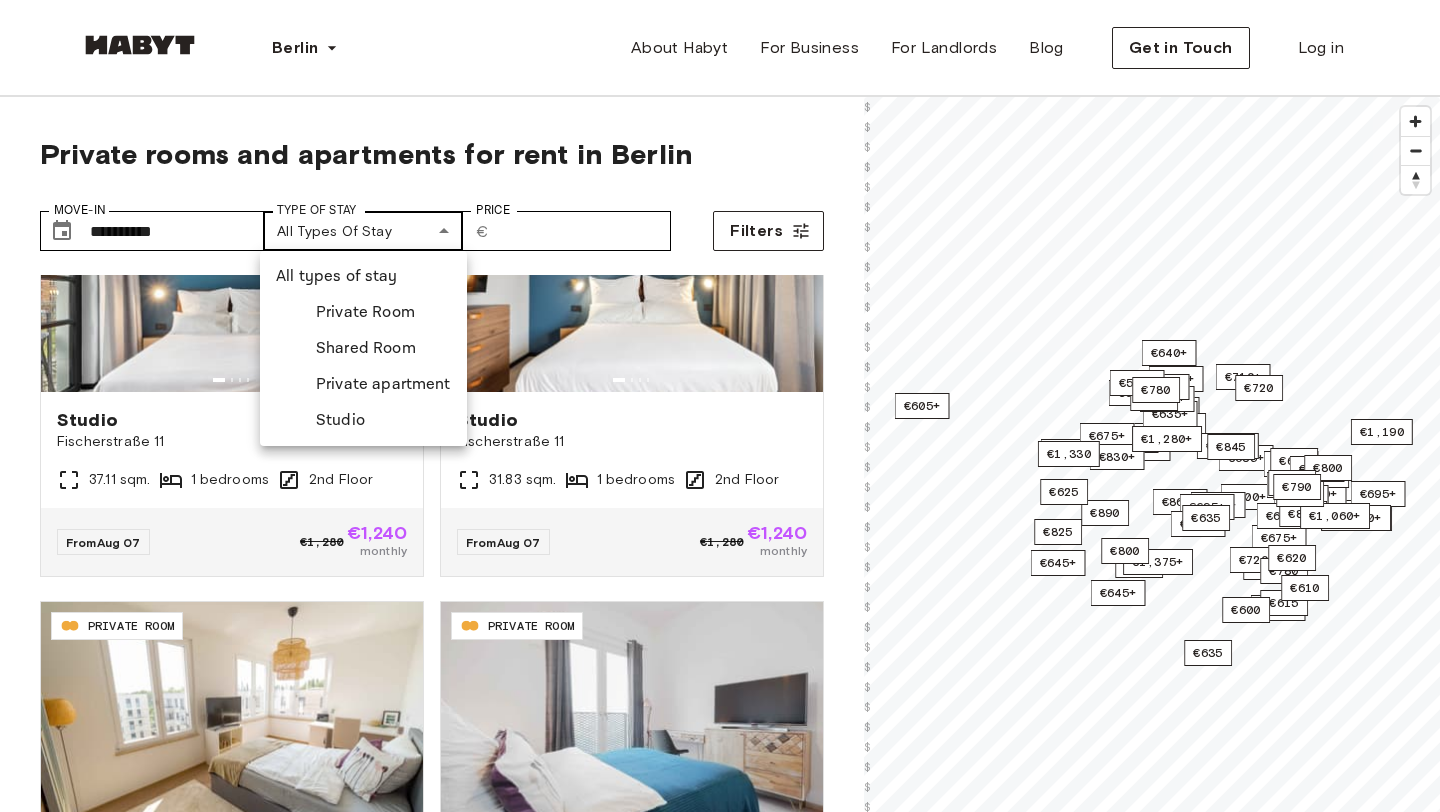 click on "**********" at bounding box center (720, 2413) 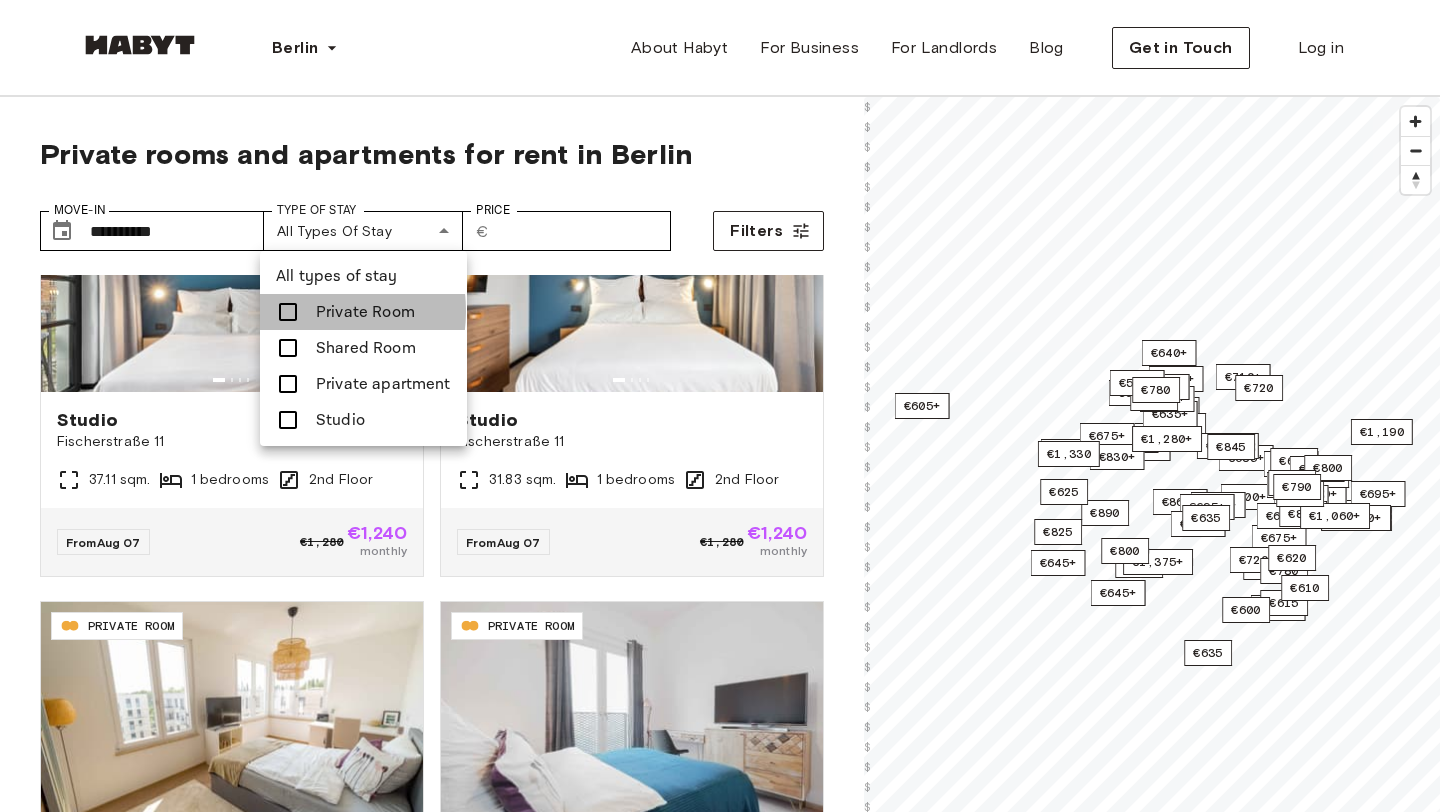 click at bounding box center (288, 312) 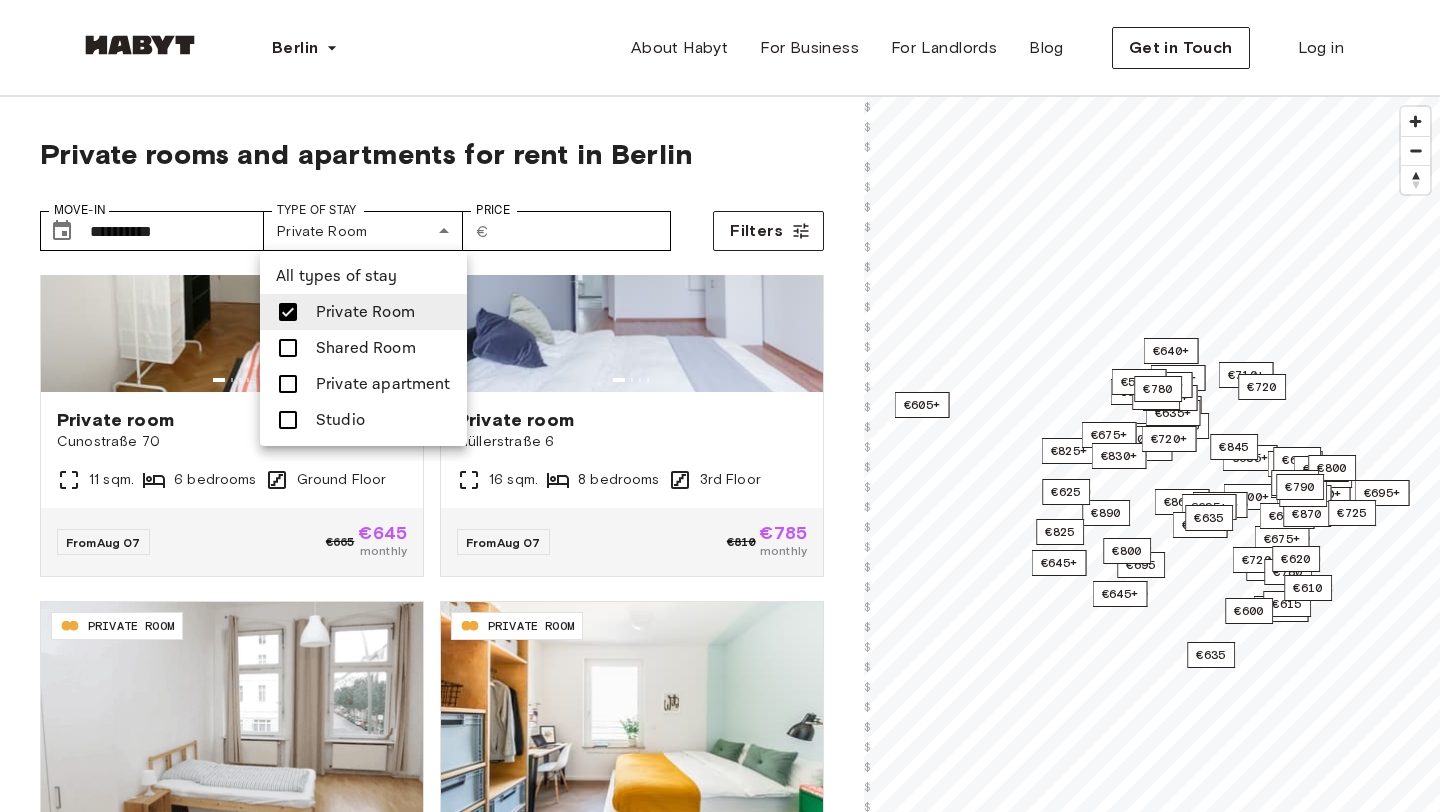 click at bounding box center [288, 420] 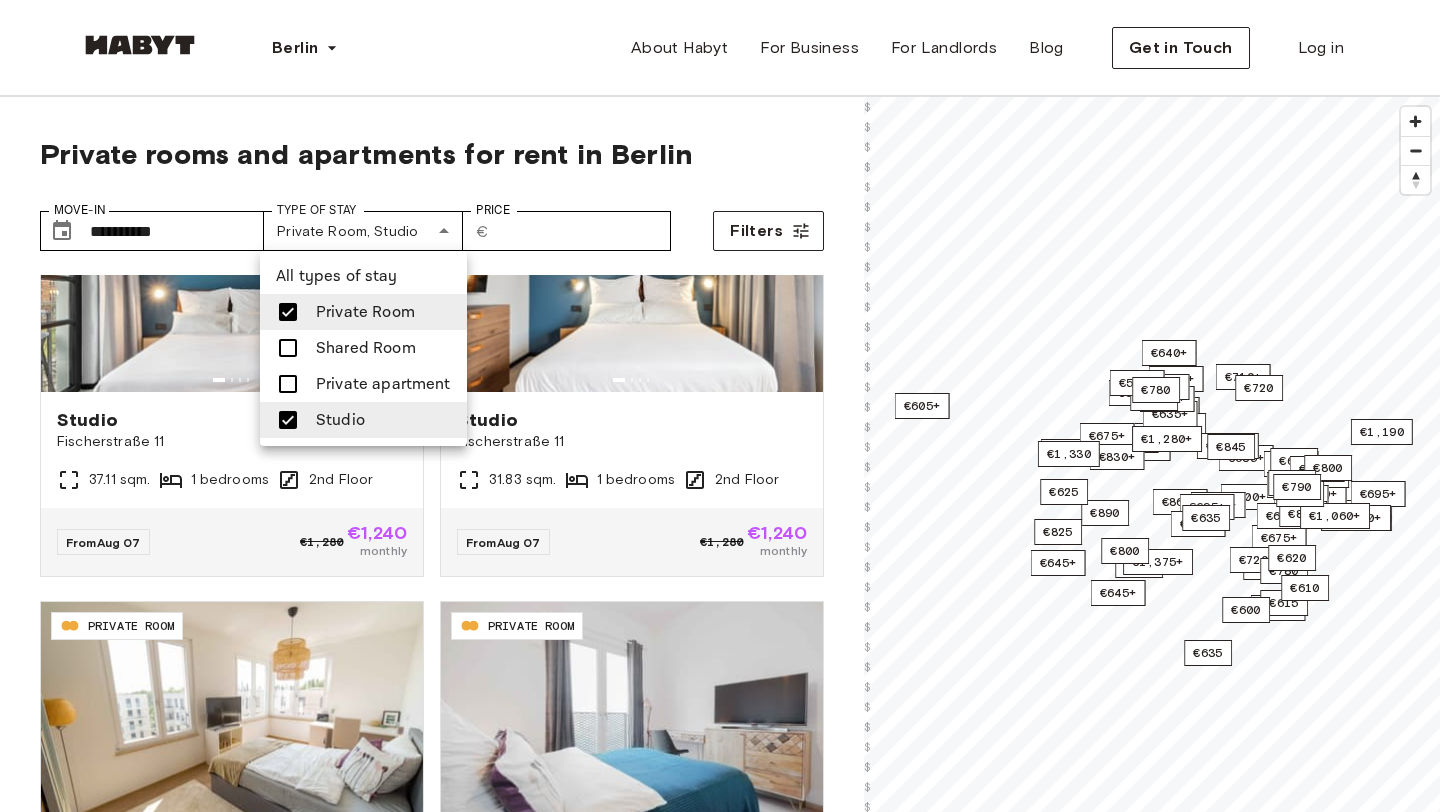 click at bounding box center (288, 312) 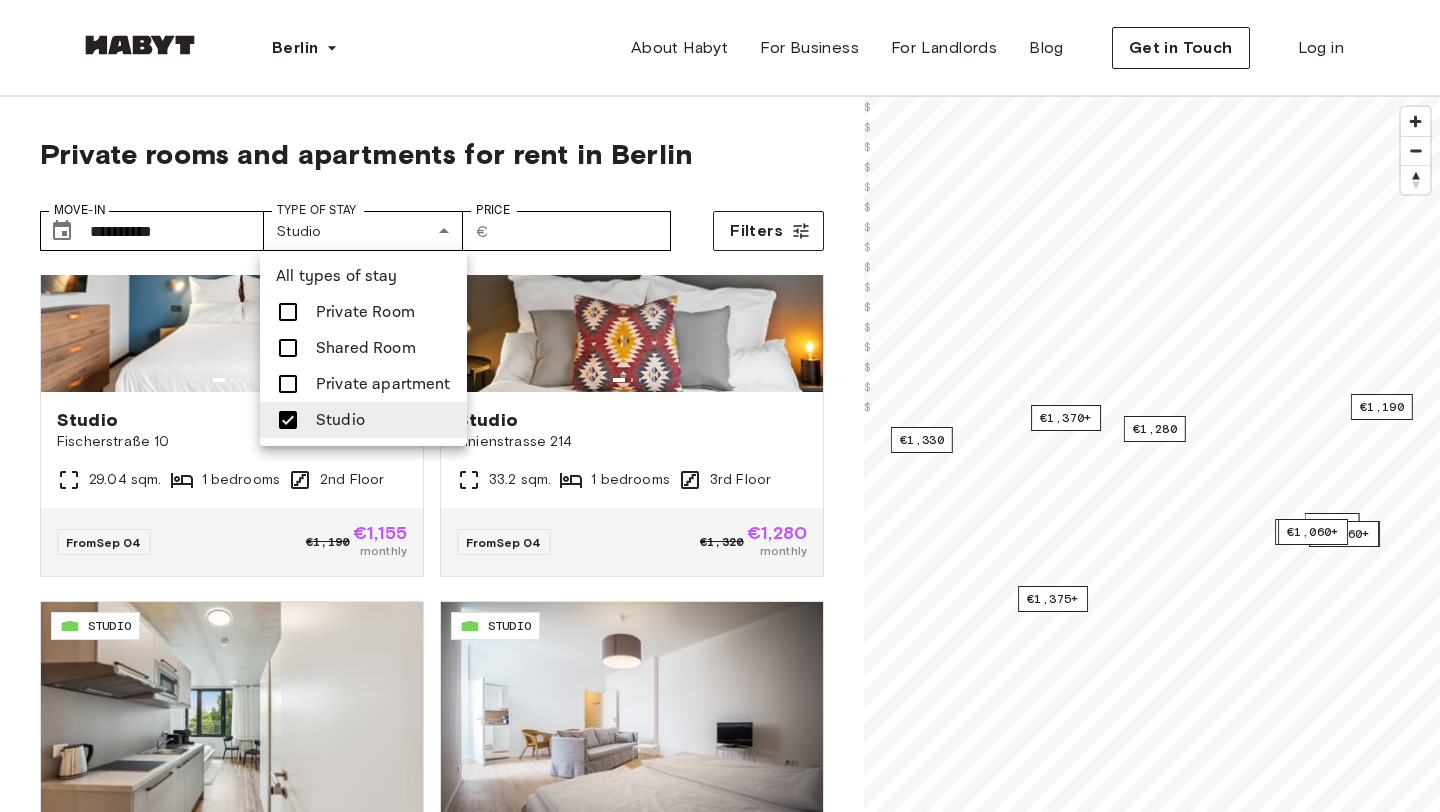 click at bounding box center (720, 406) 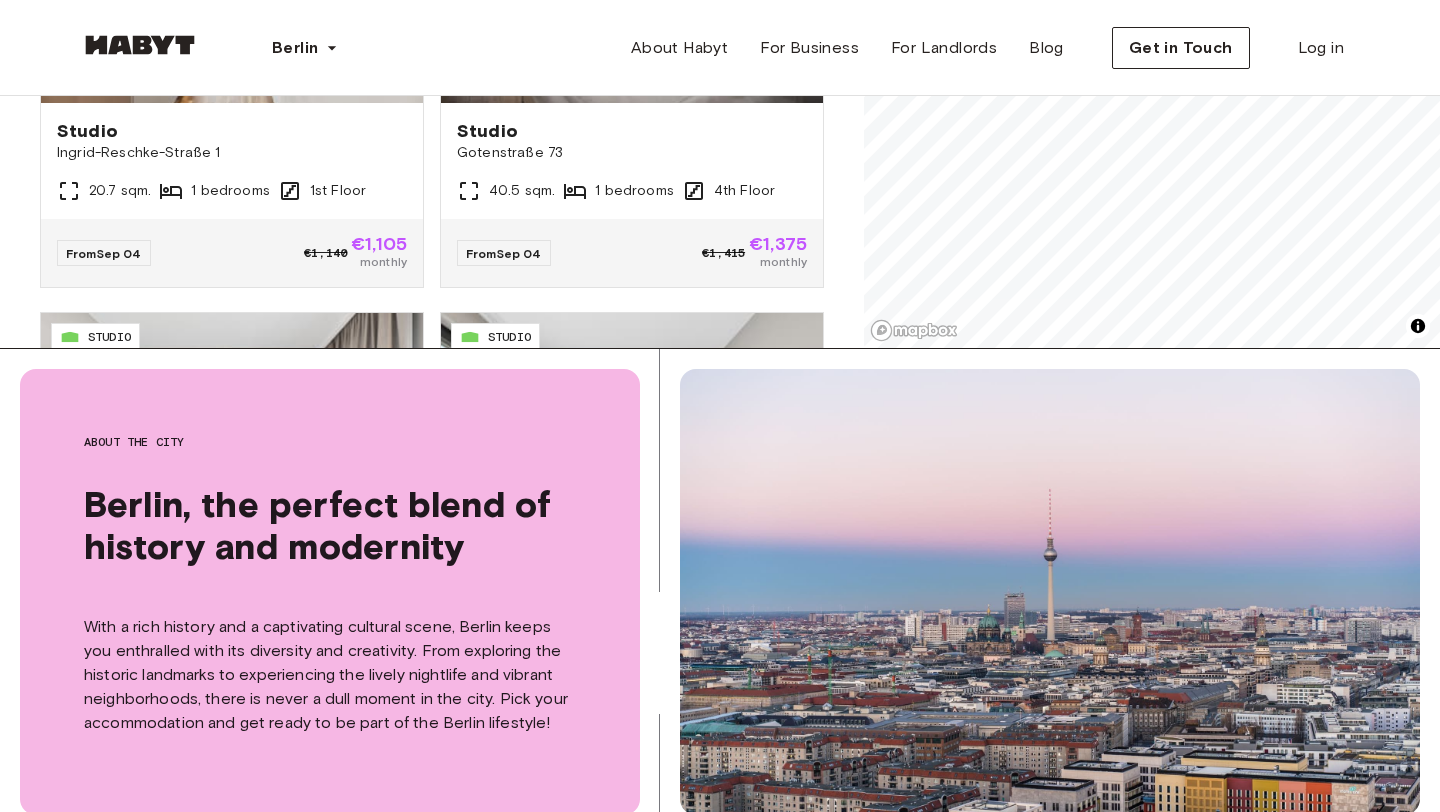 scroll, scrollTop: 710, scrollLeft: 0, axis: vertical 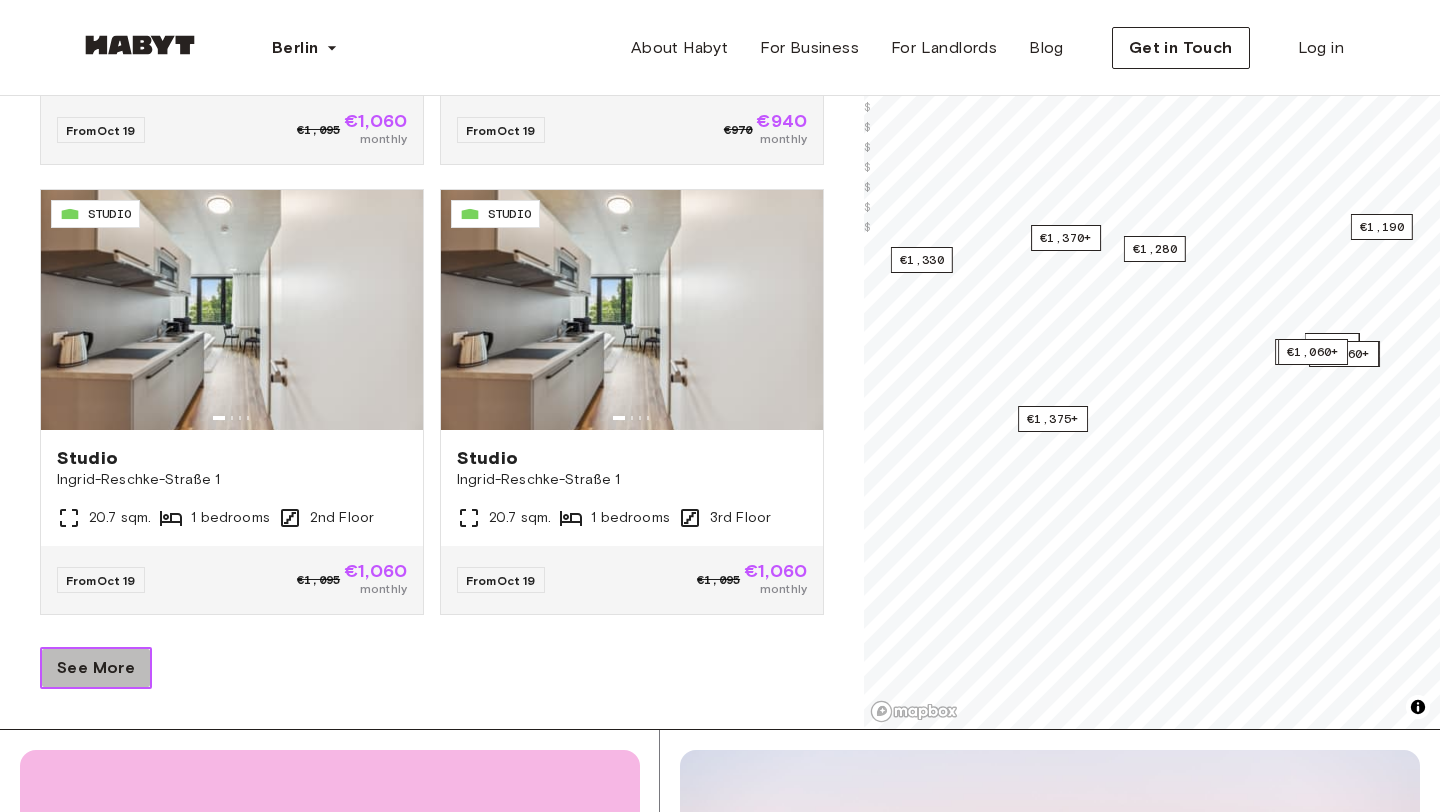 click on "See More" at bounding box center (96, 668) 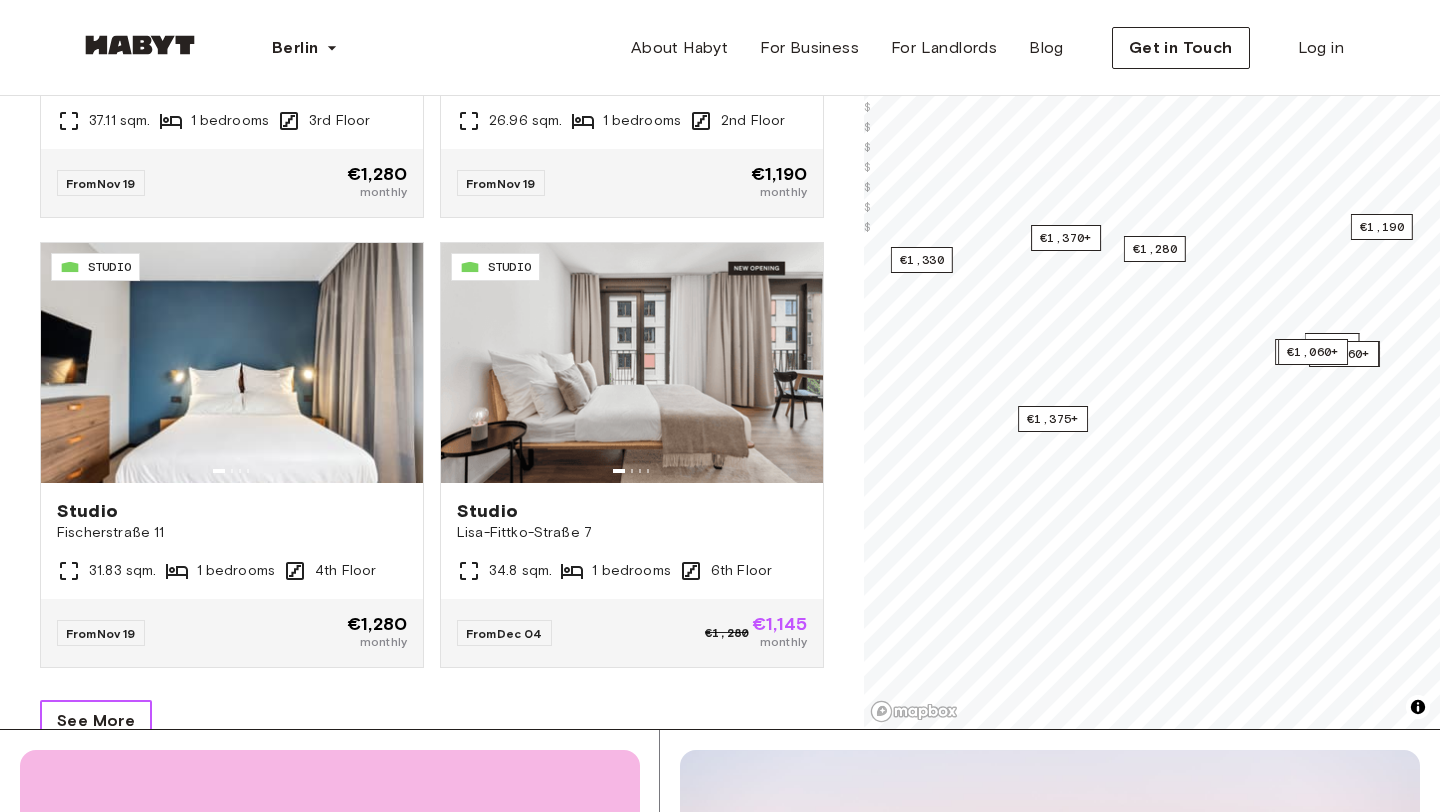 scroll, scrollTop: 17278, scrollLeft: 0, axis: vertical 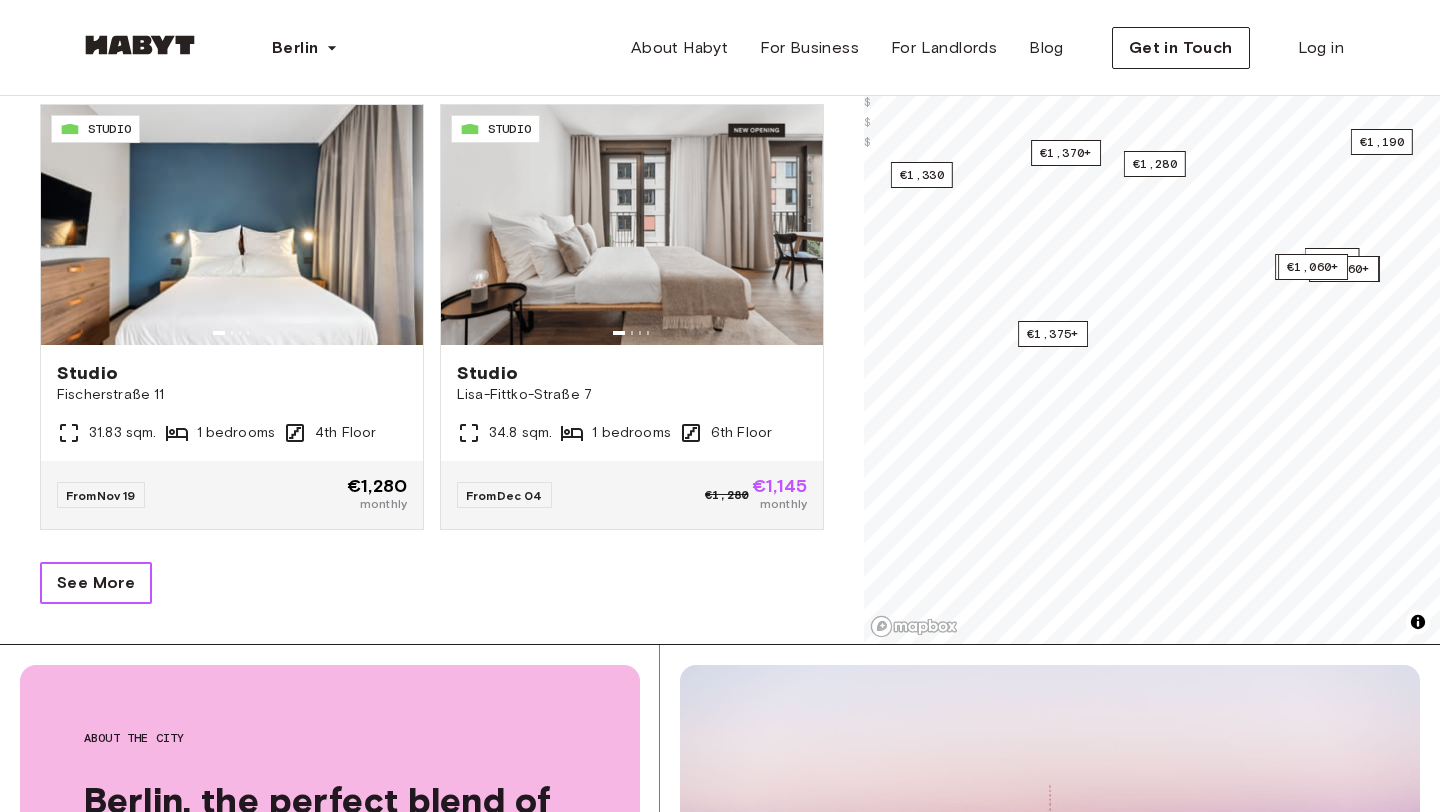 click on "See More" at bounding box center (96, 583) 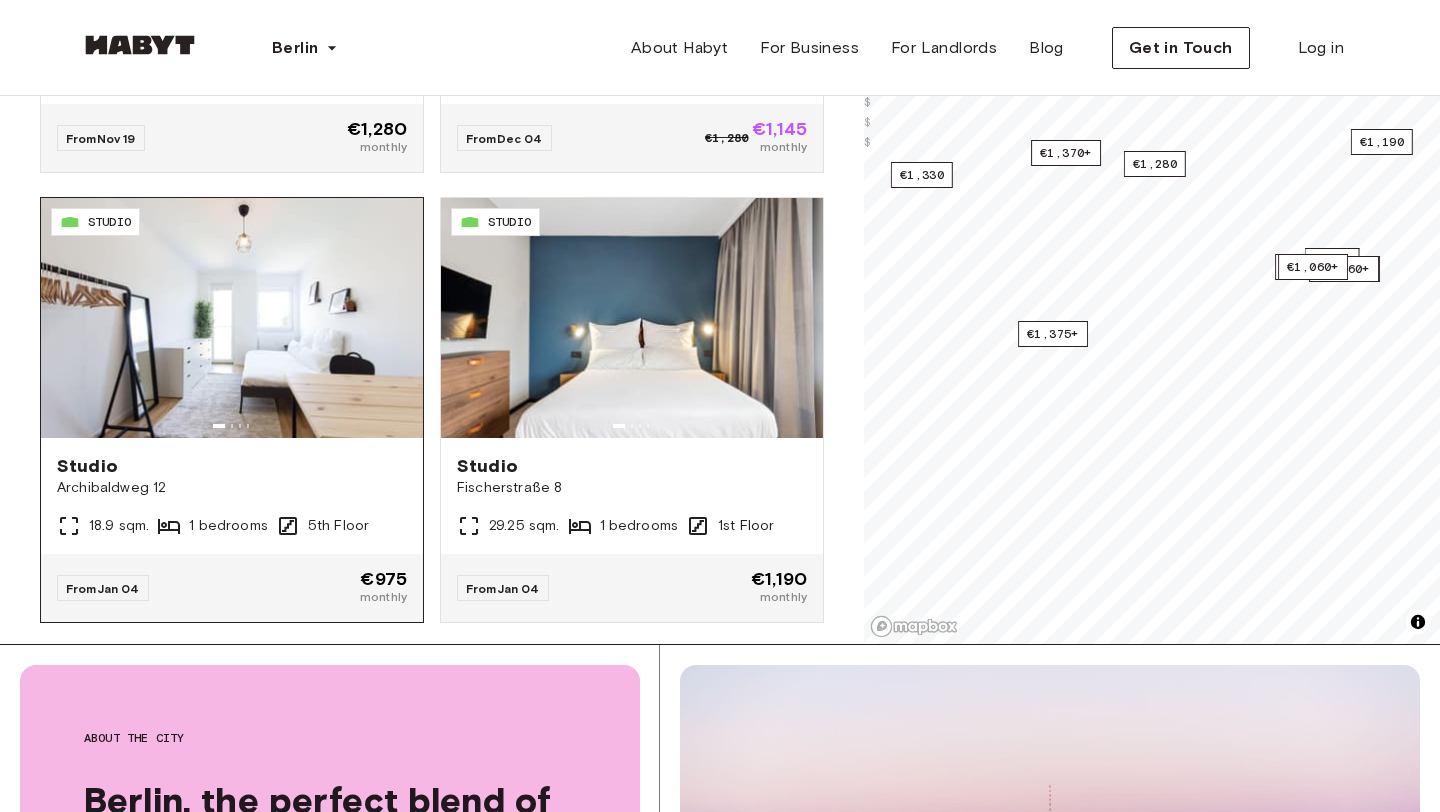 scroll, scrollTop: 17614, scrollLeft: 0, axis: vertical 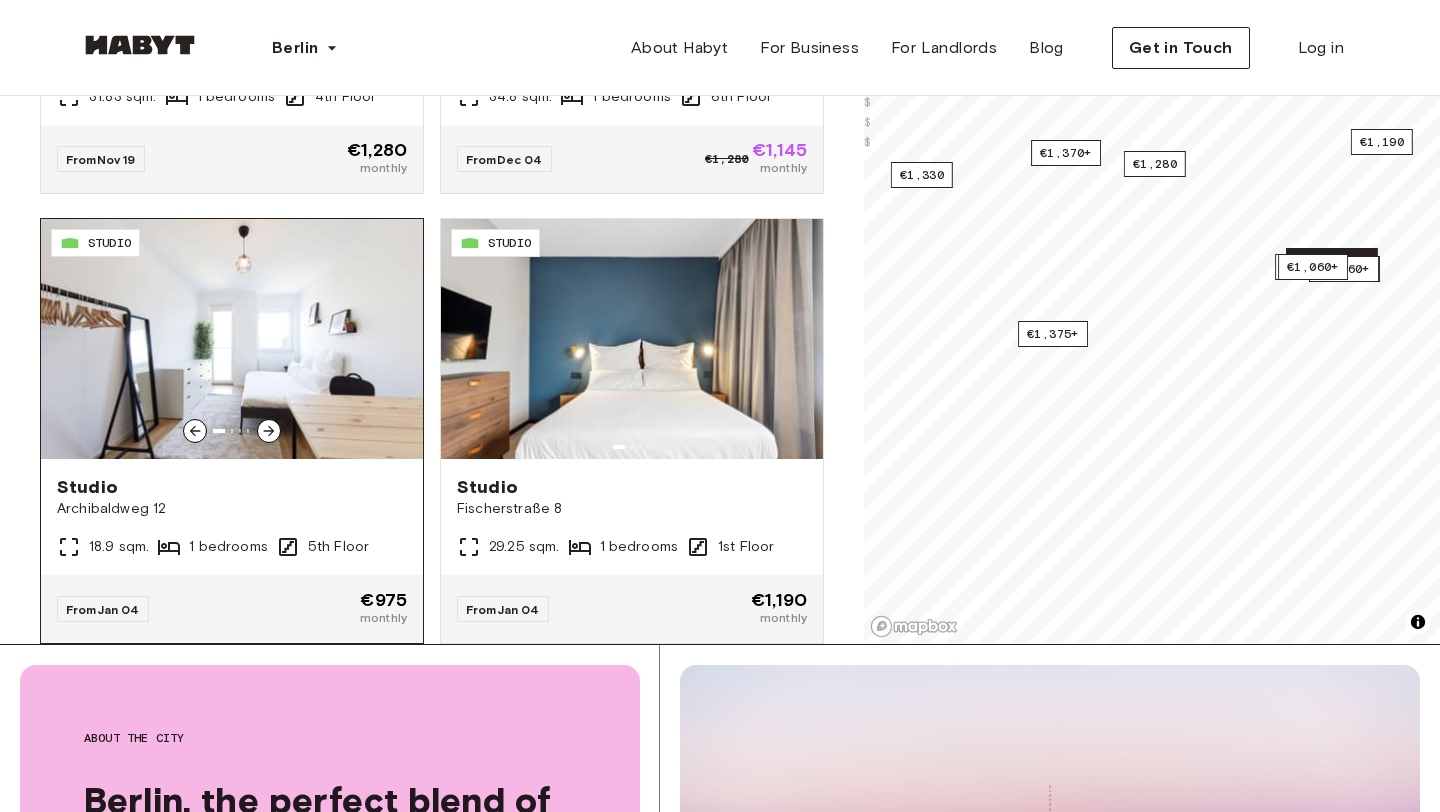 click 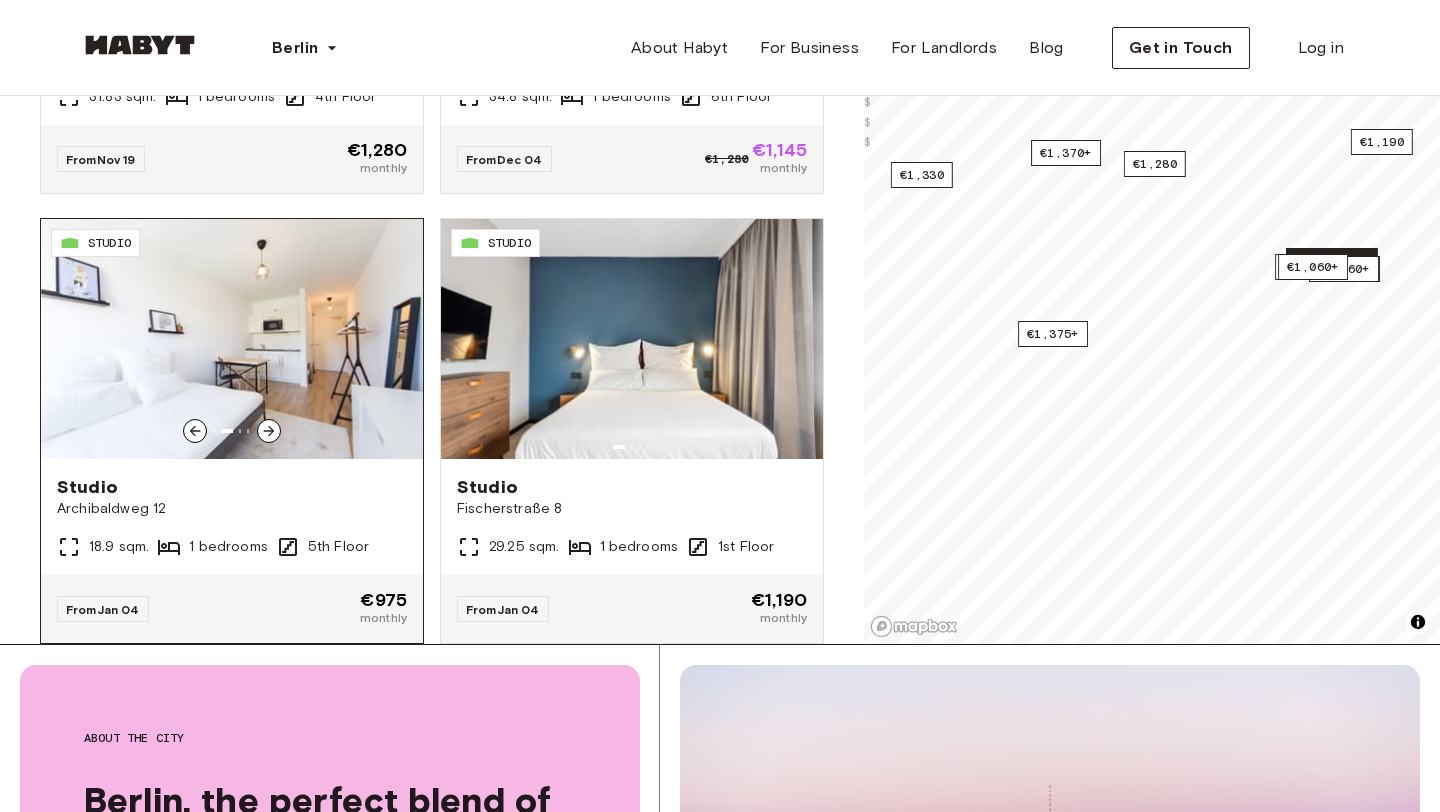 click 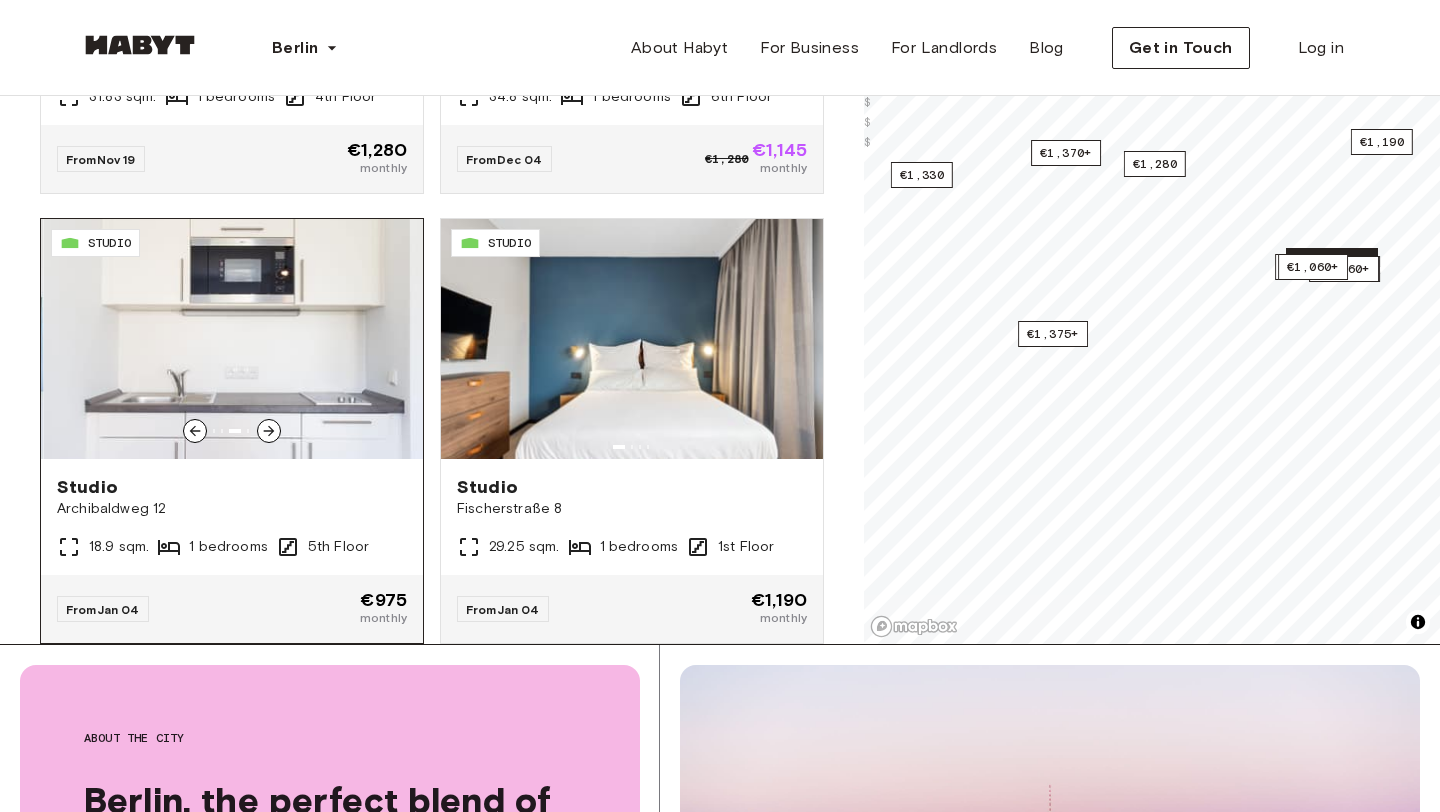 click 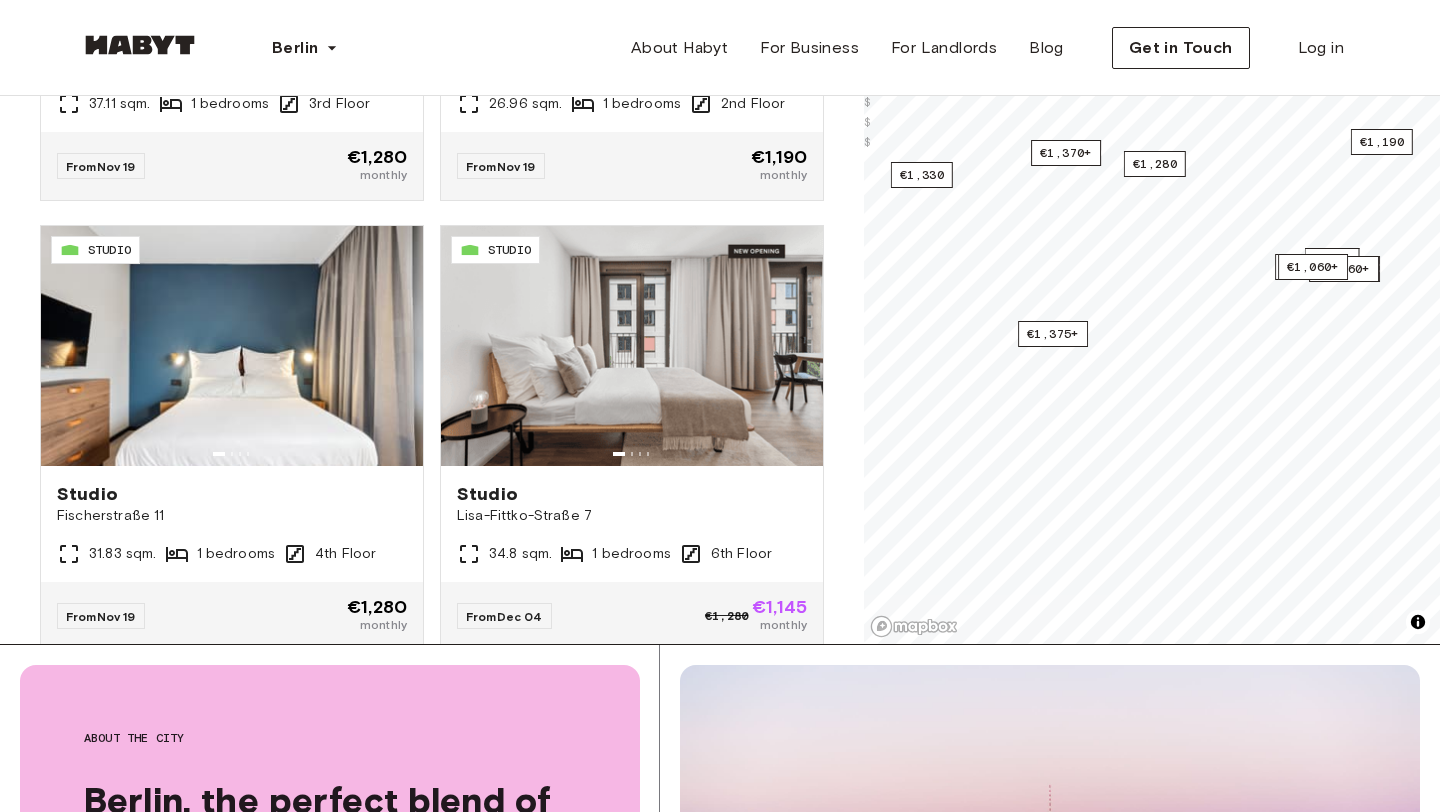 scroll, scrollTop: 17155, scrollLeft: 0, axis: vertical 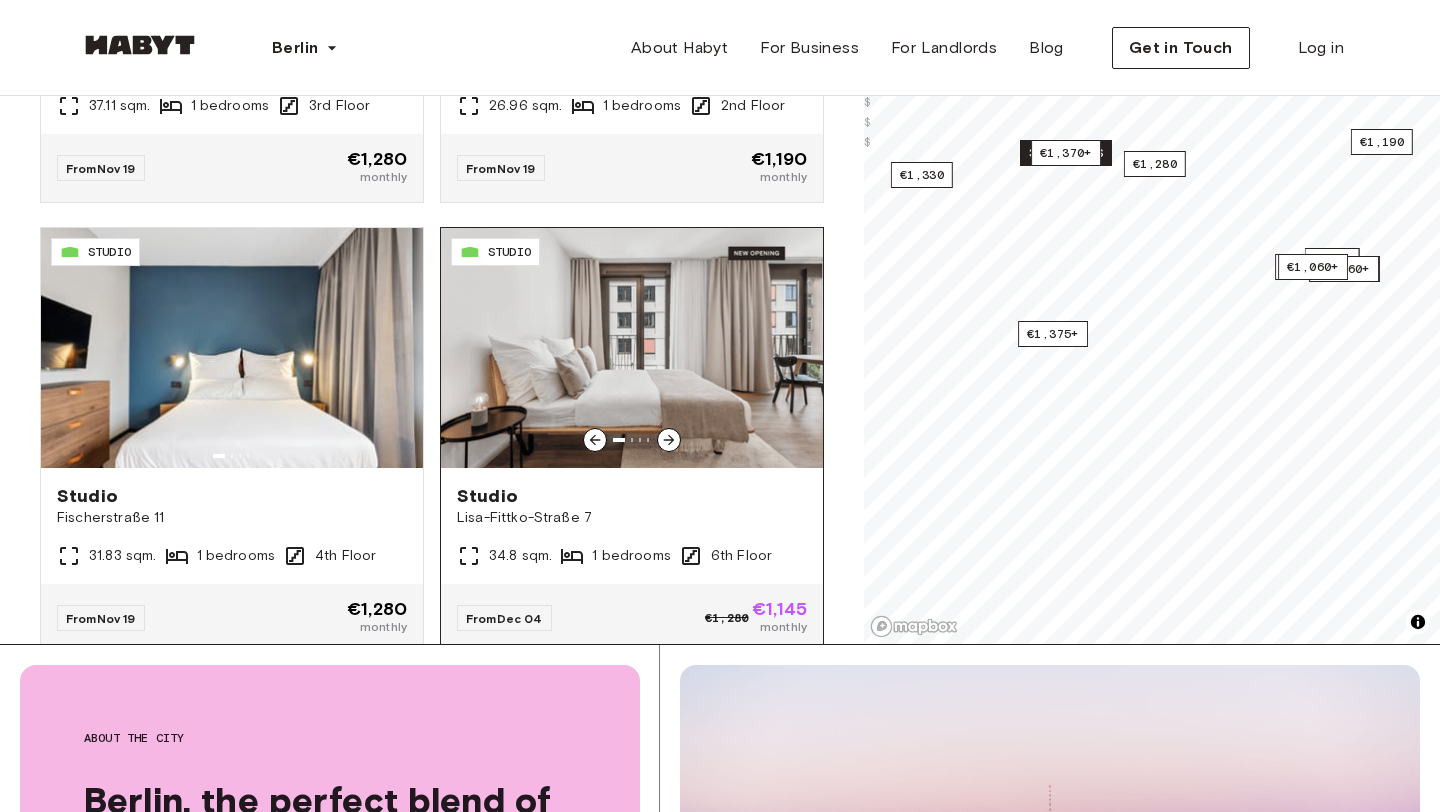 click 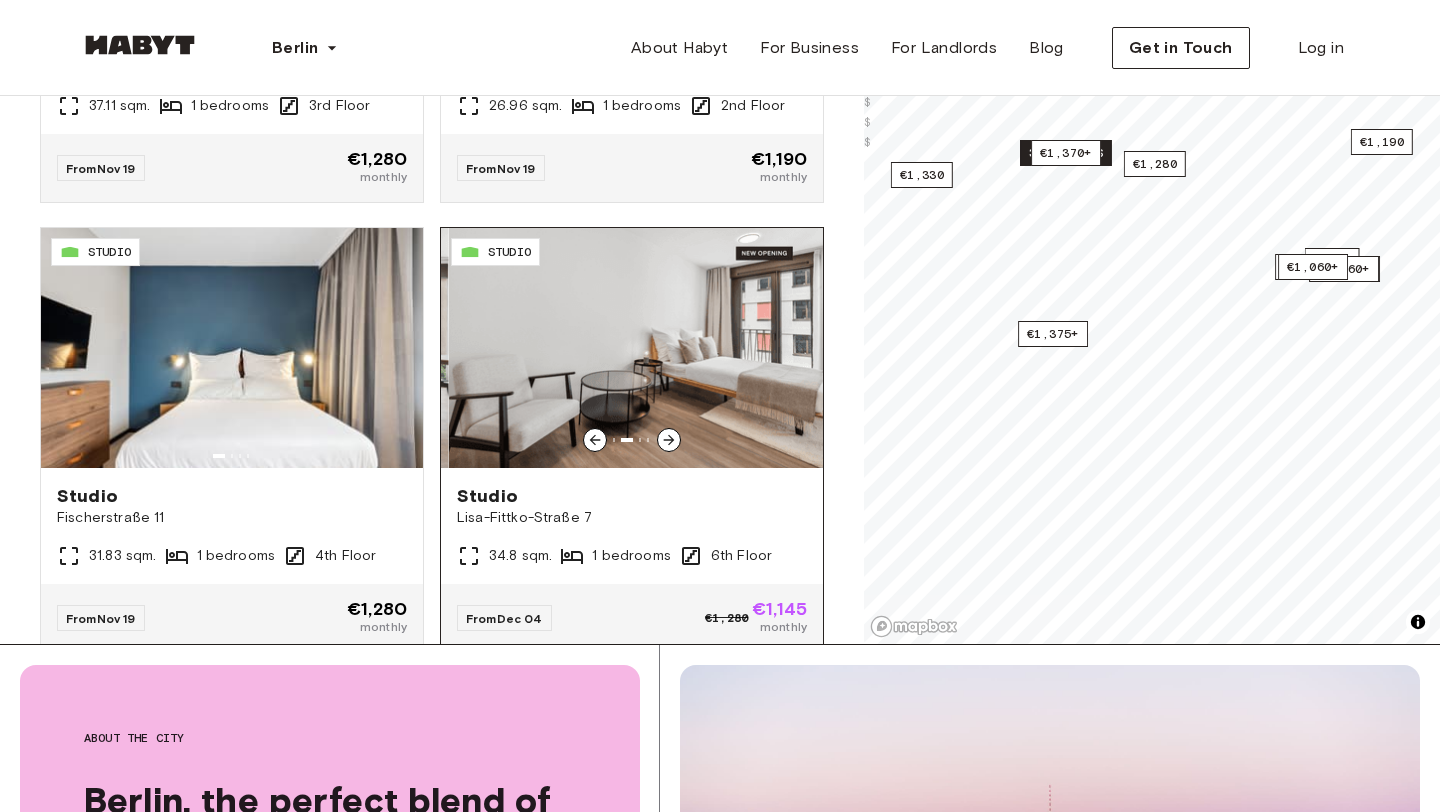 click 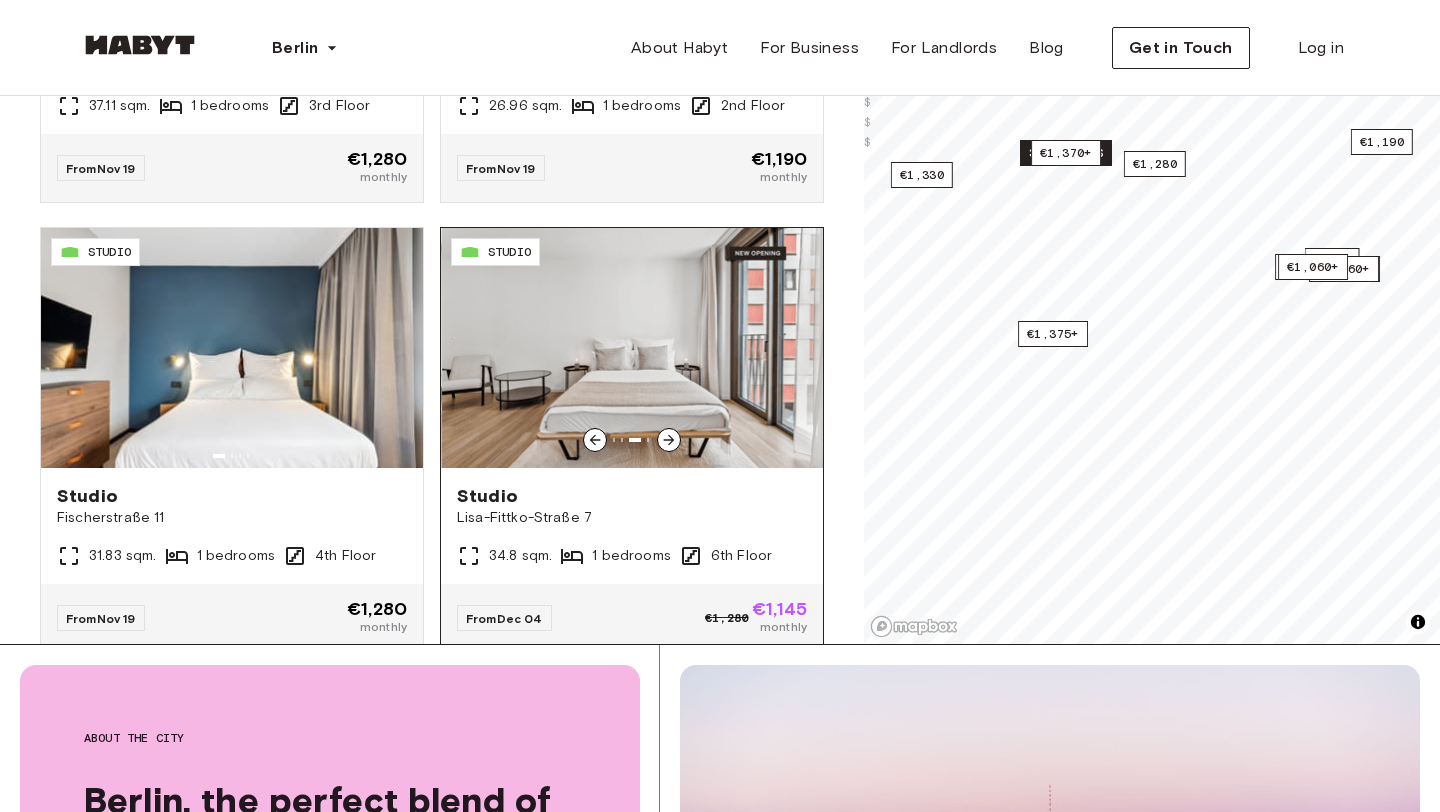 click 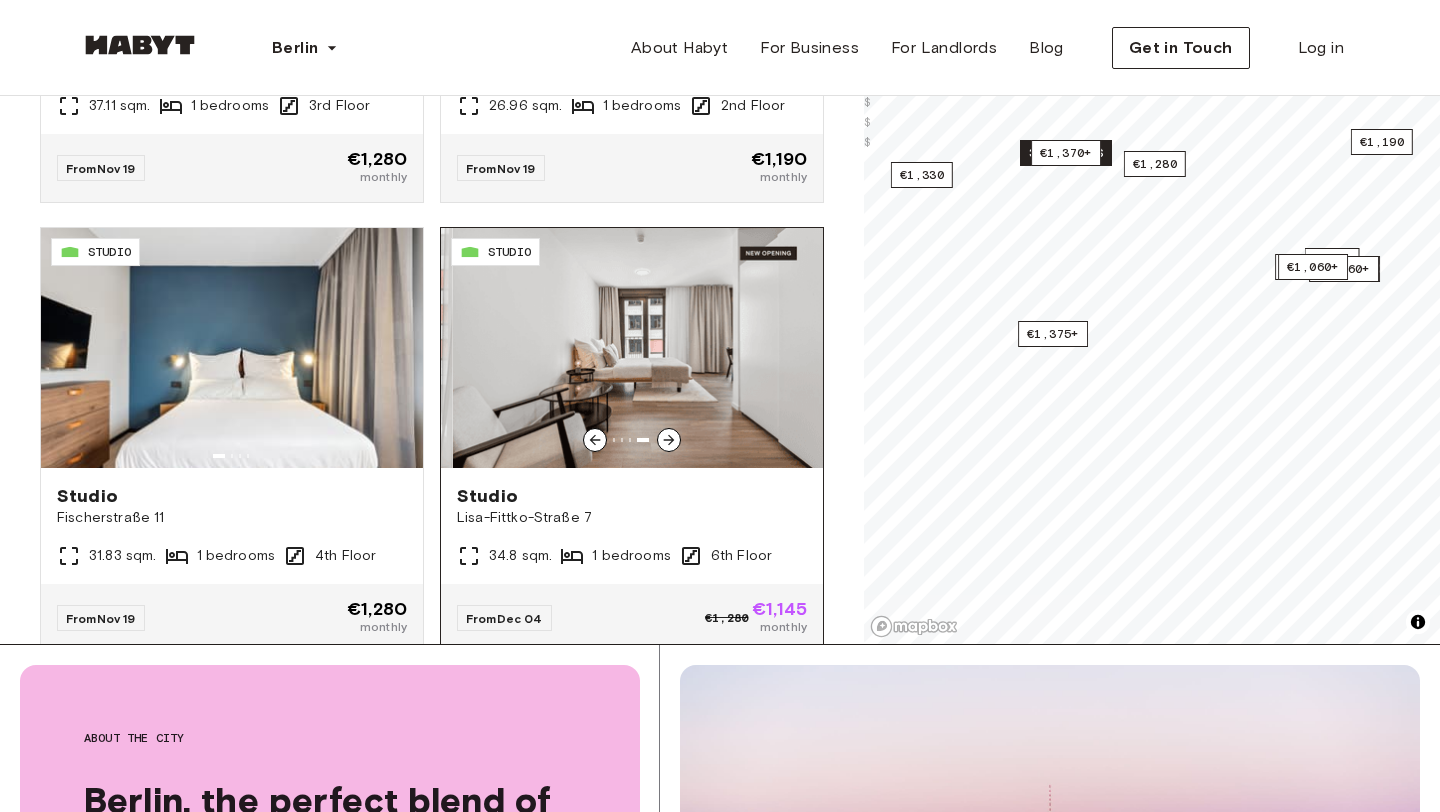 click 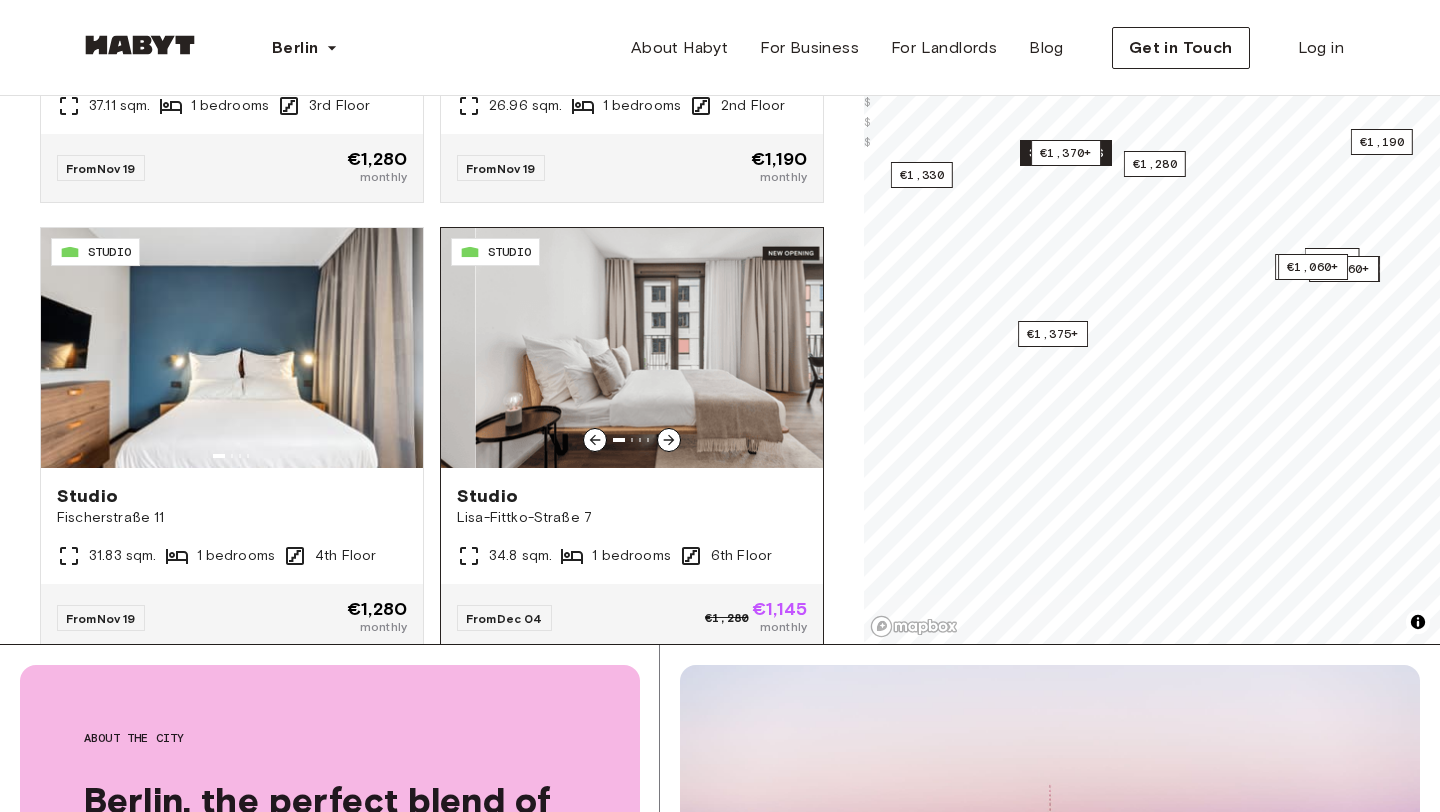 click 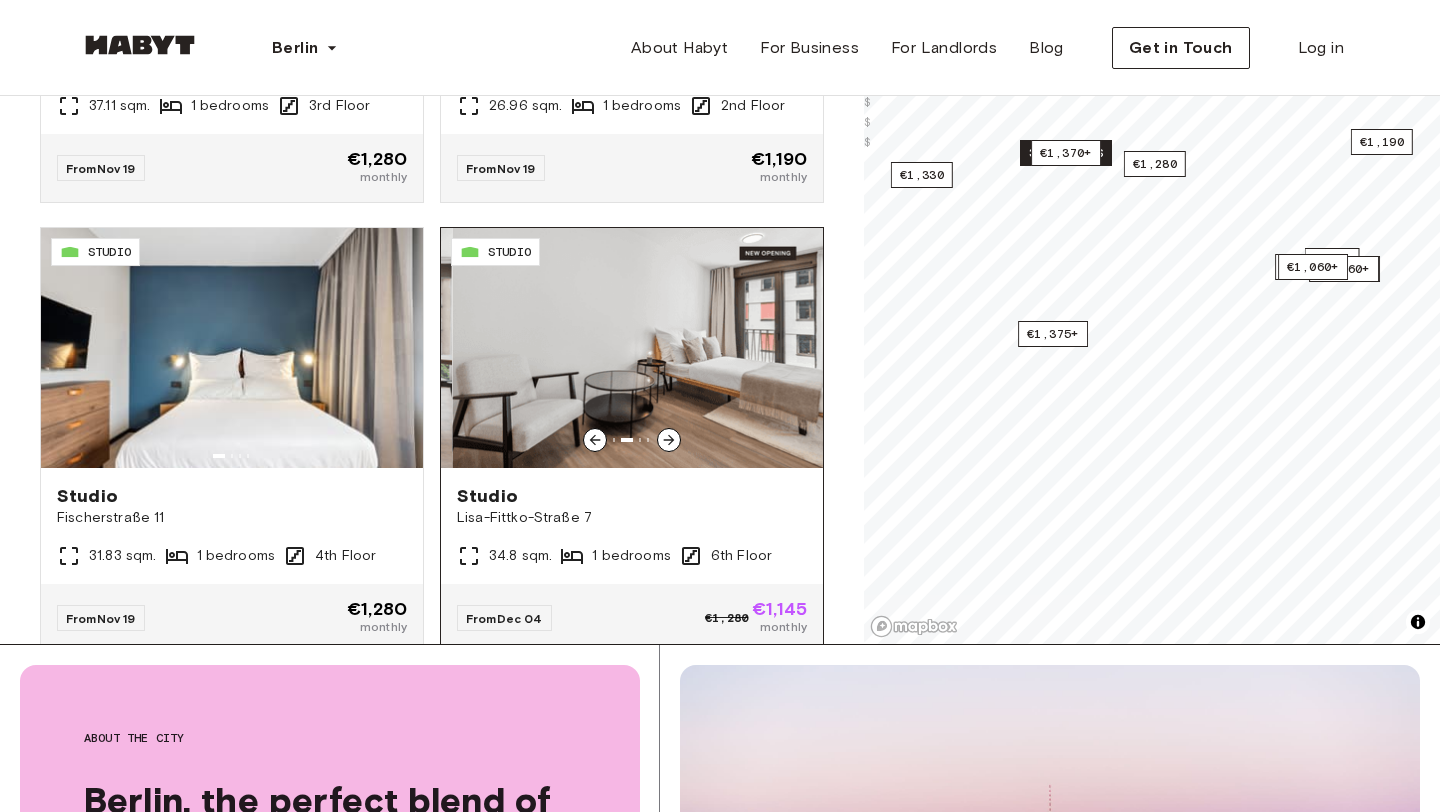 click 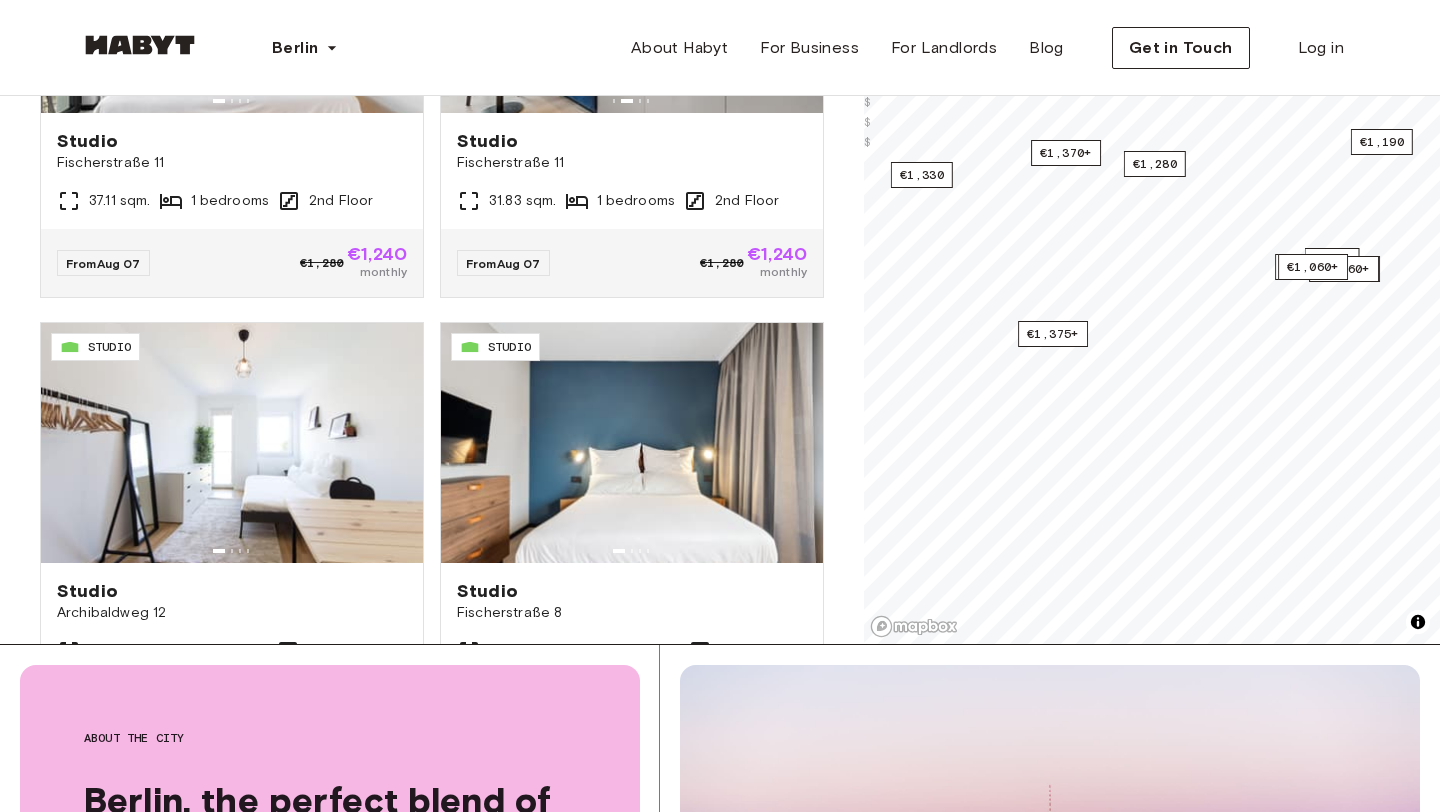 scroll, scrollTop: 0, scrollLeft: 0, axis: both 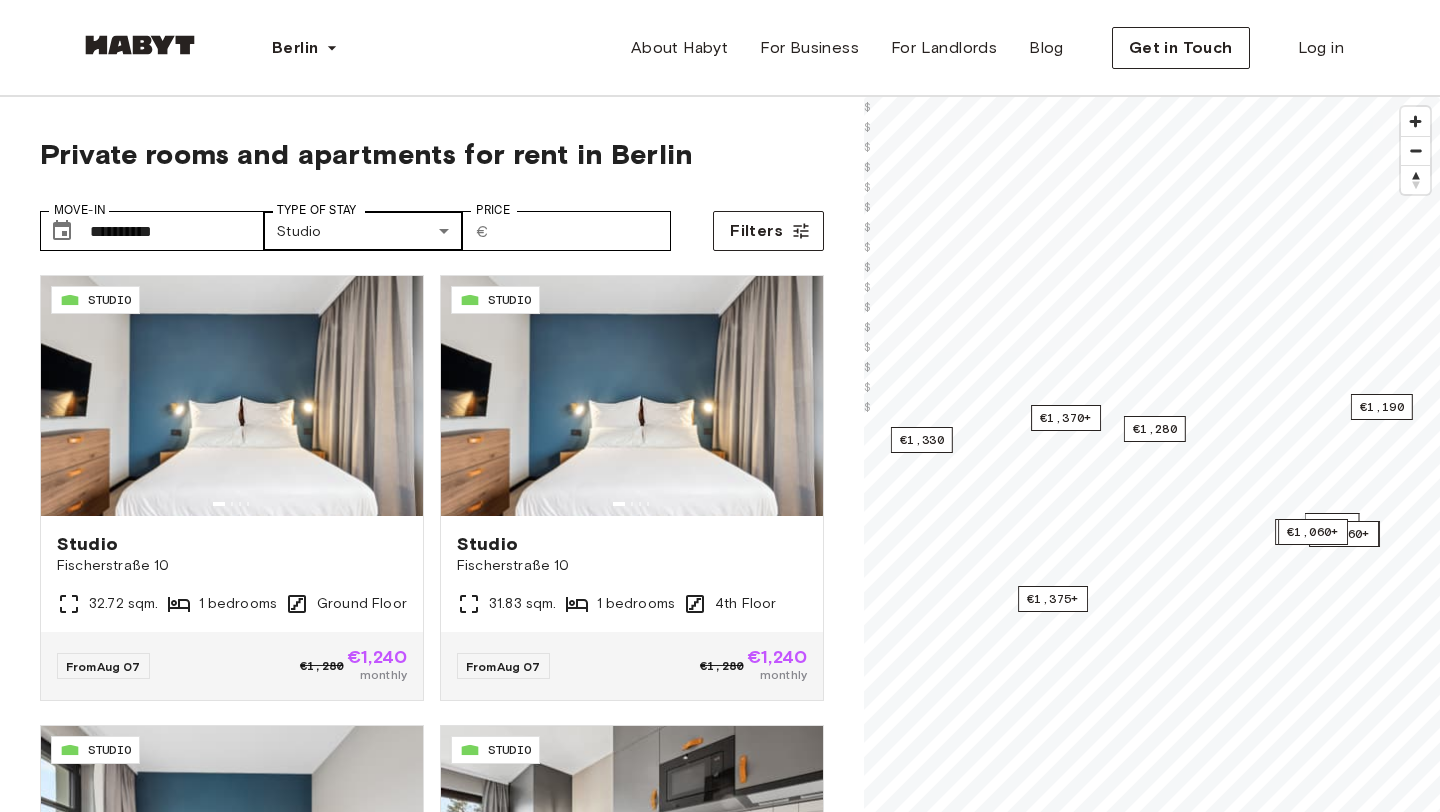 click on "**********" at bounding box center [720, 2413] 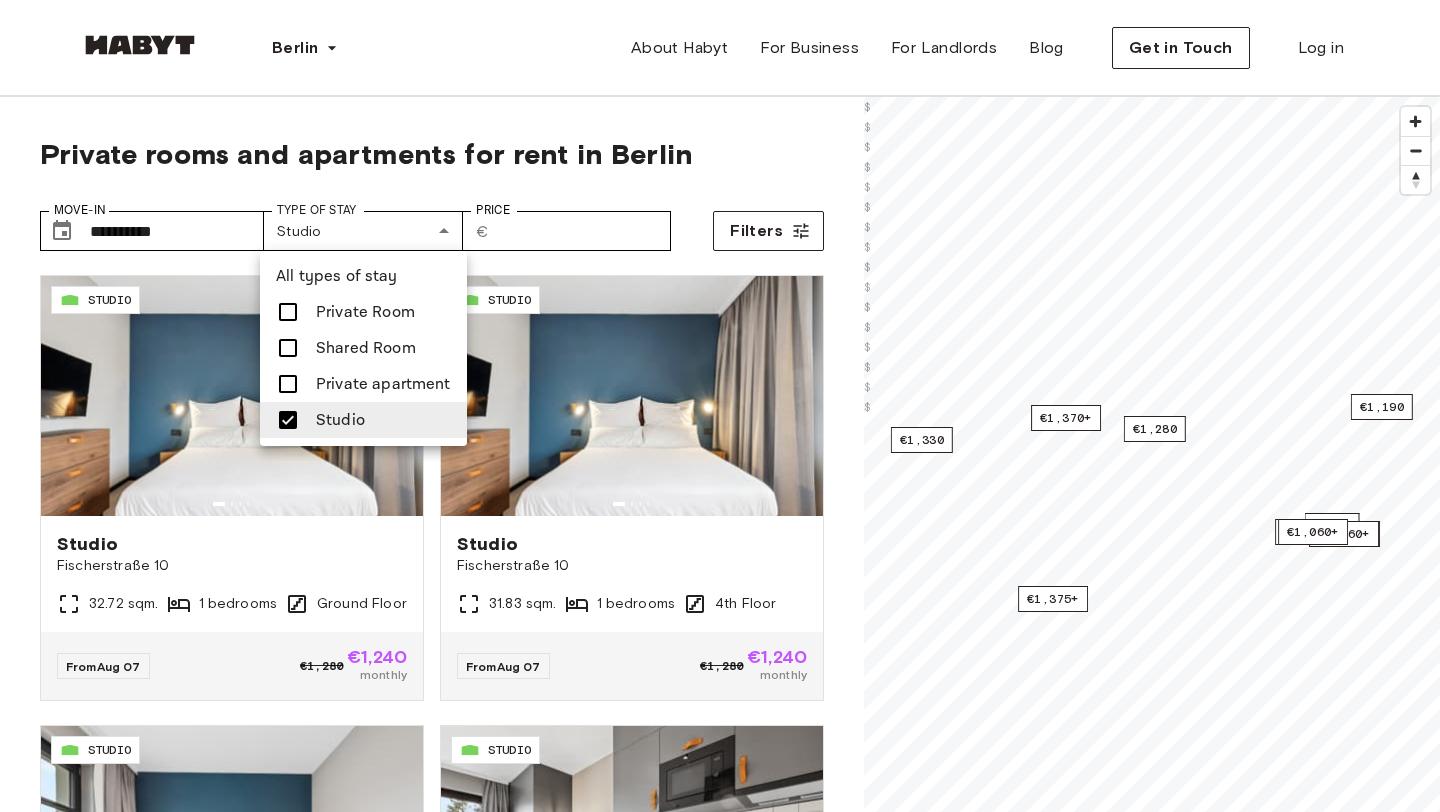 click at bounding box center [288, 312] 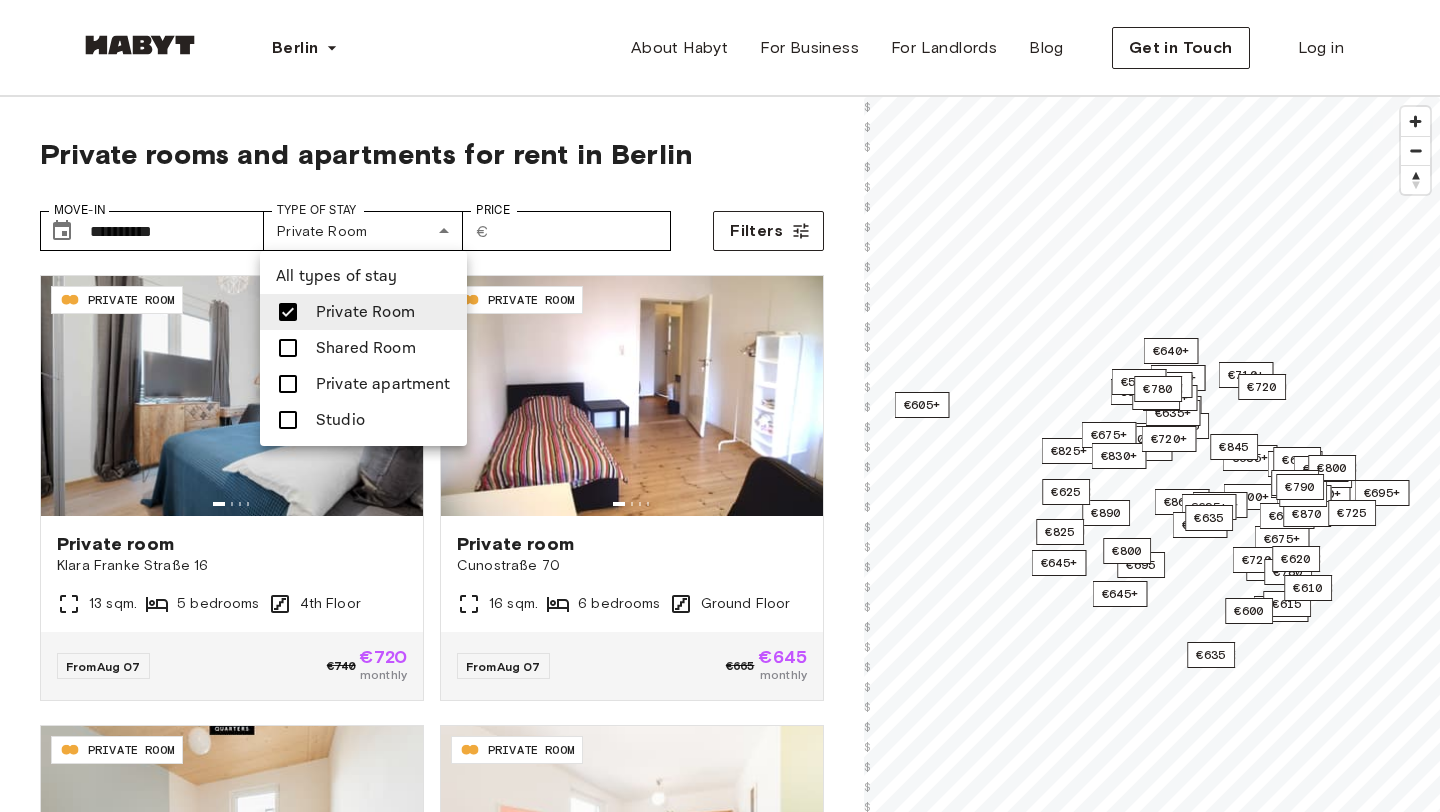 click at bounding box center (720, 406) 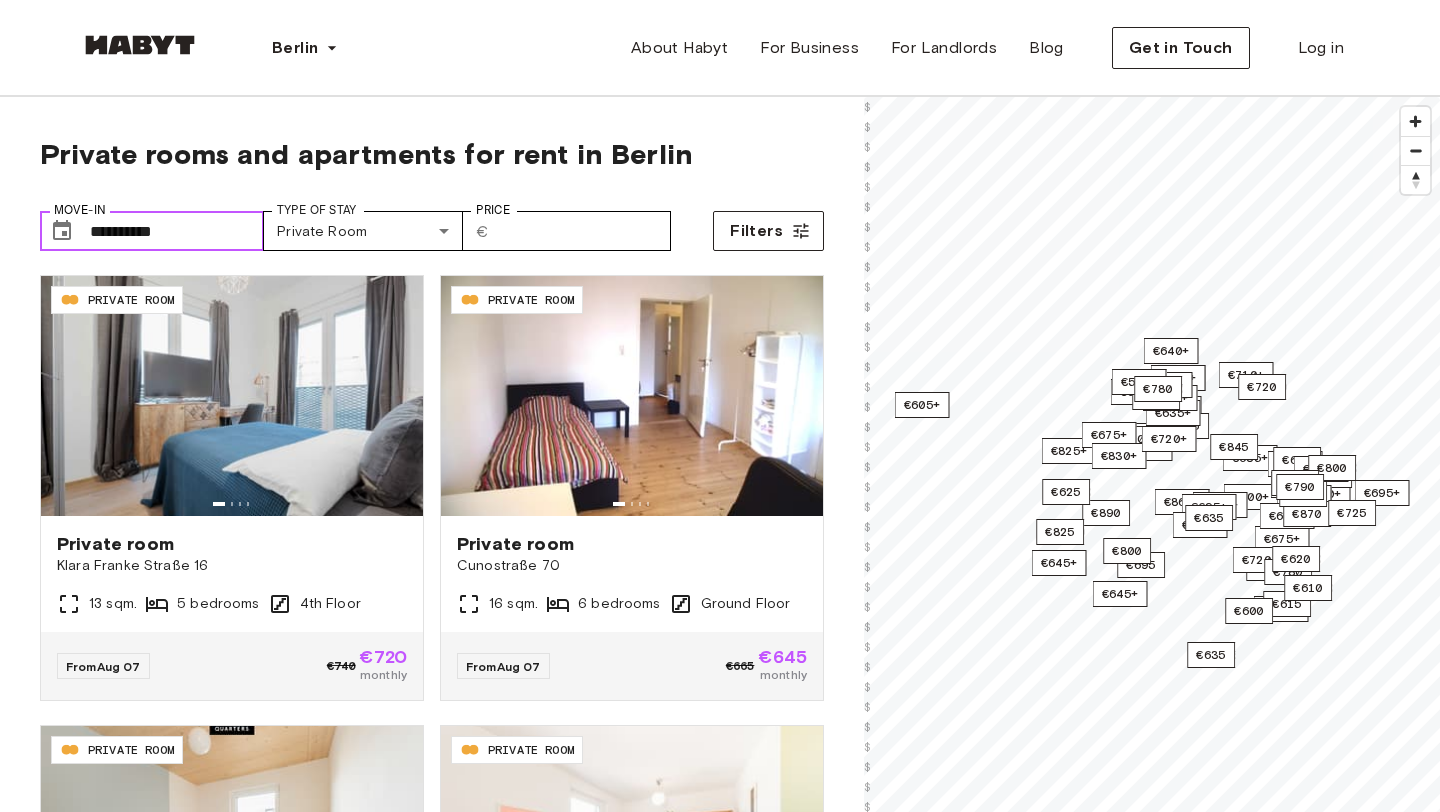 click on "**********" at bounding box center (177, 231) 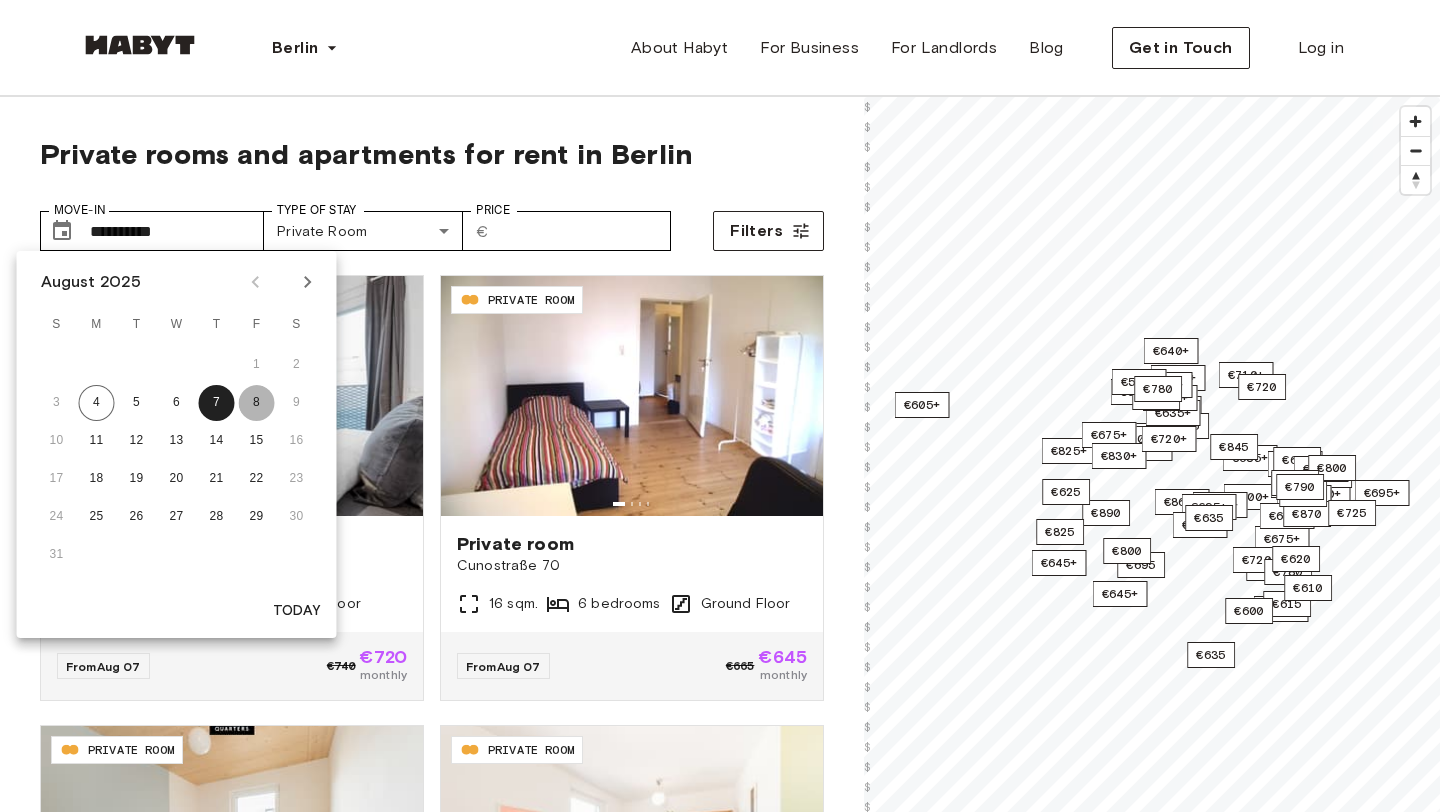 click on "8" at bounding box center [257, 403] 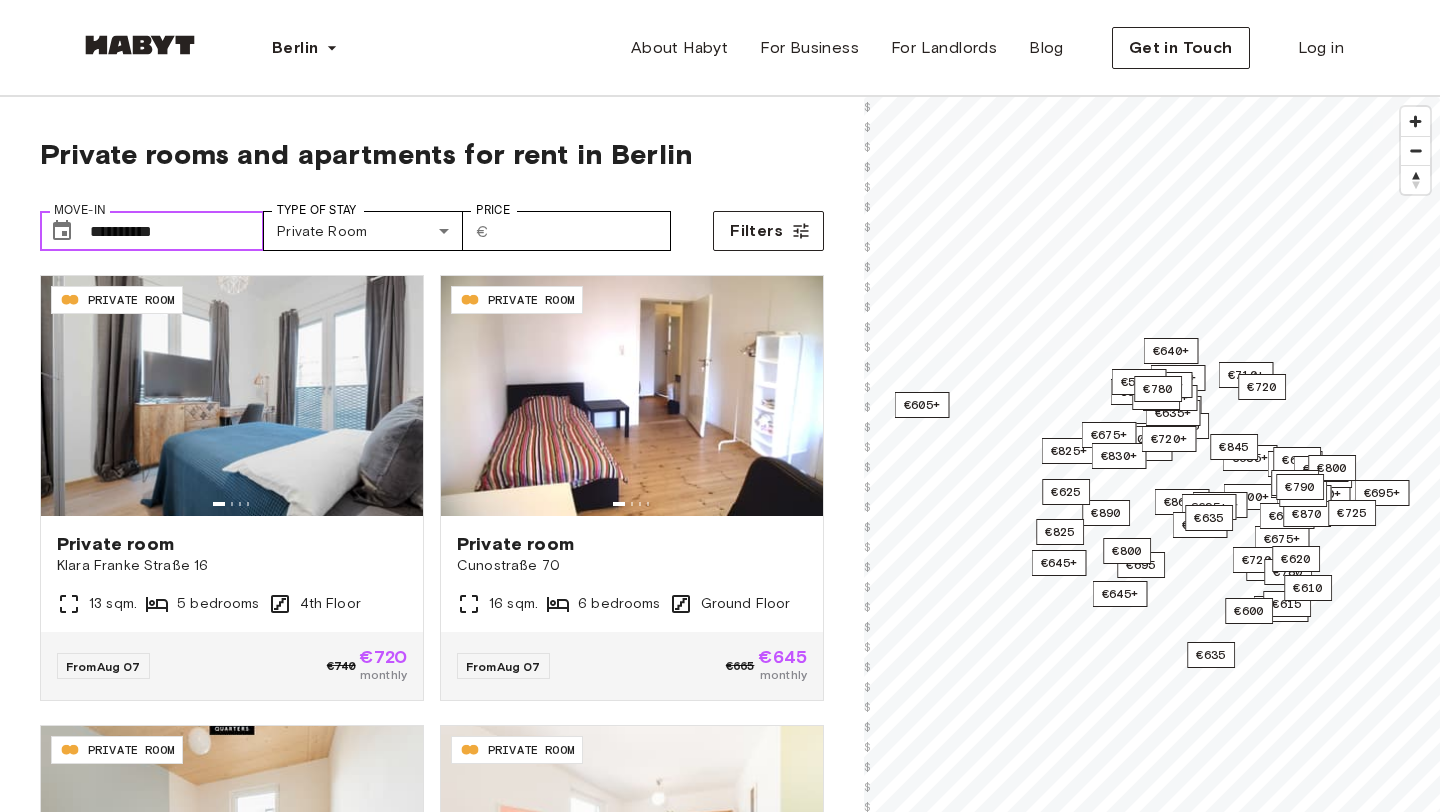 click on "**********" at bounding box center (177, 231) 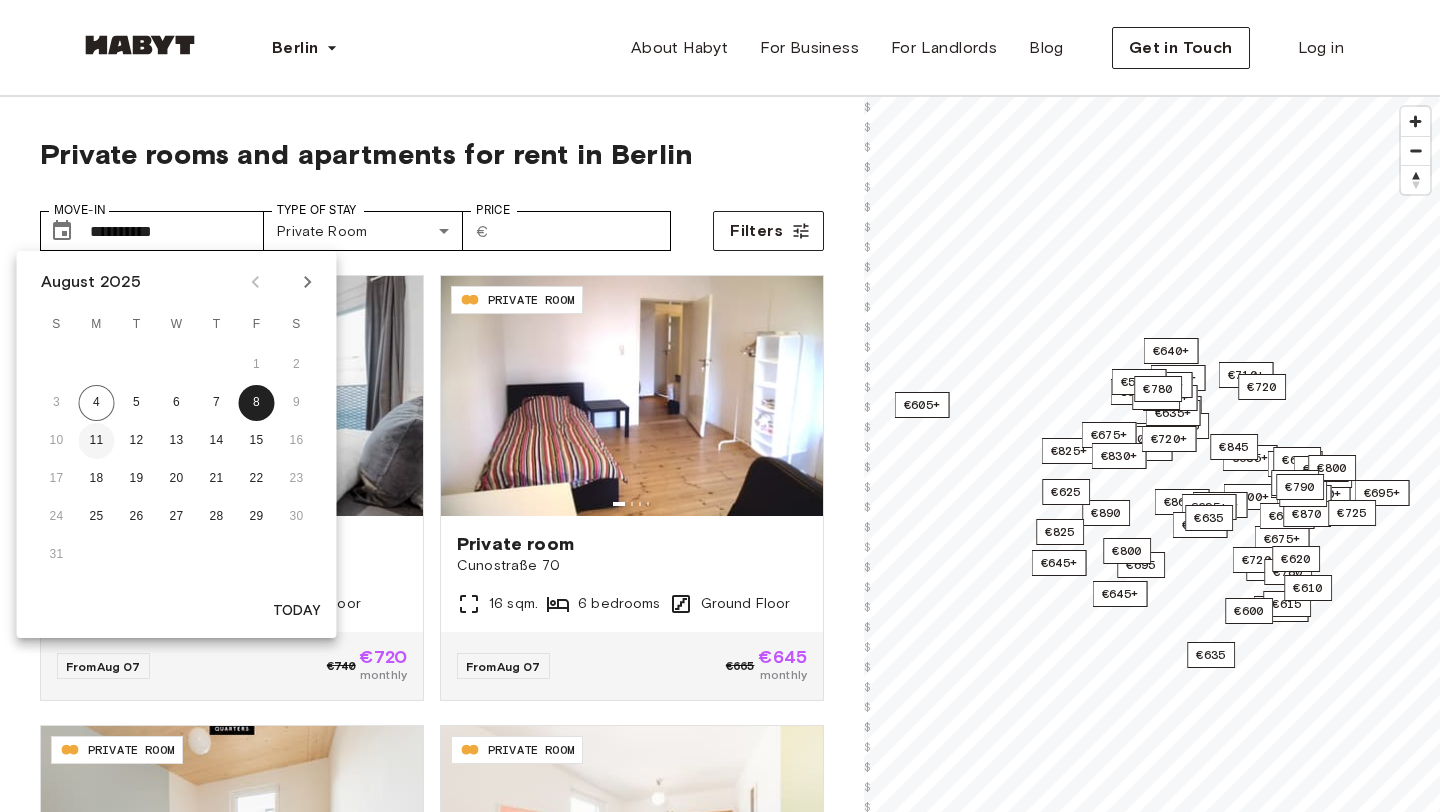 click on "11" at bounding box center (97, 441) 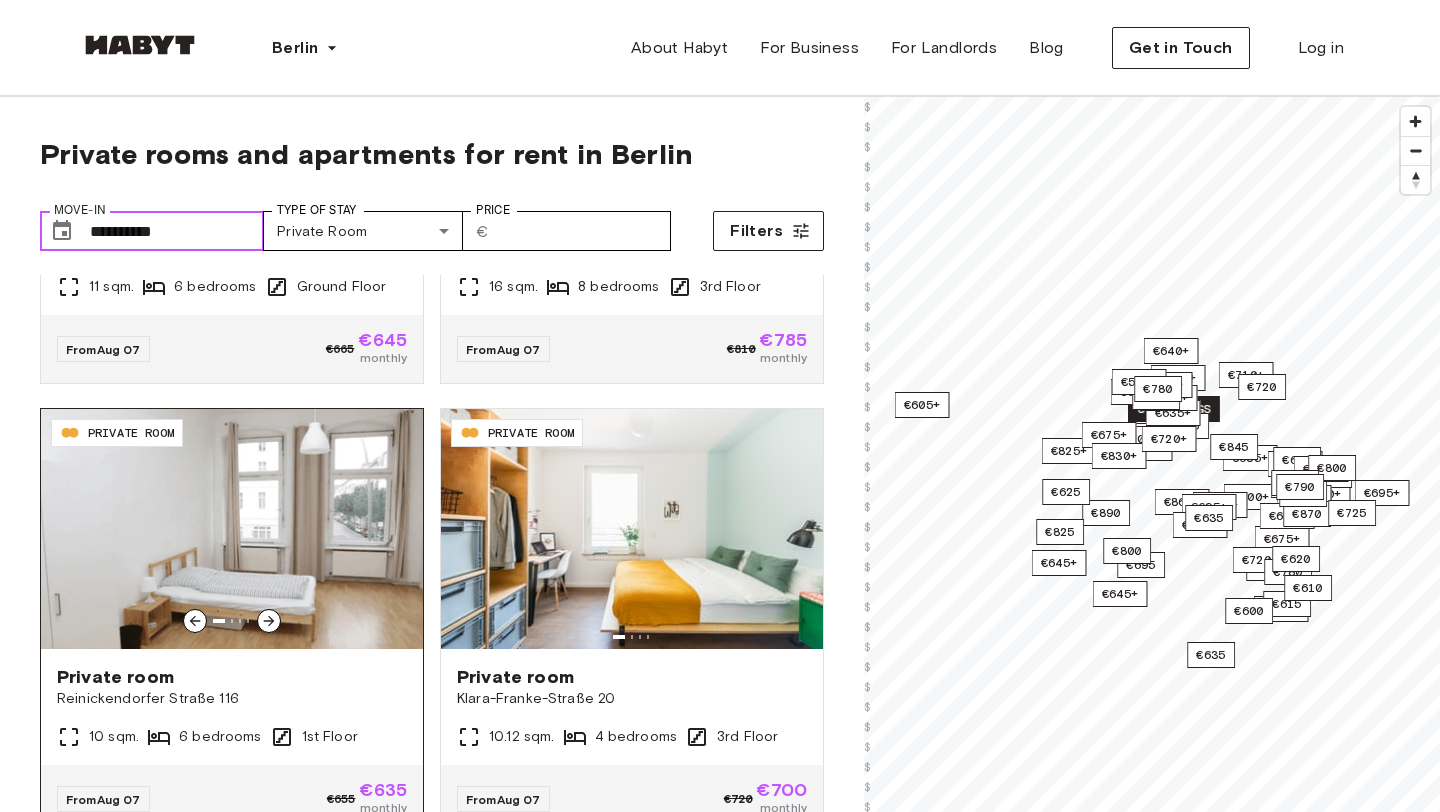 scroll, scrollTop: 3010, scrollLeft: 0, axis: vertical 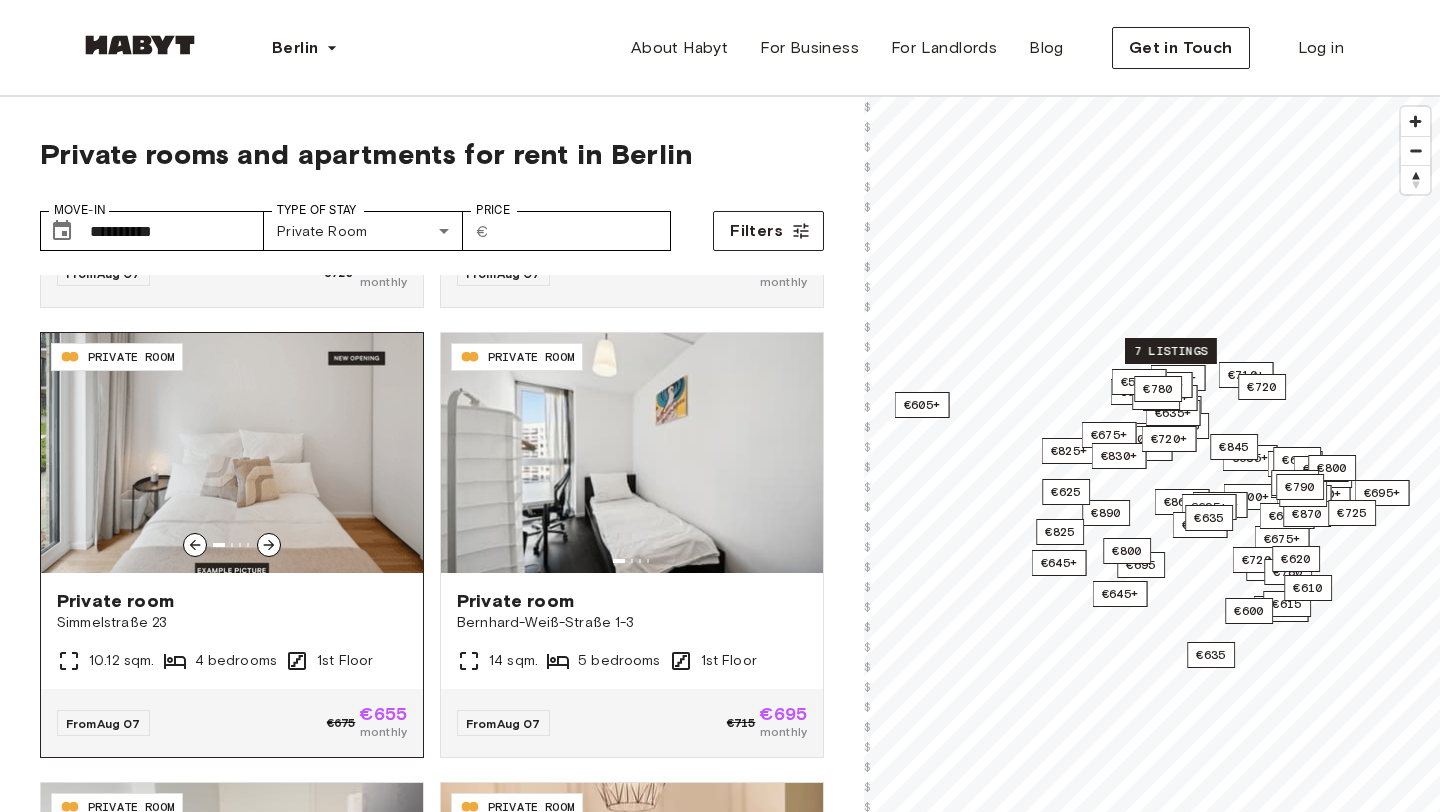 click 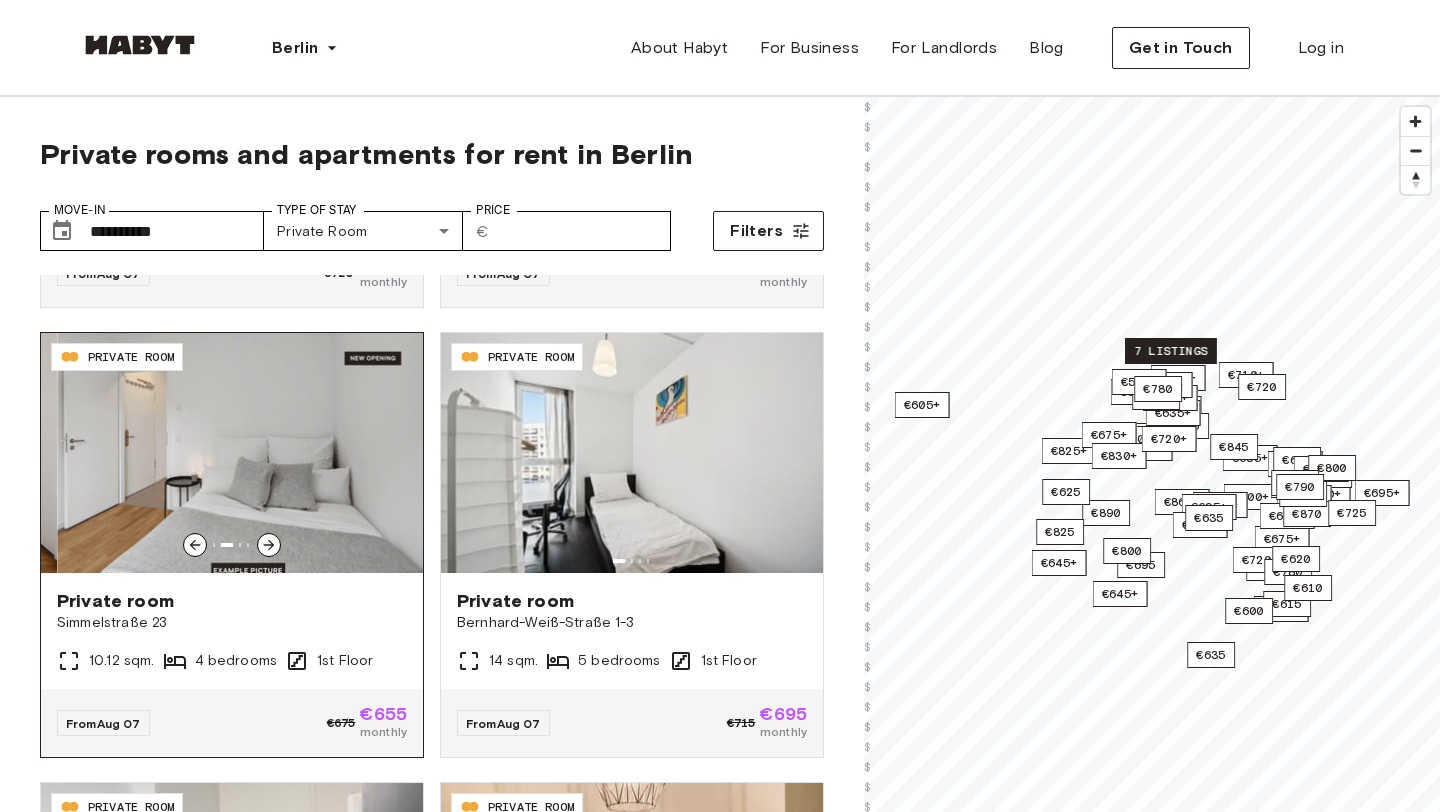 click 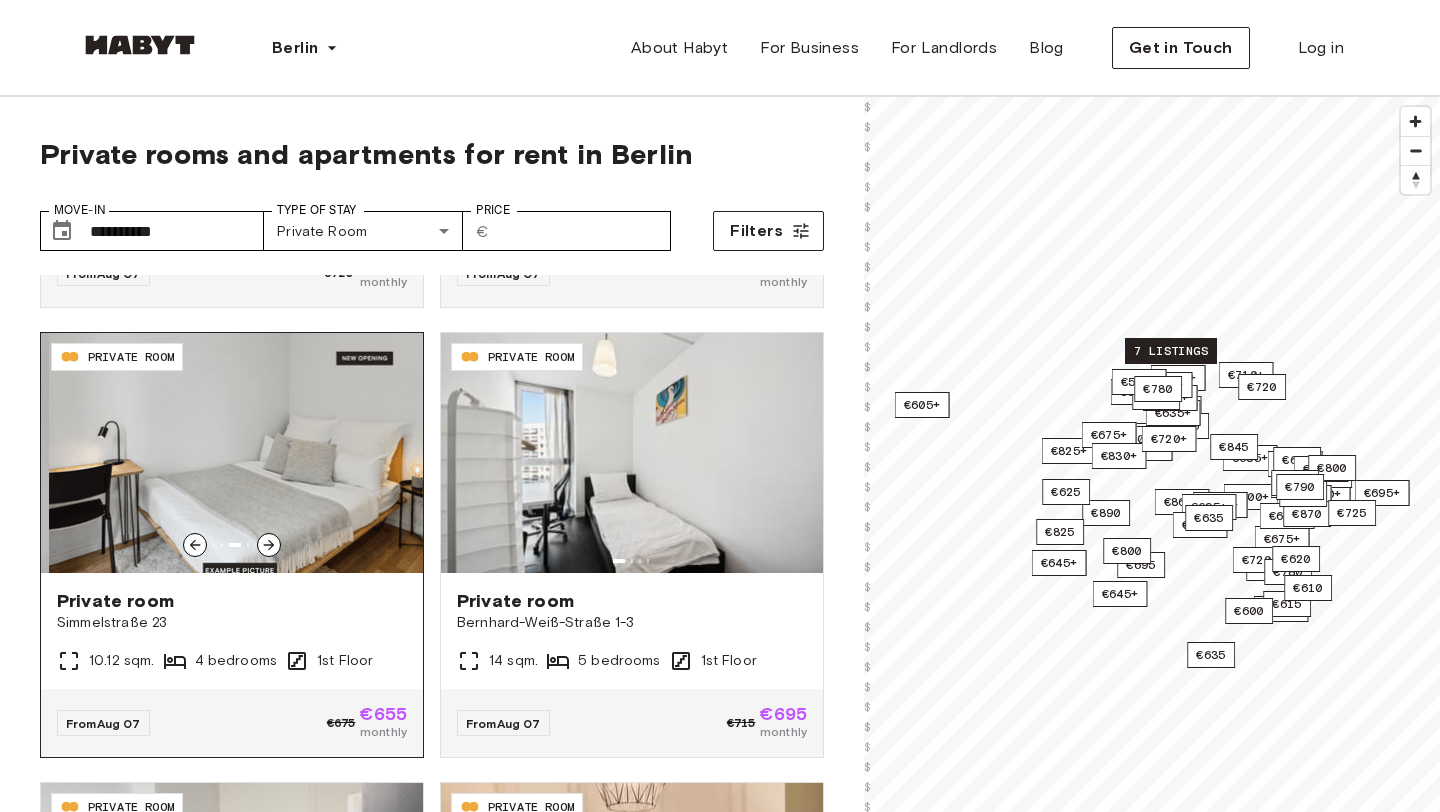 click 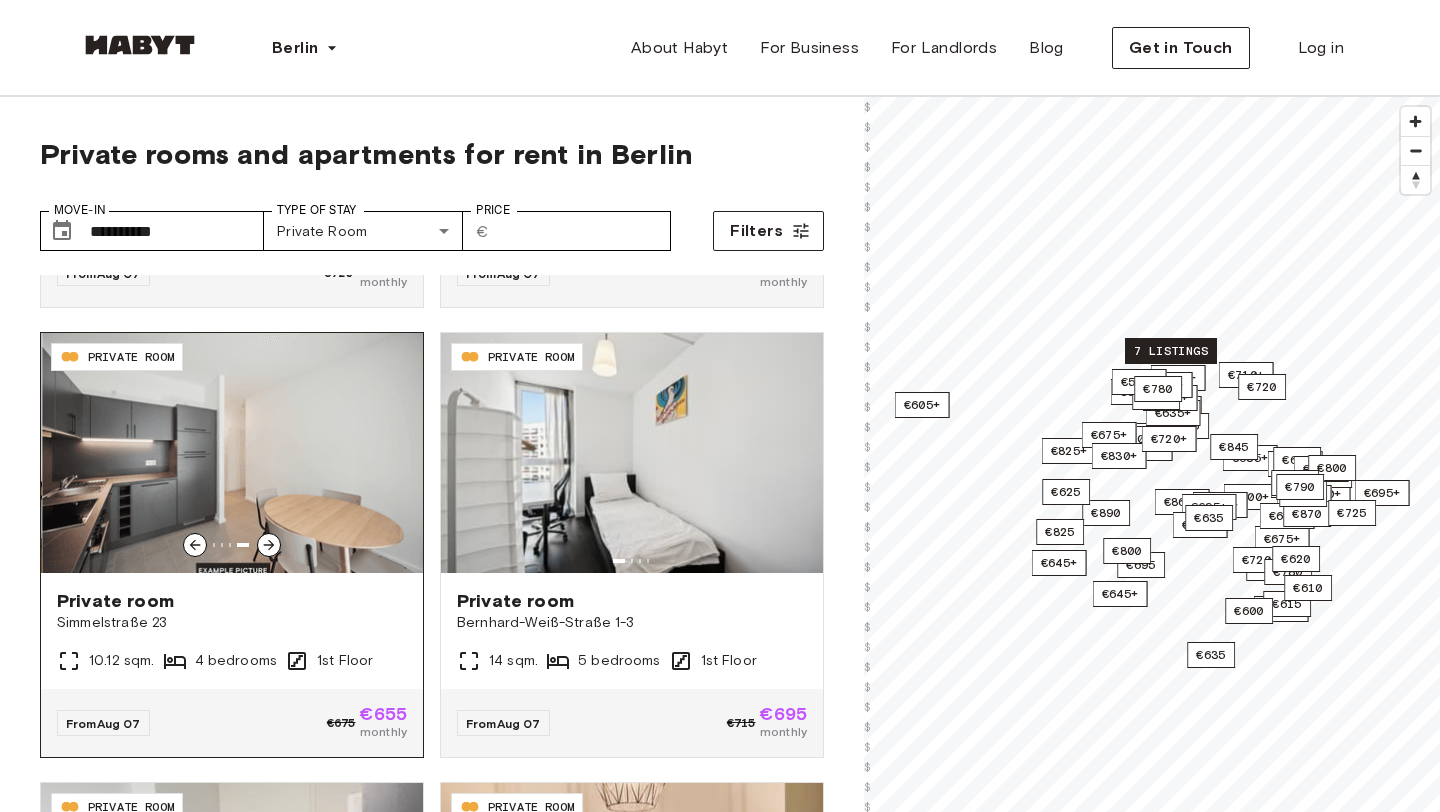 click 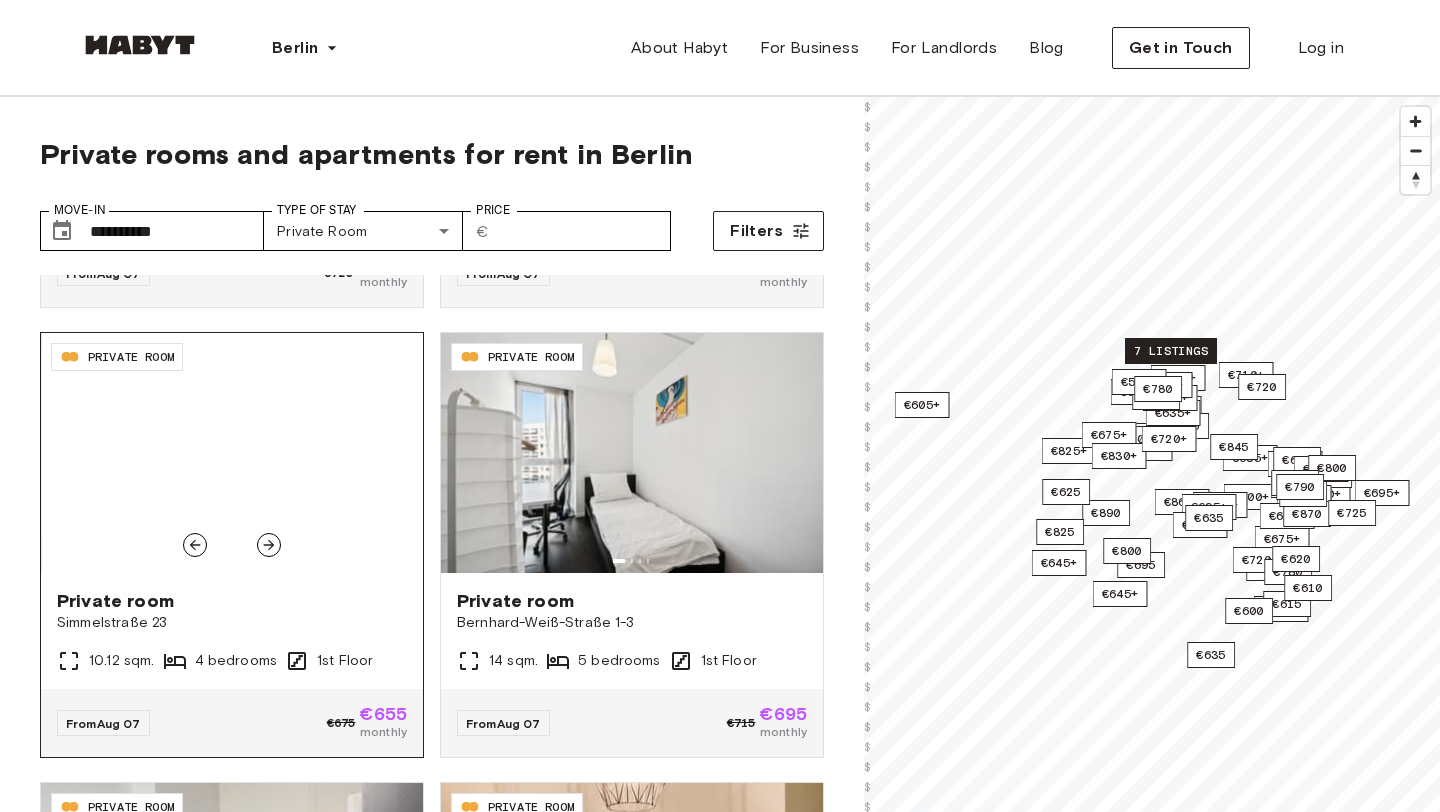 click 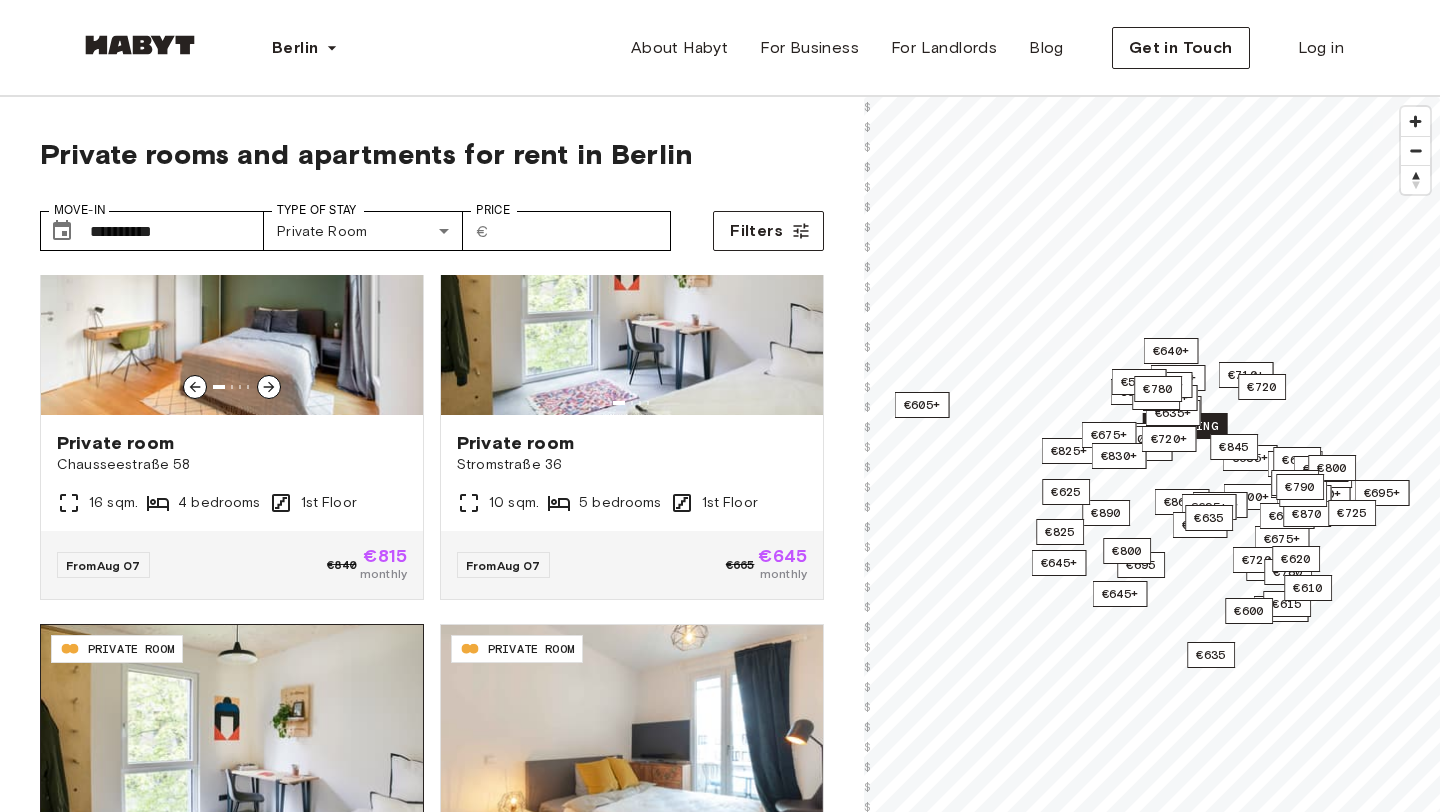 scroll, scrollTop: 8184, scrollLeft: 0, axis: vertical 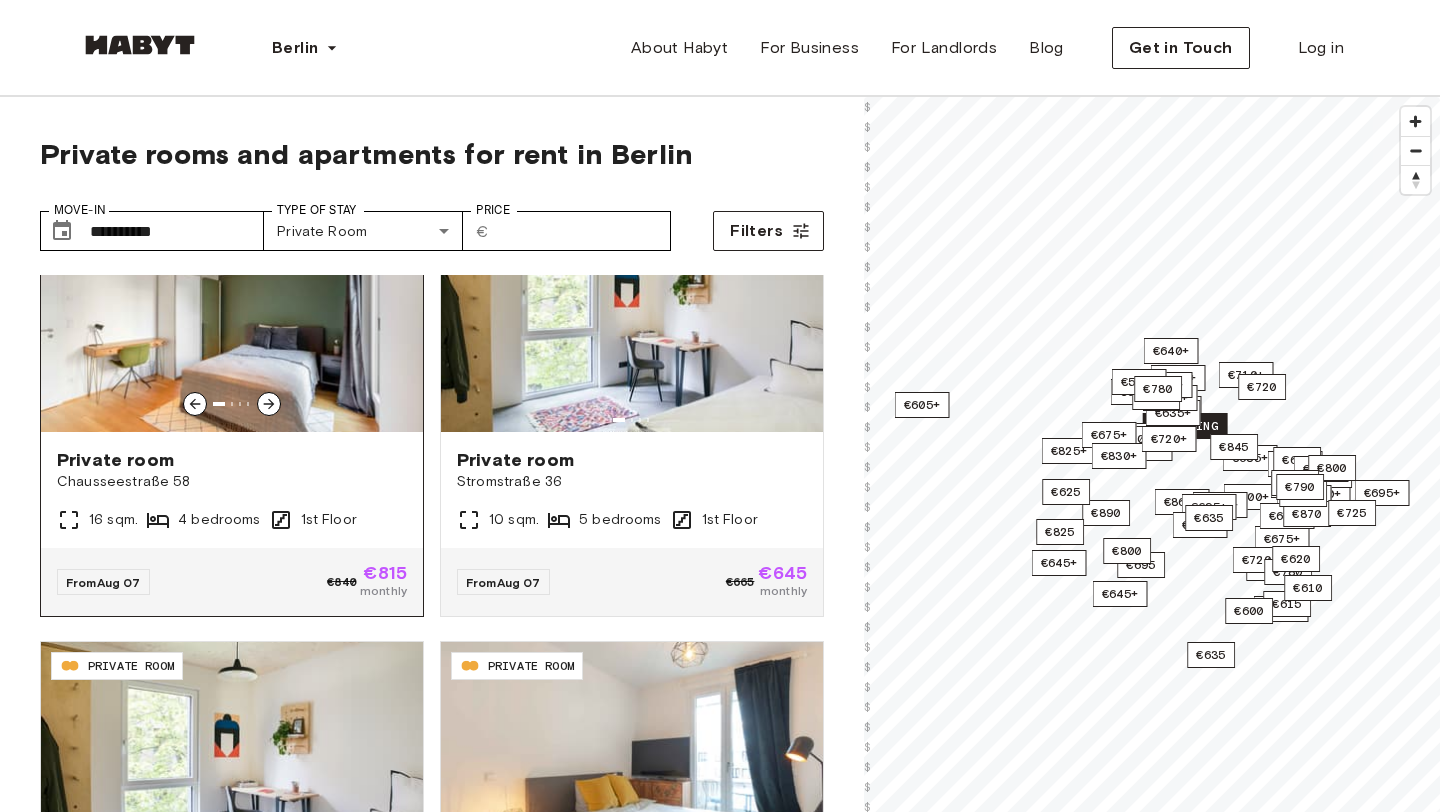 click 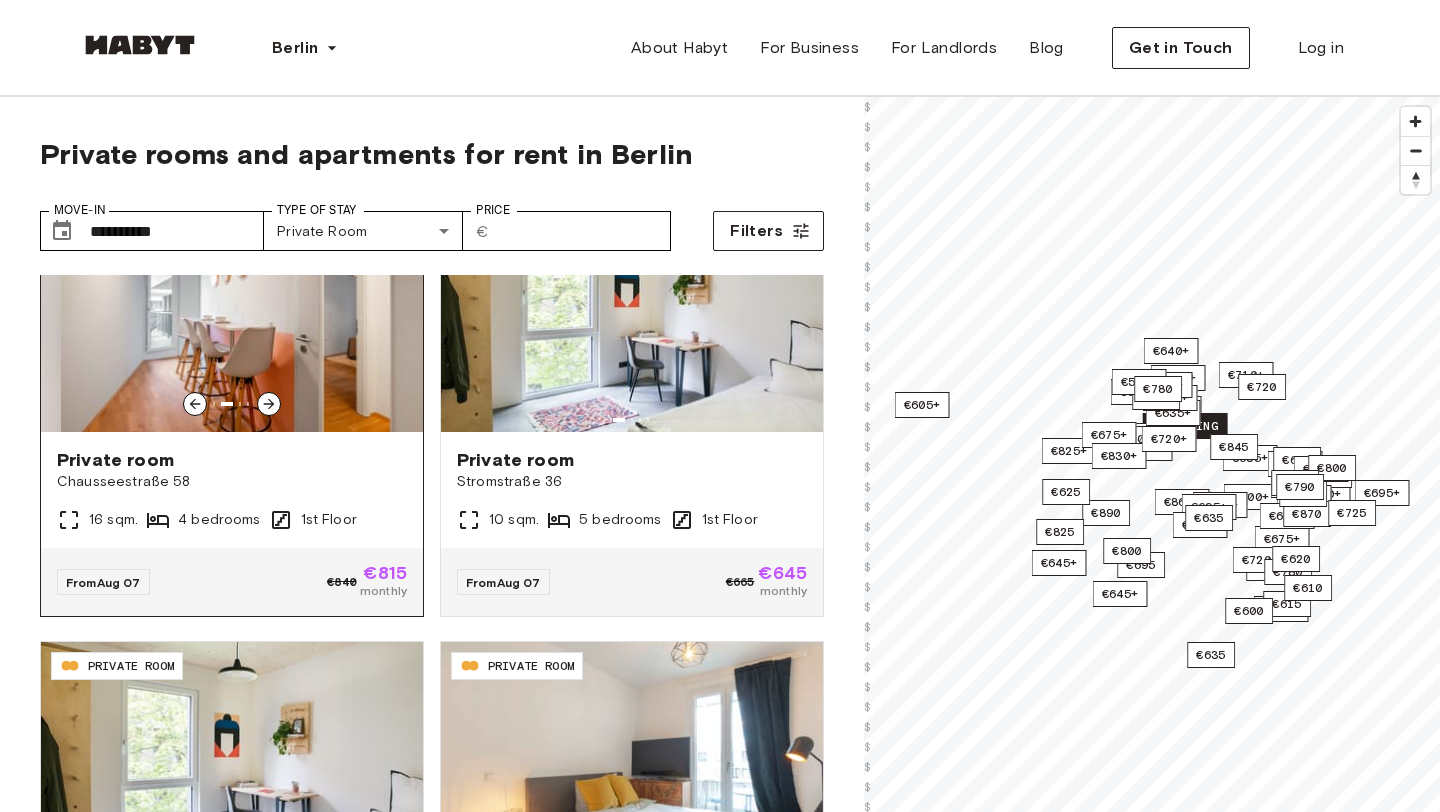 click 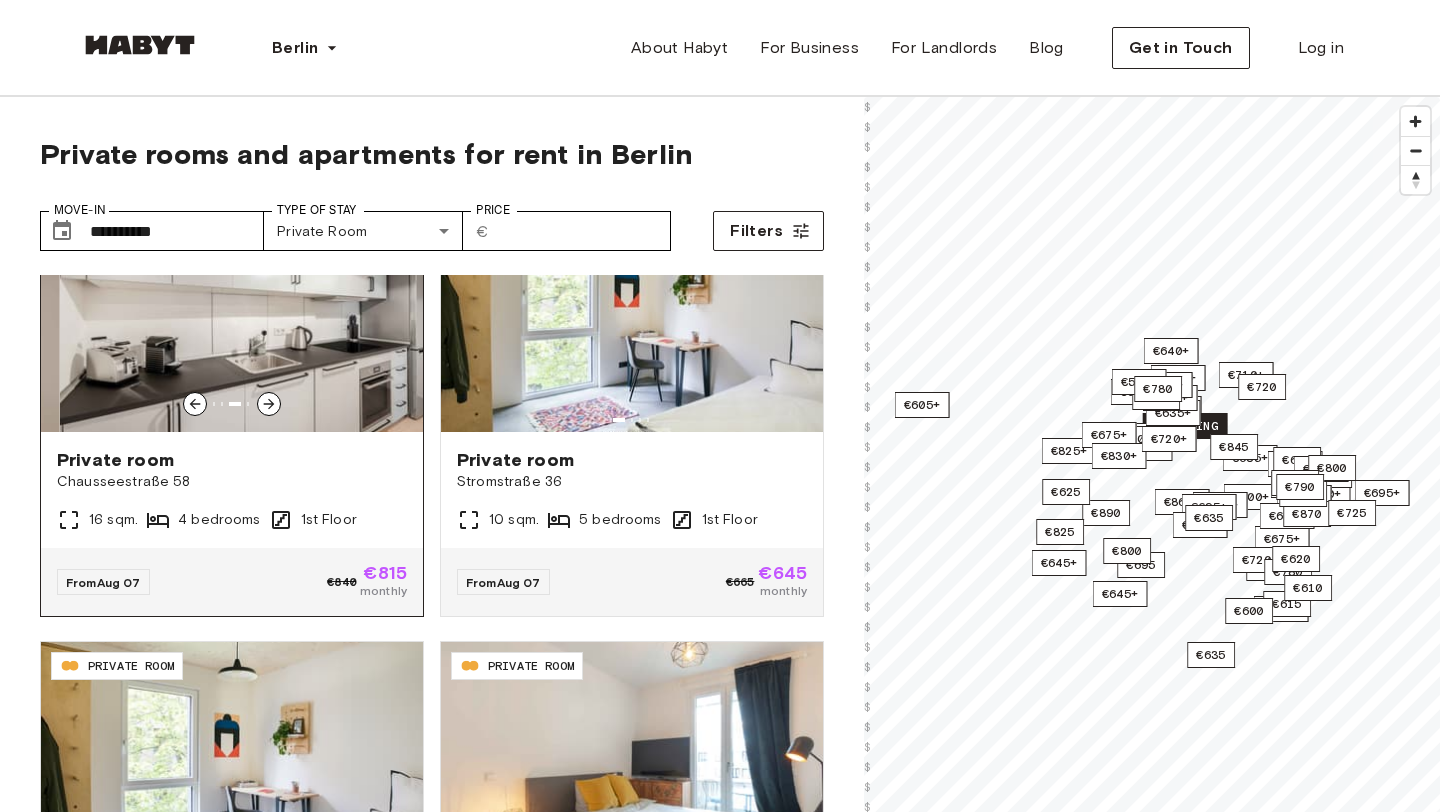 click 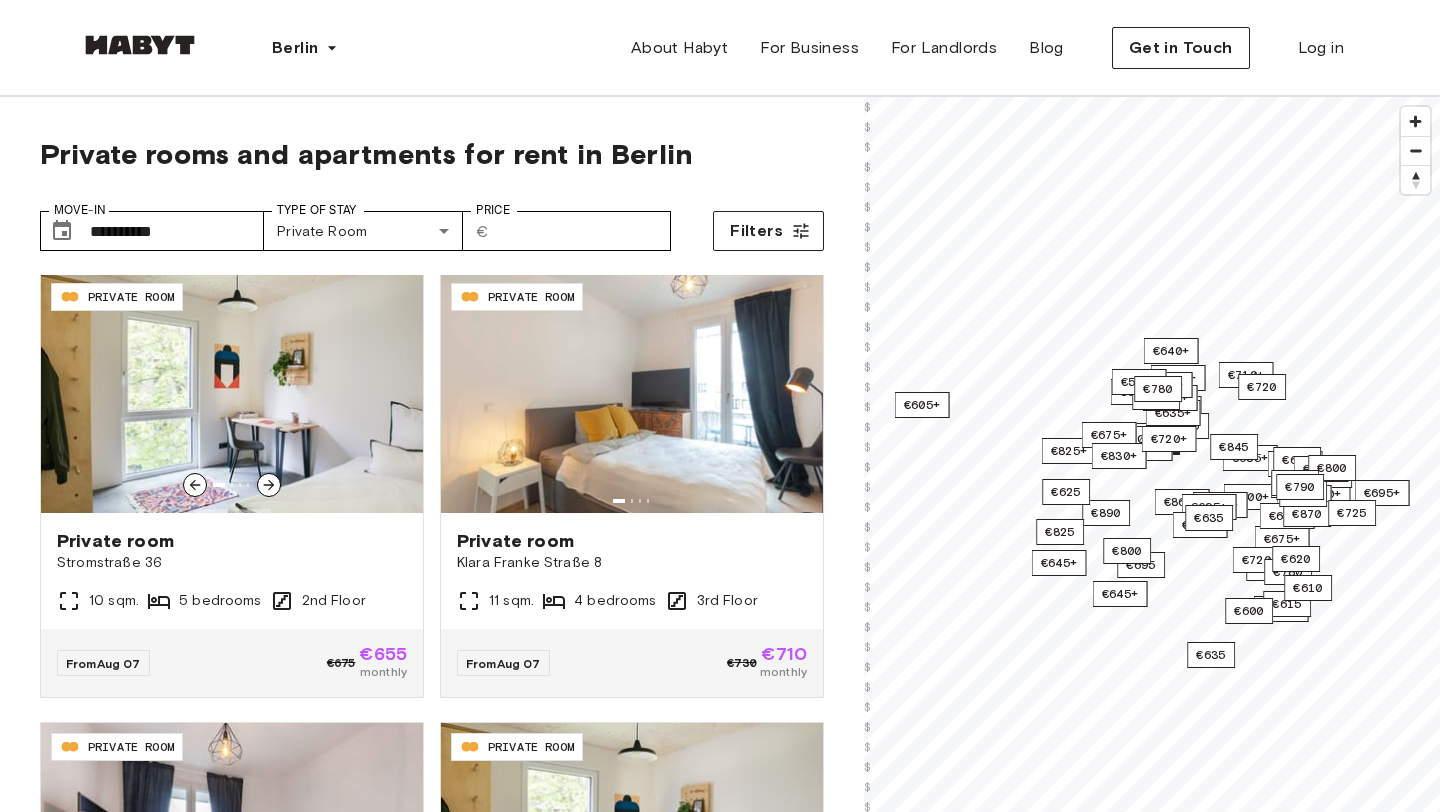 scroll, scrollTop: 8541, scrollLeft: 0, axis: vertical 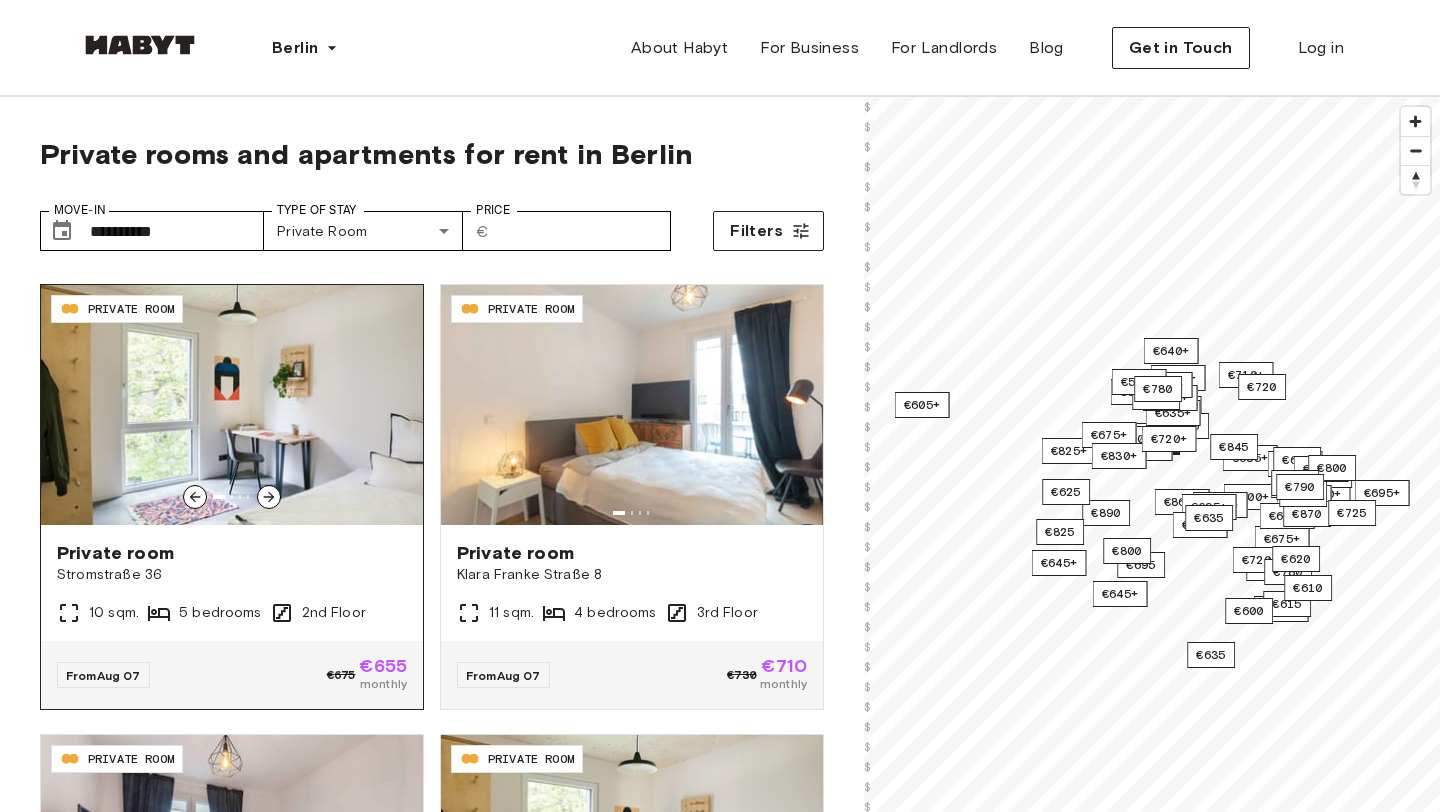 click 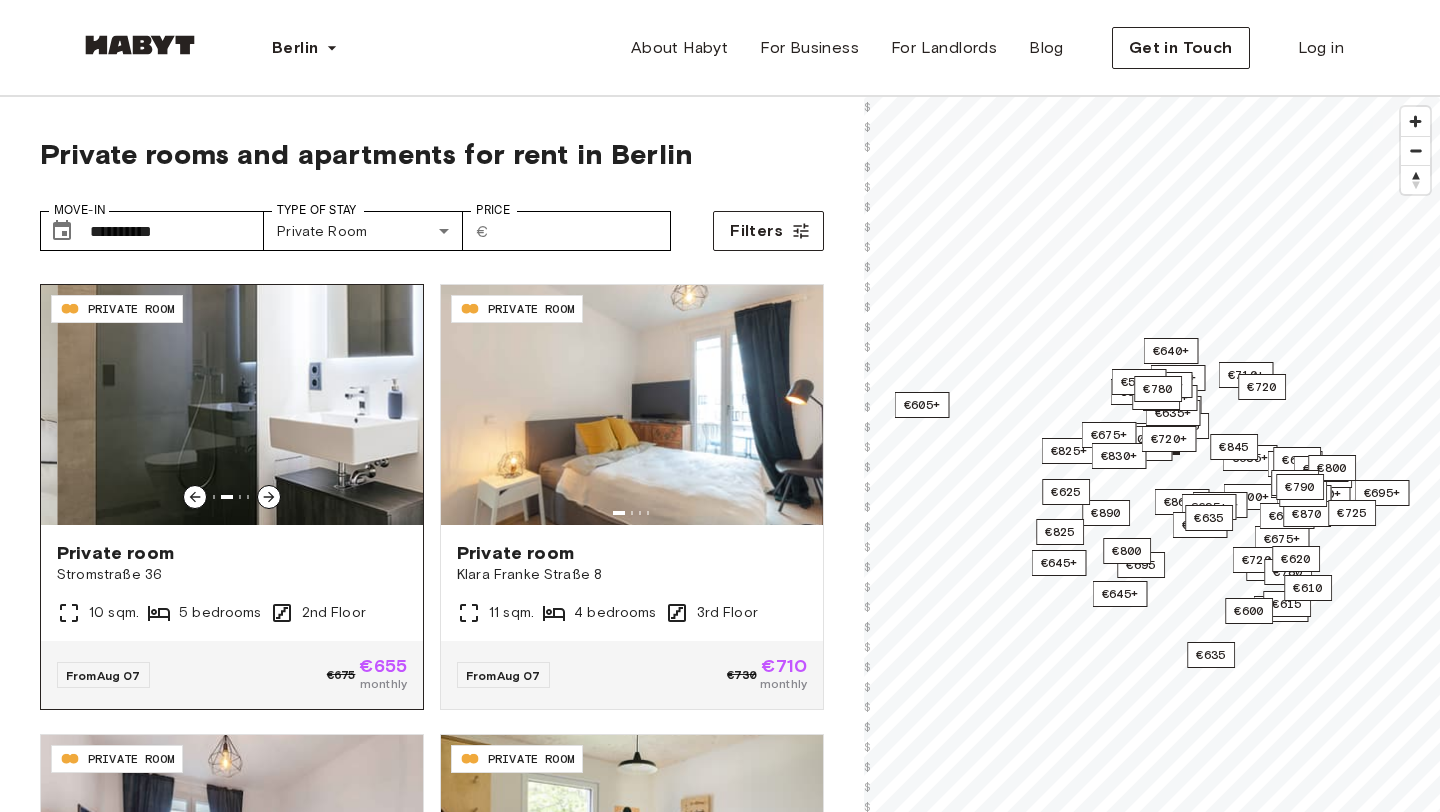 click 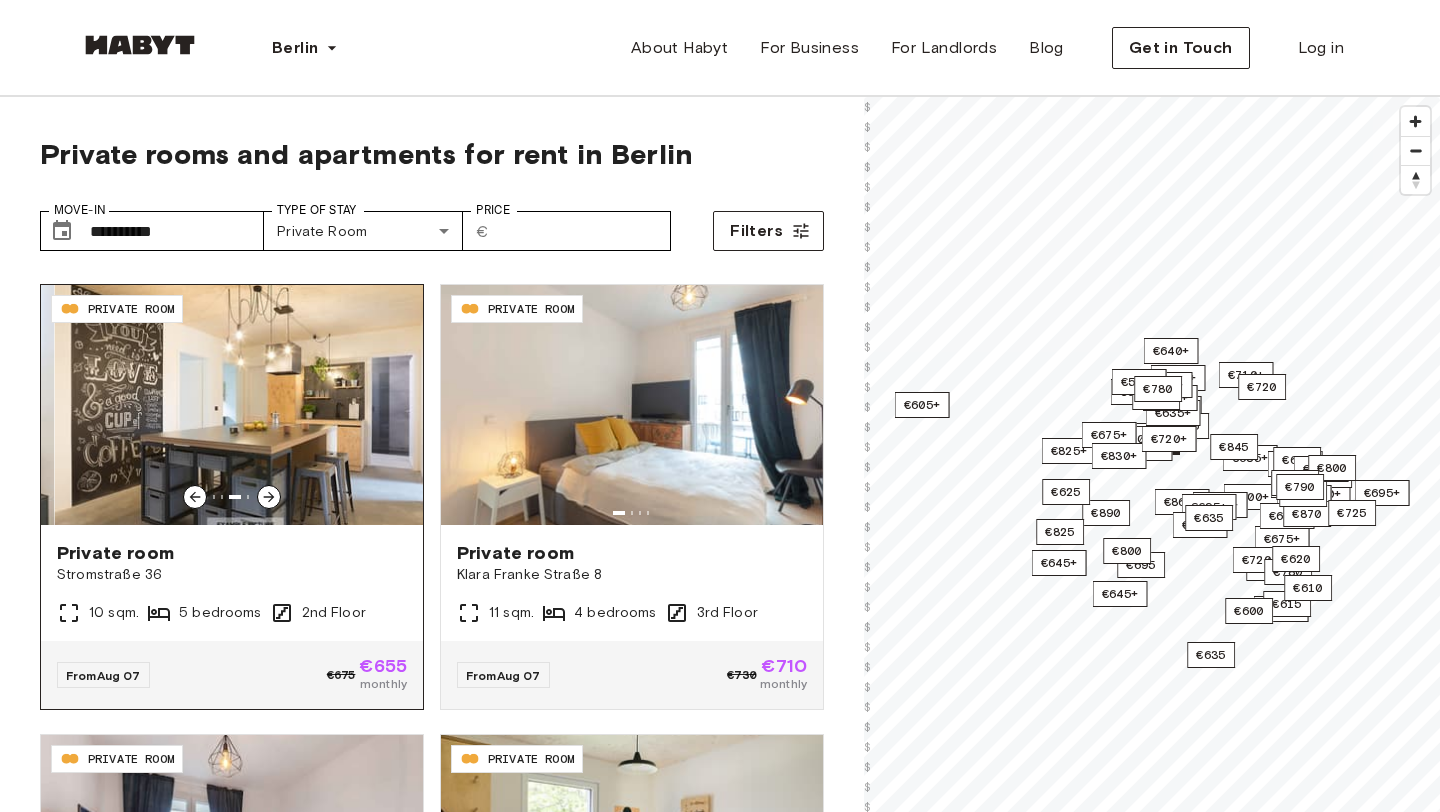 click 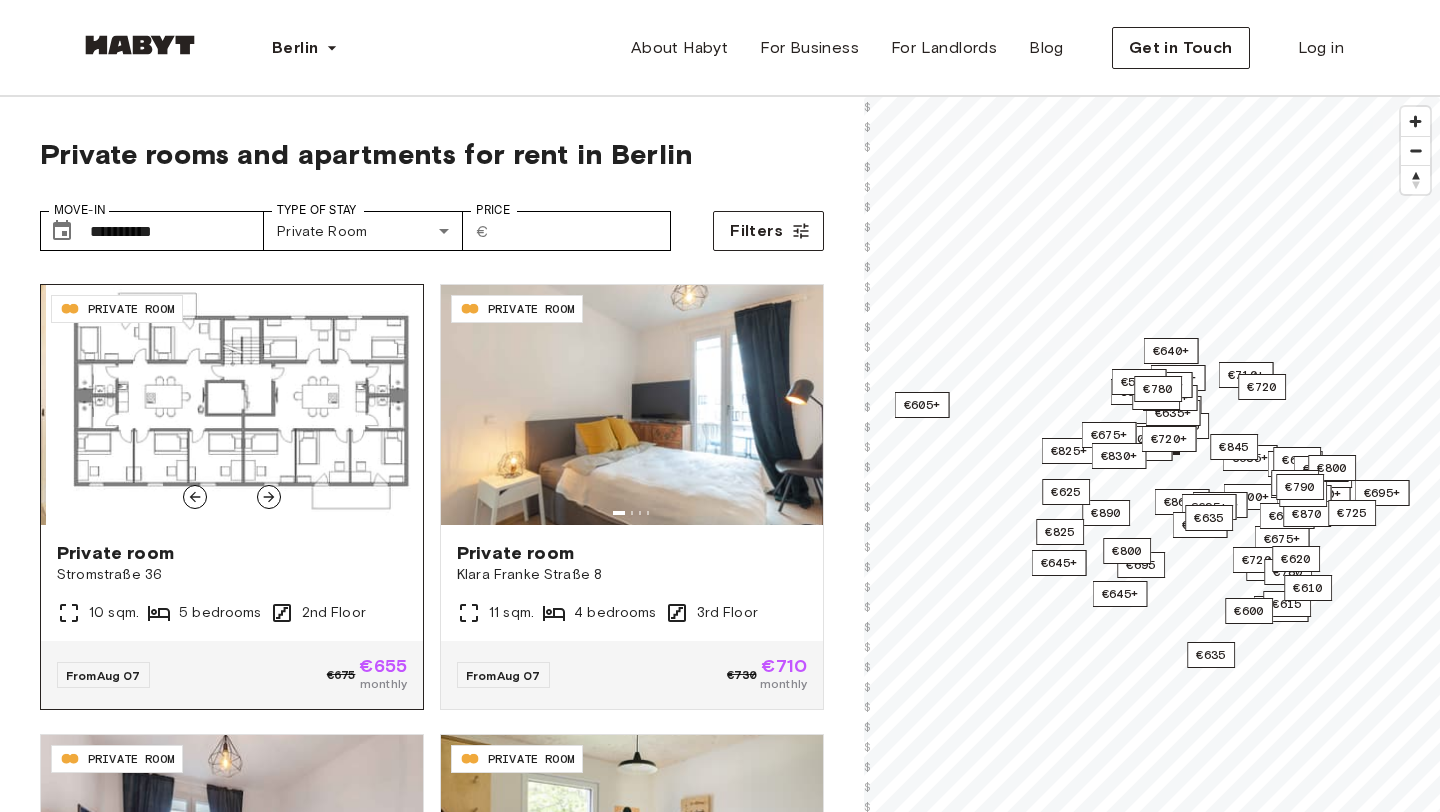 click 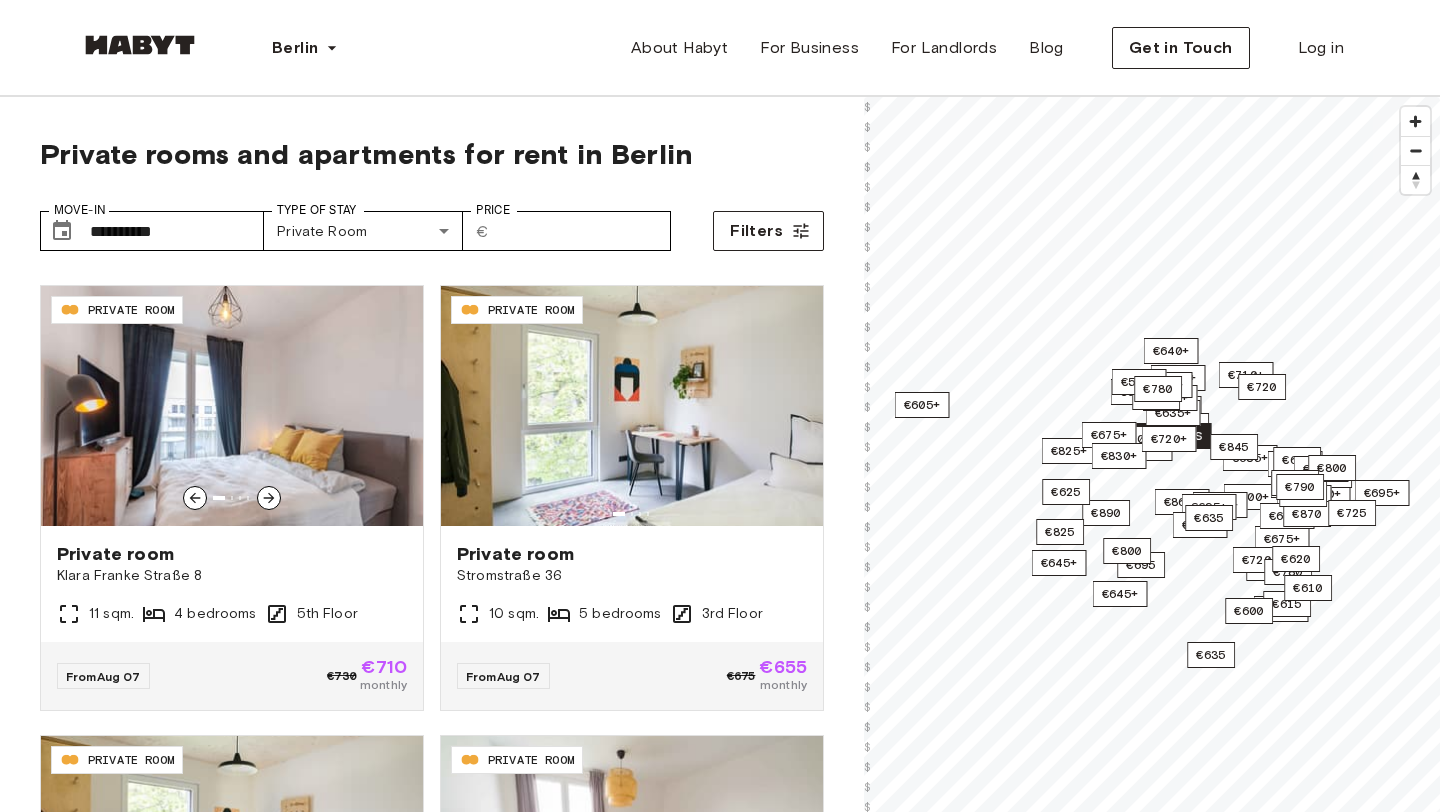 scroll, scrollTop: 8996, scrollLeft: 0, axis: vertical 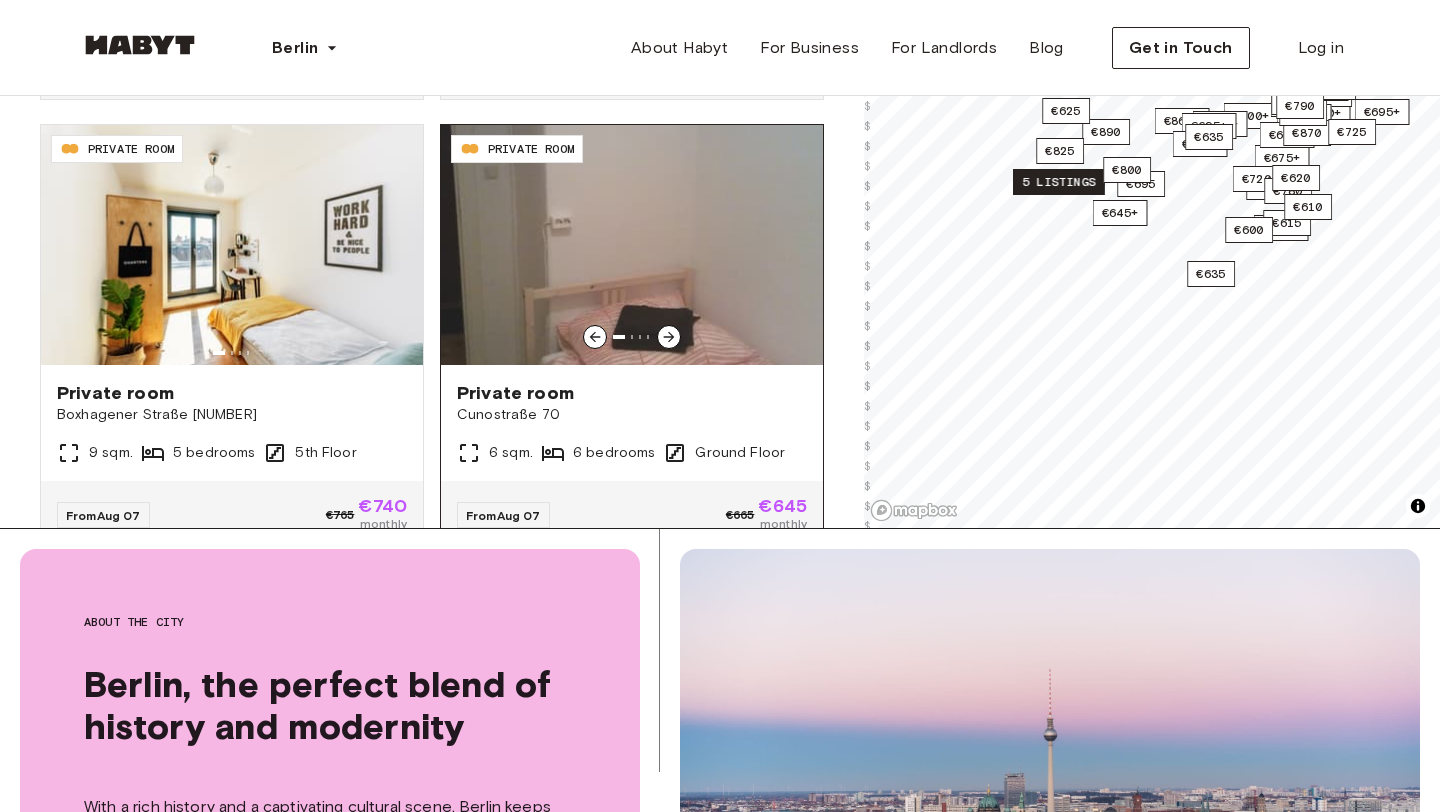 click 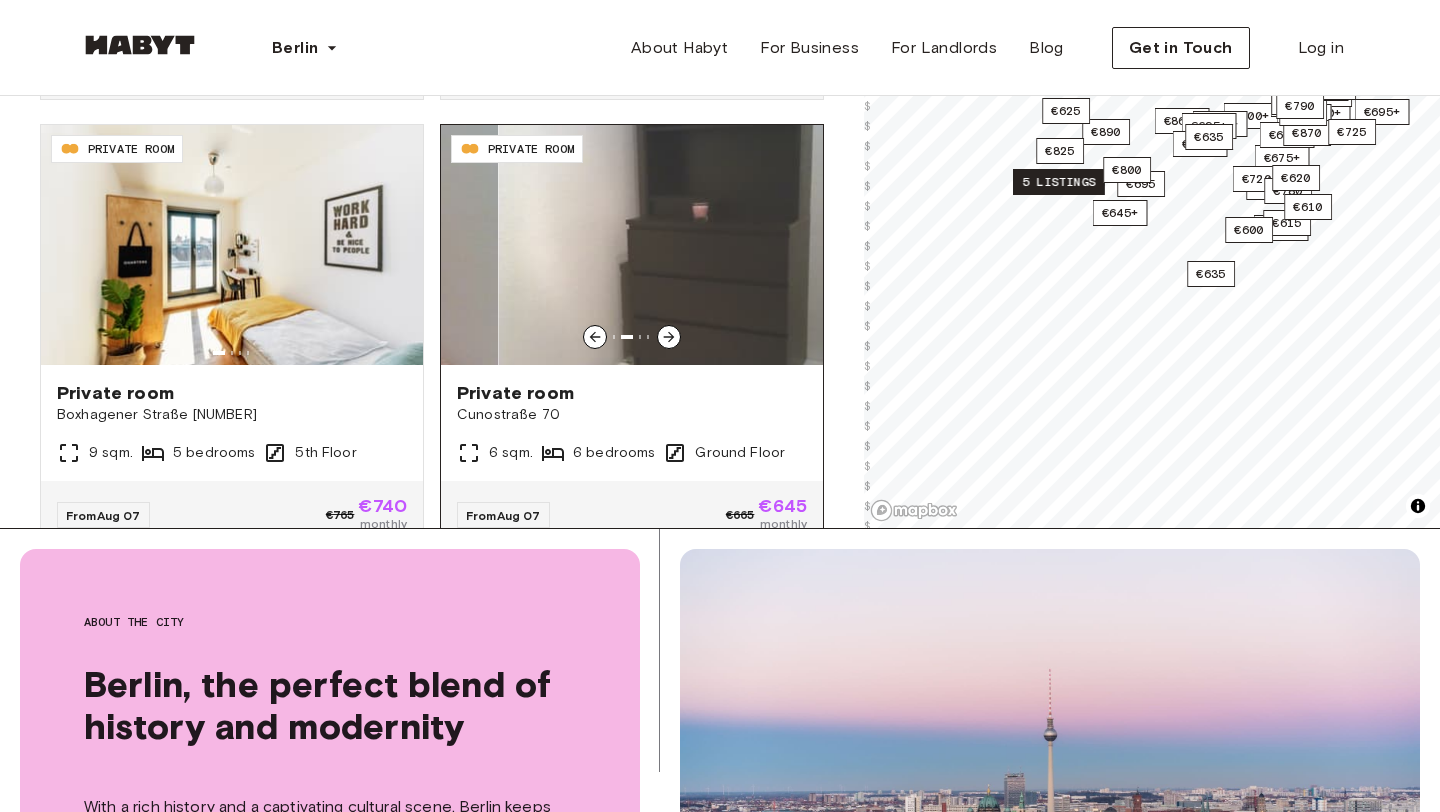 click 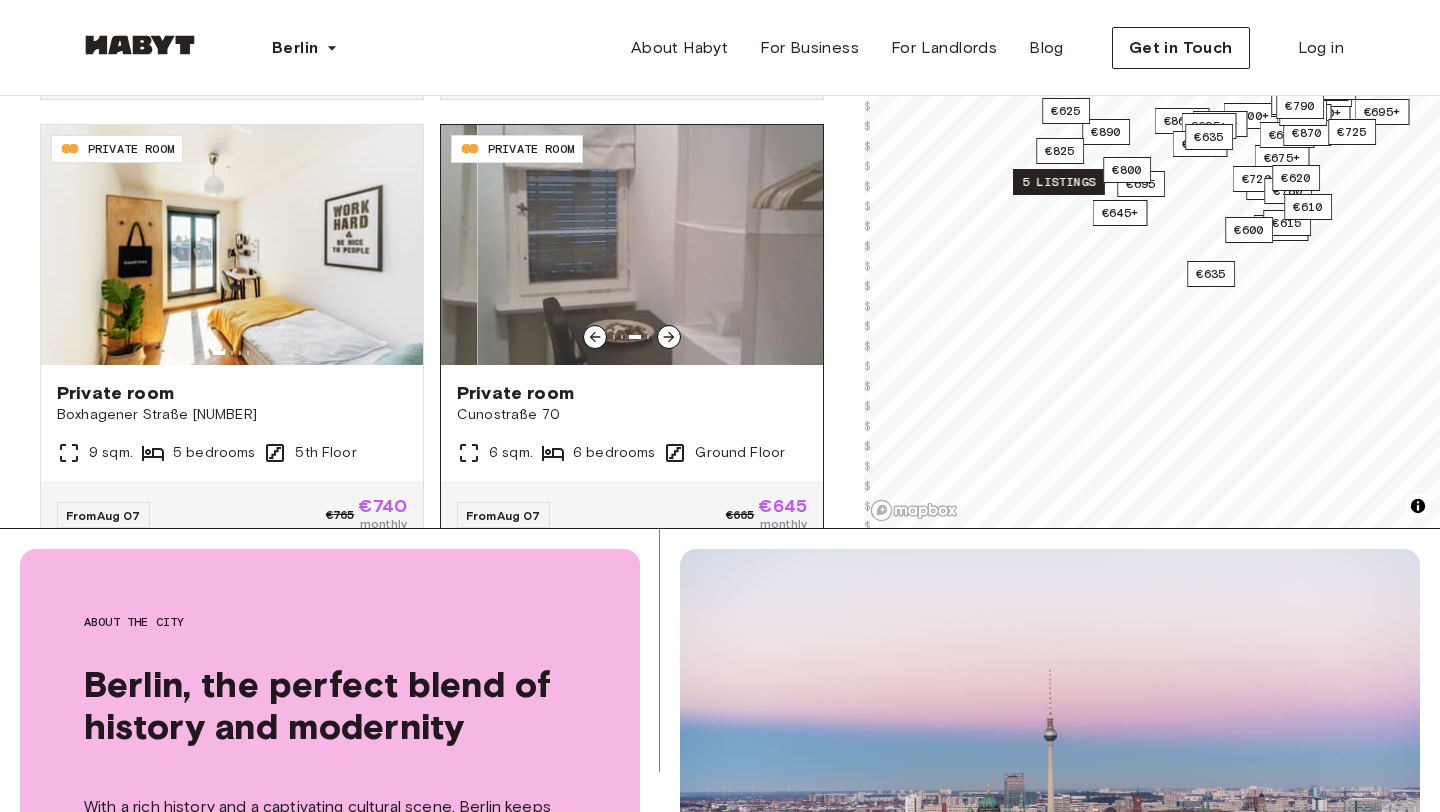 click 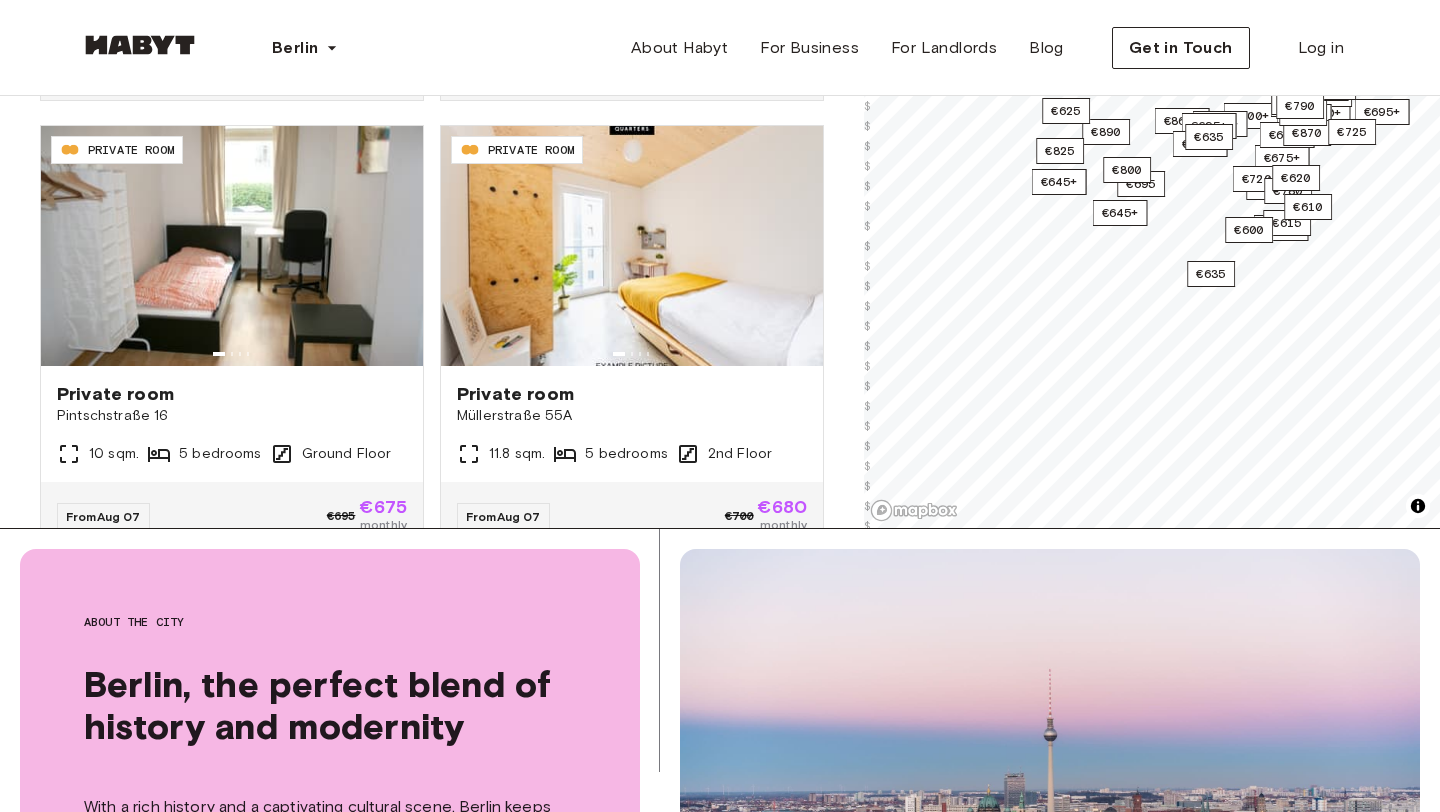 scroll, scrollTop: 14439, scrollLeft: 0, axis: vertical 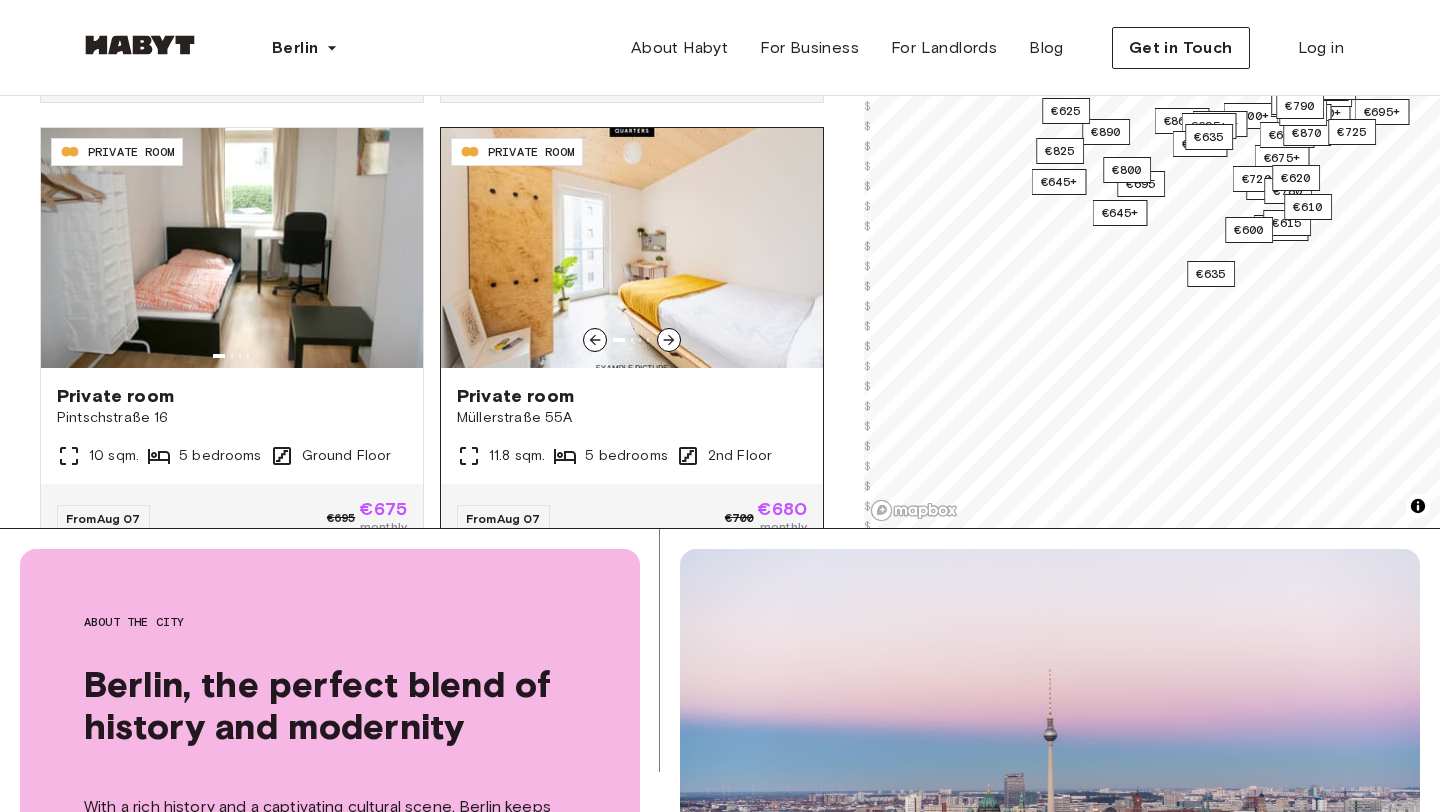 click 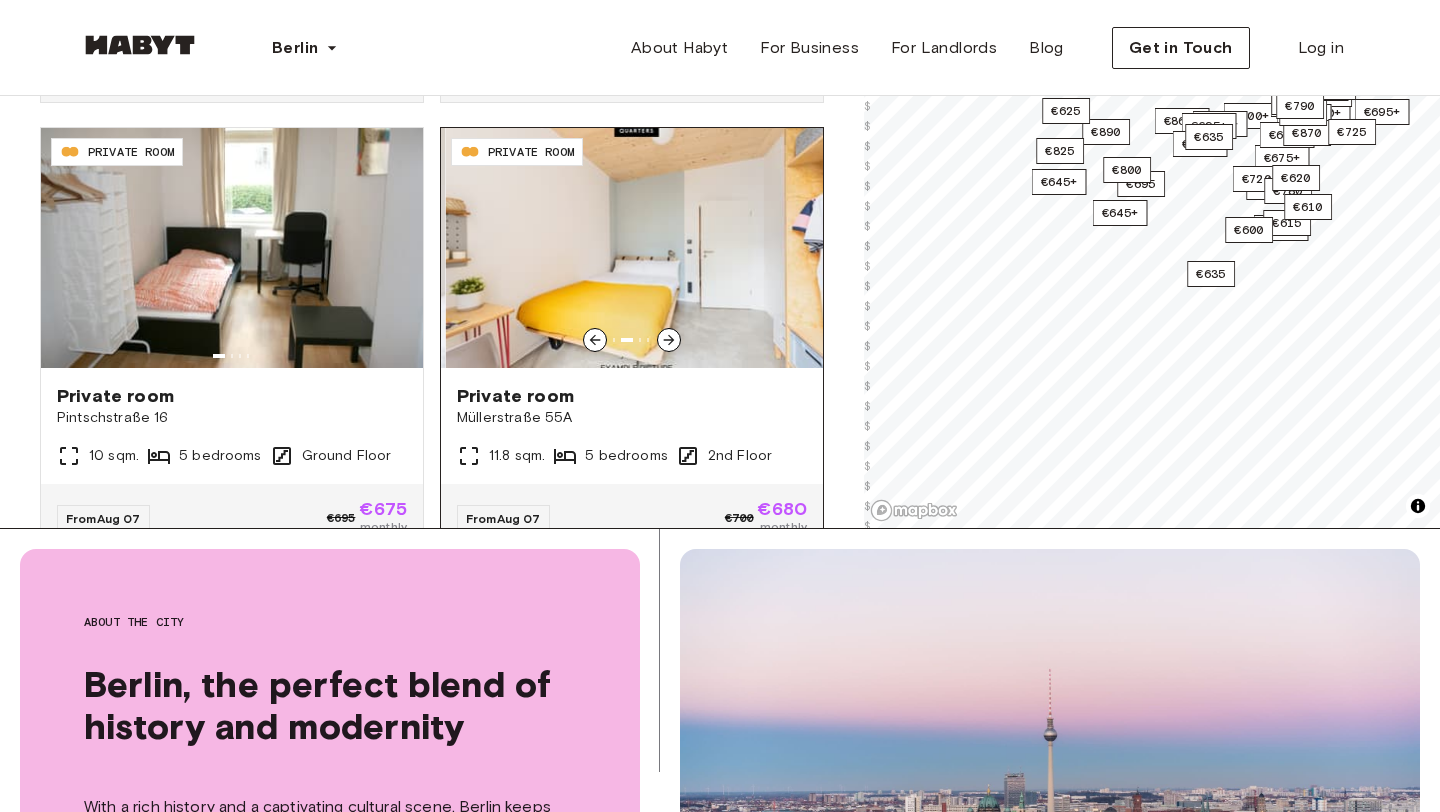 click 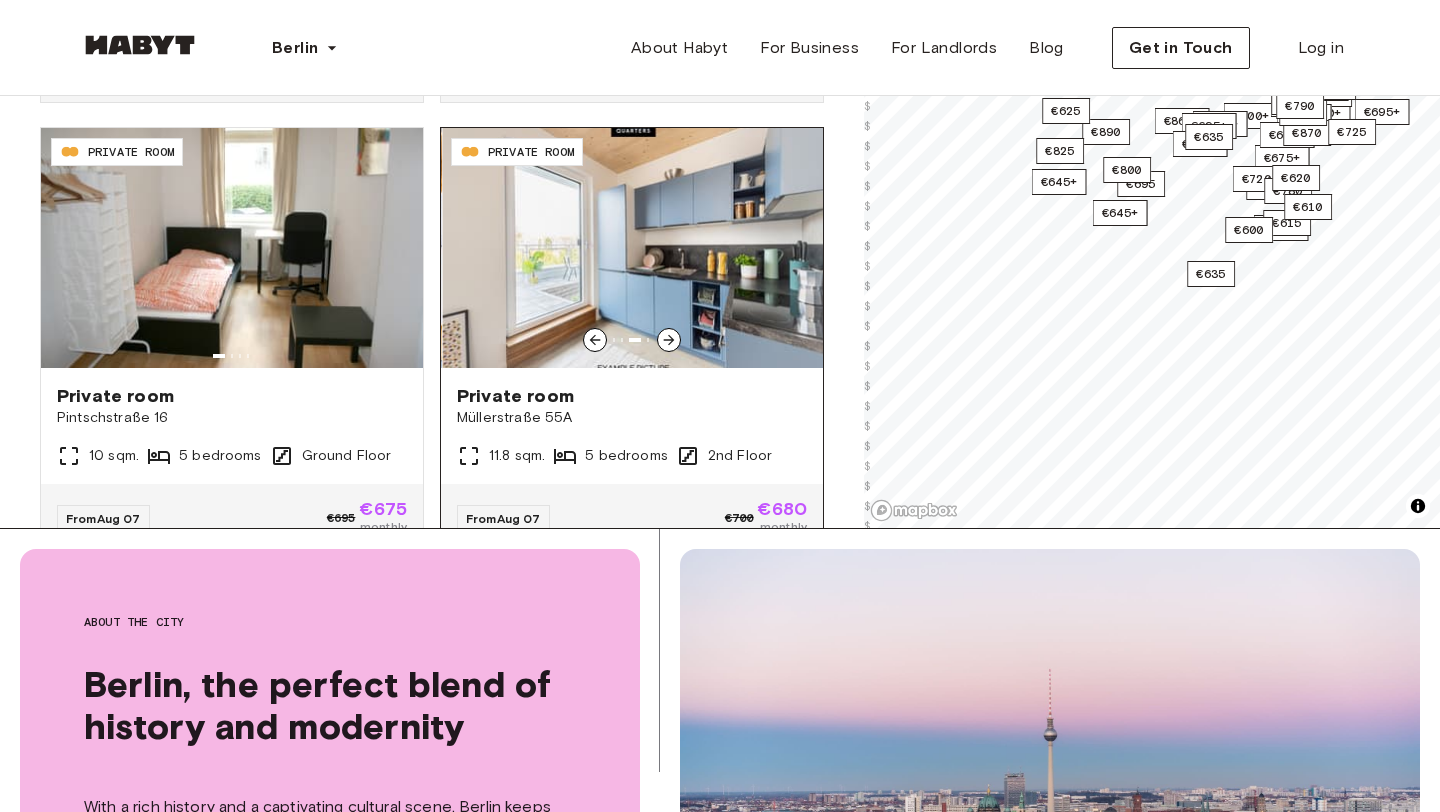 click 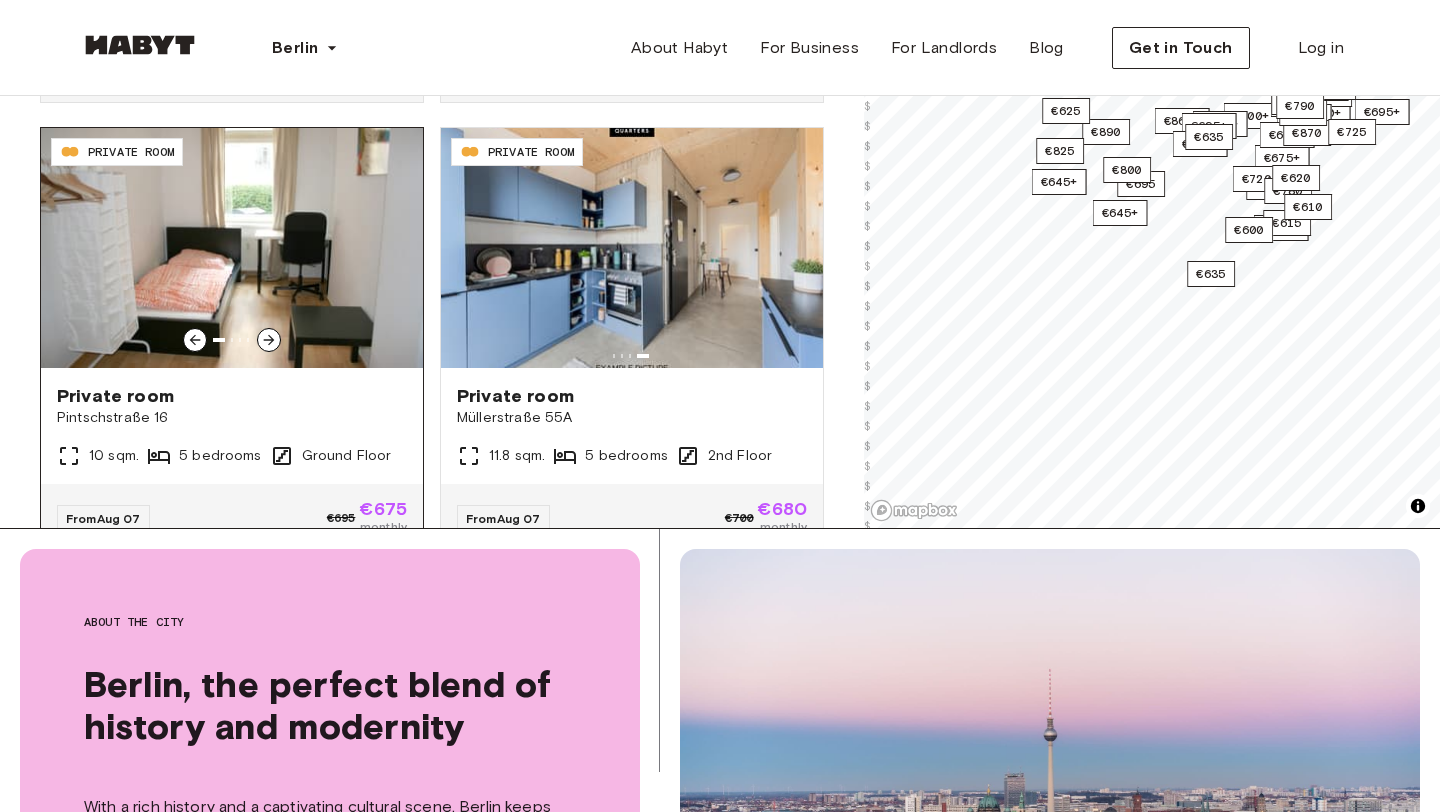 click 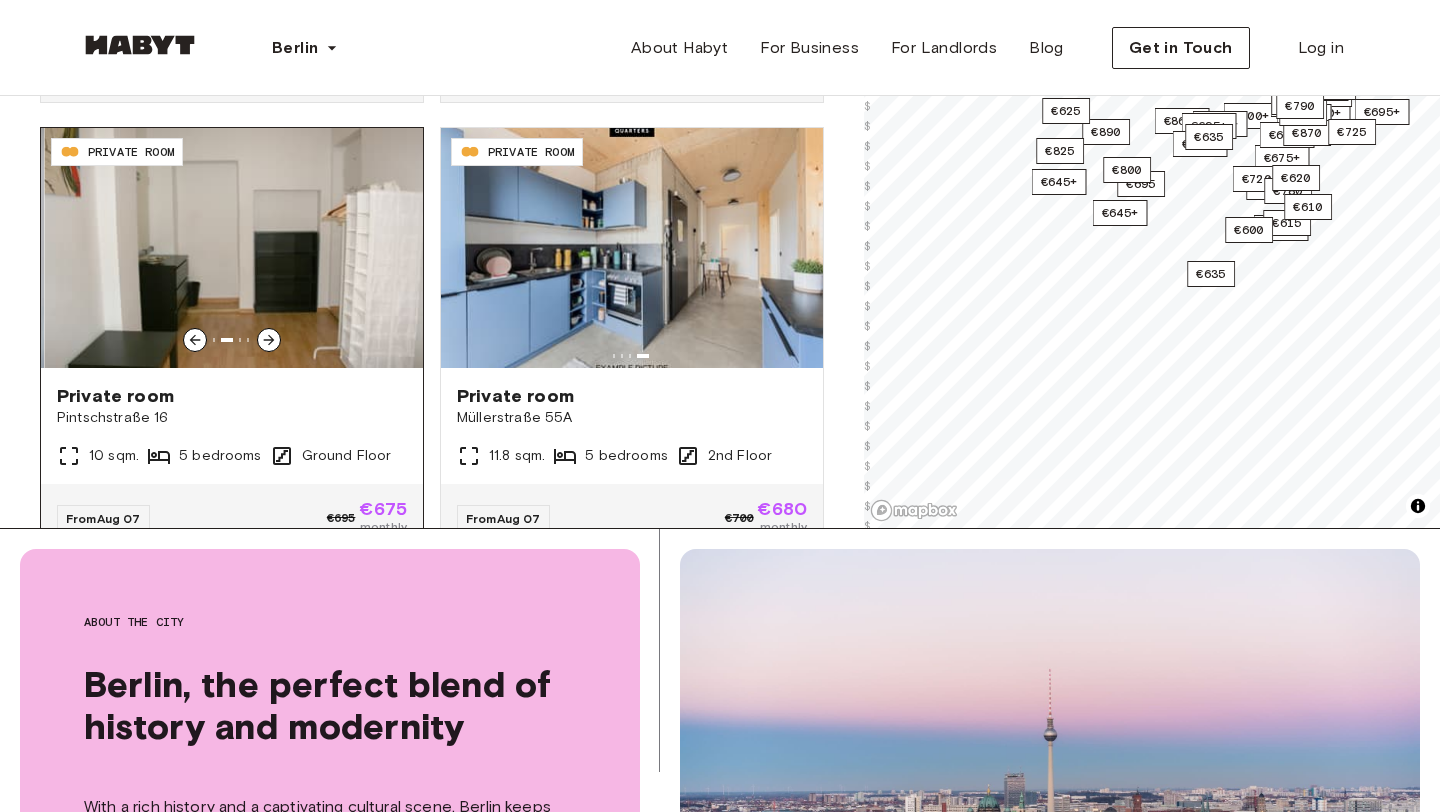 click 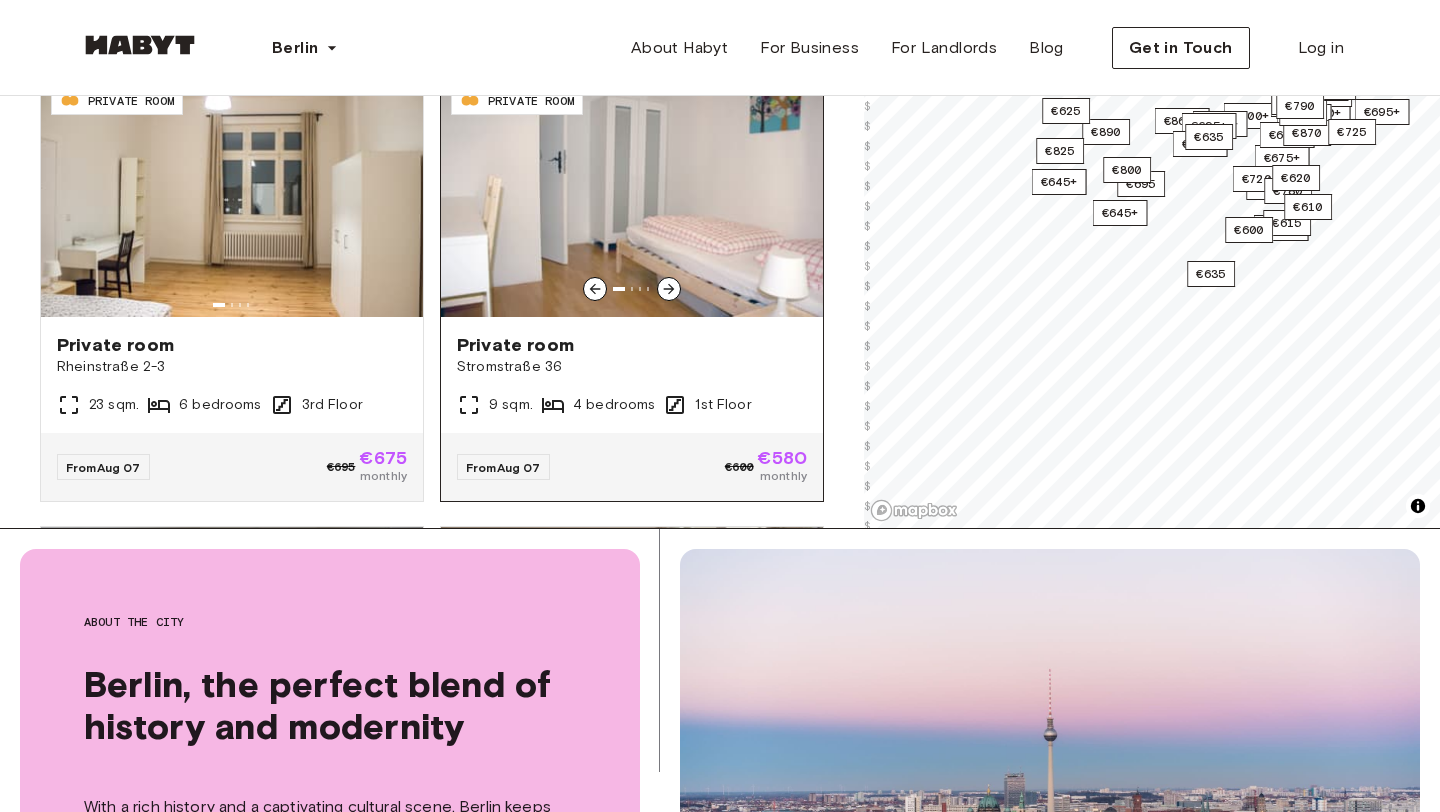 scroll, scrollTop: 16739, scrollLeft: 0, axis: vertical 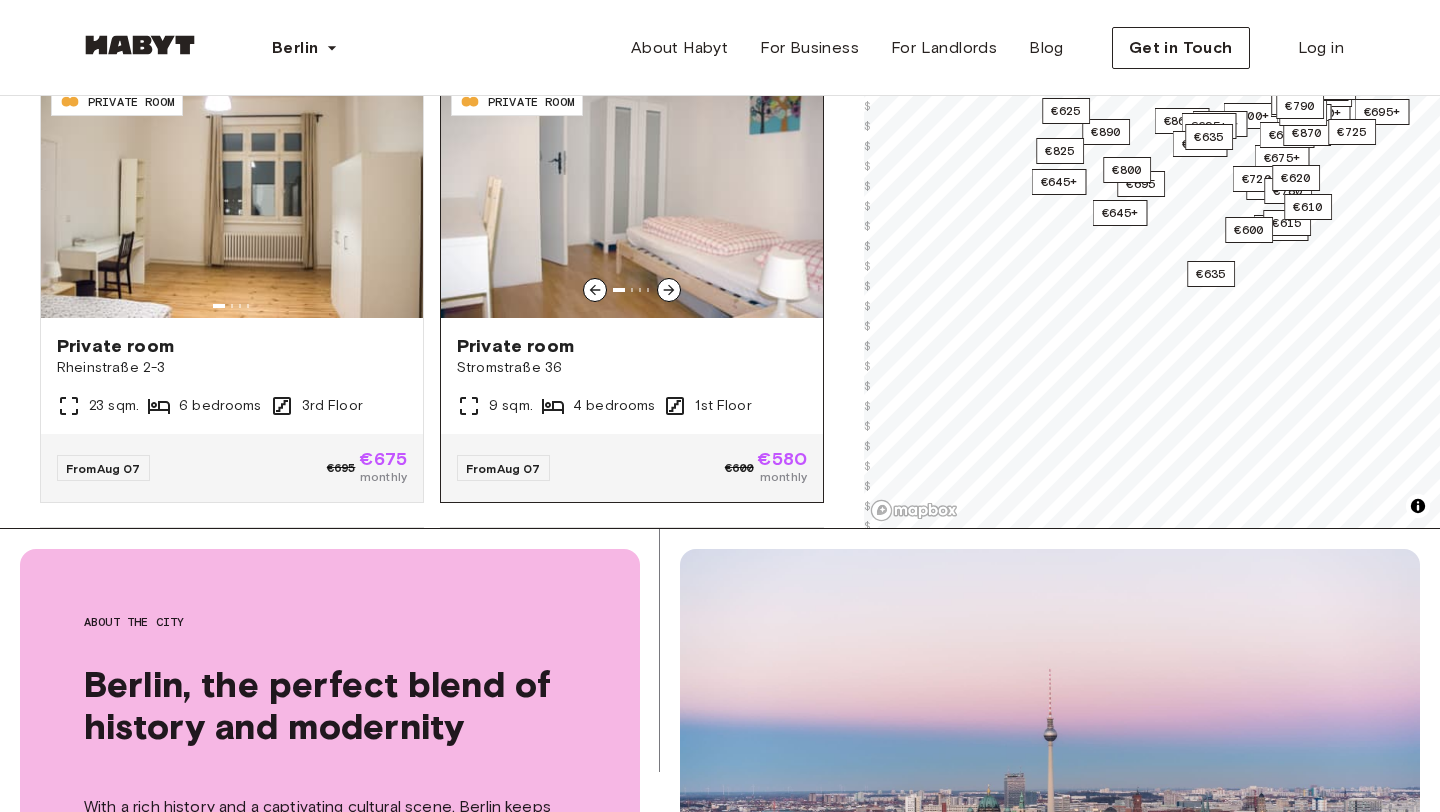 click on "Private room" at bounding box center [632, 346] 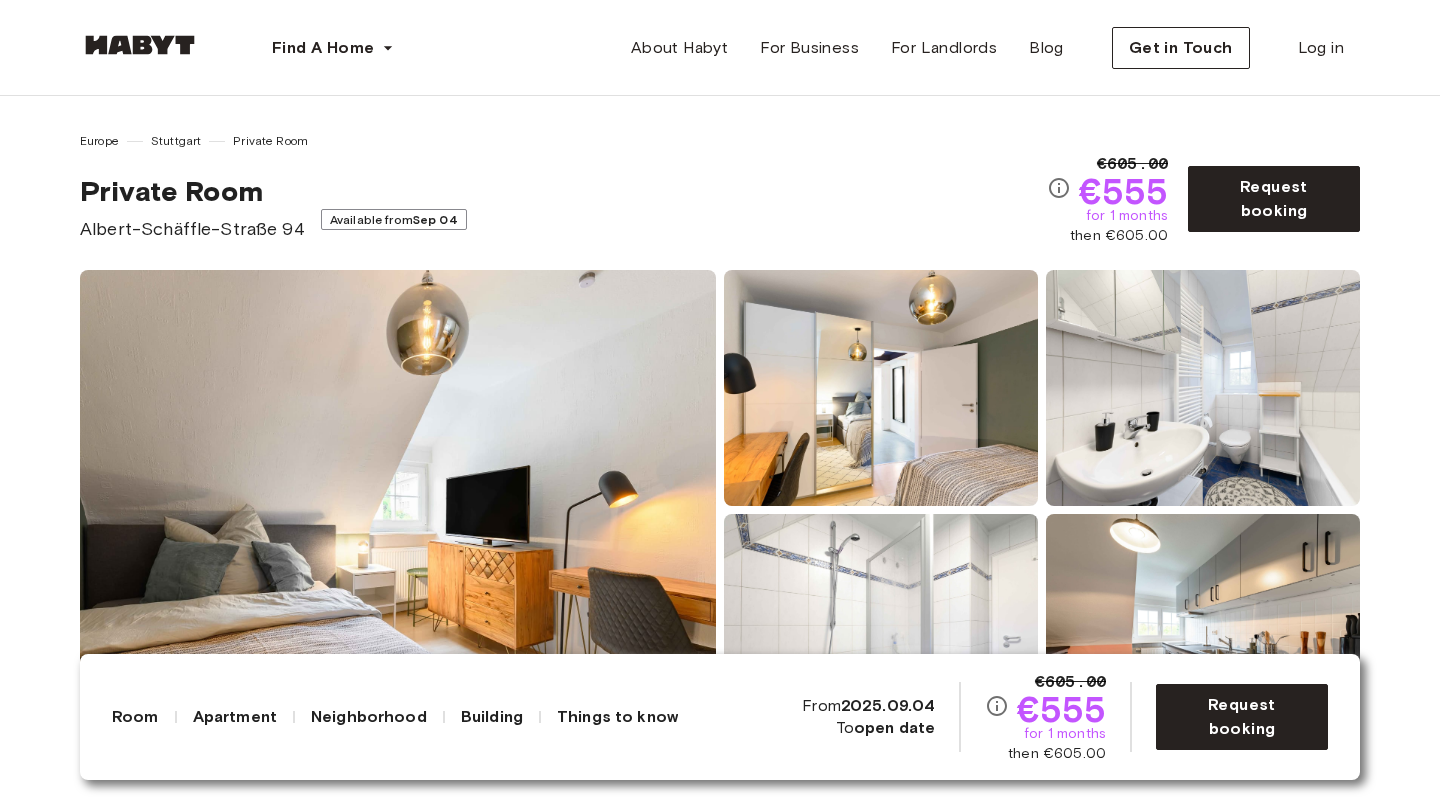 scroll, scrollTop: 0, scrollLeft: 0, axis: both 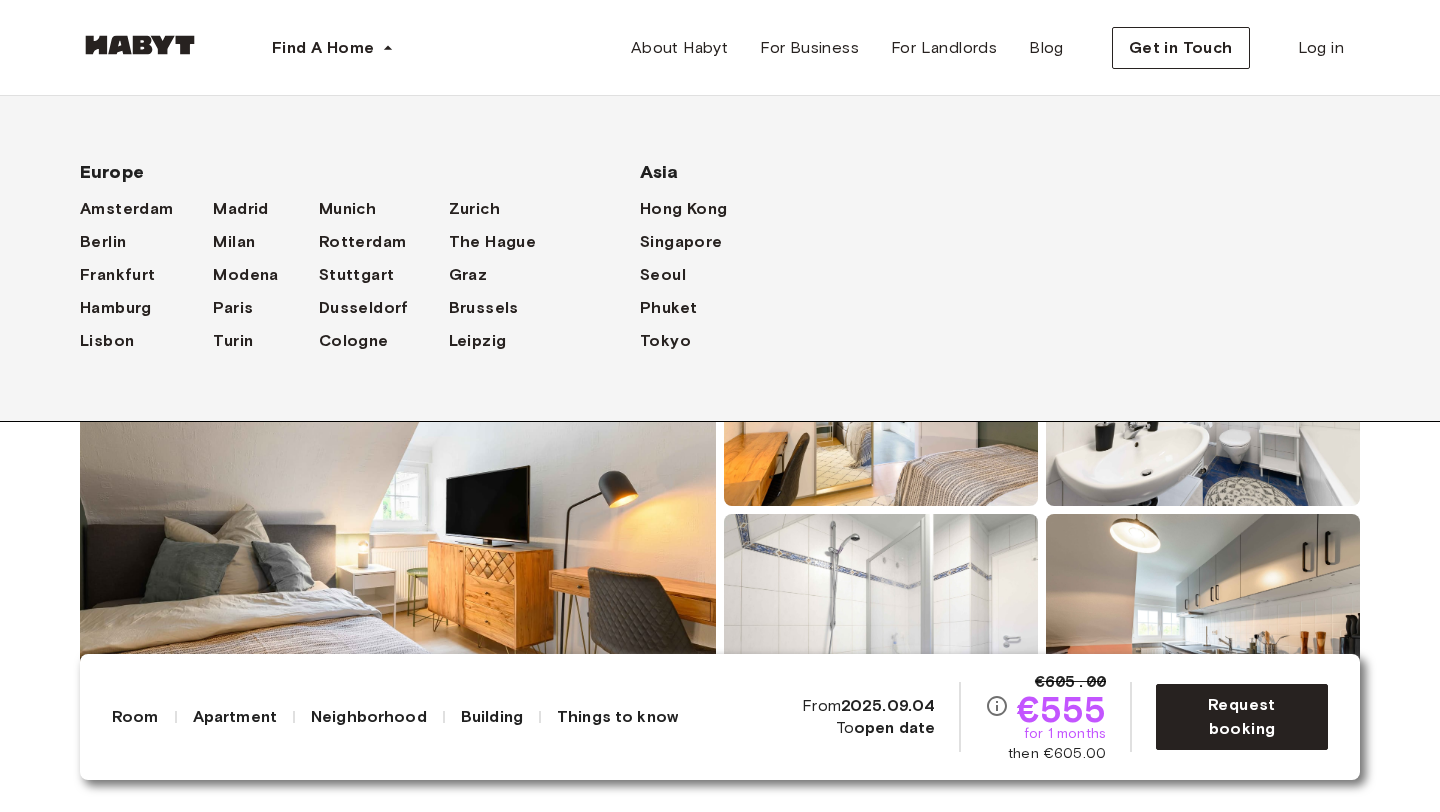 click on "Show all photos" at bounding box center [720, 510] 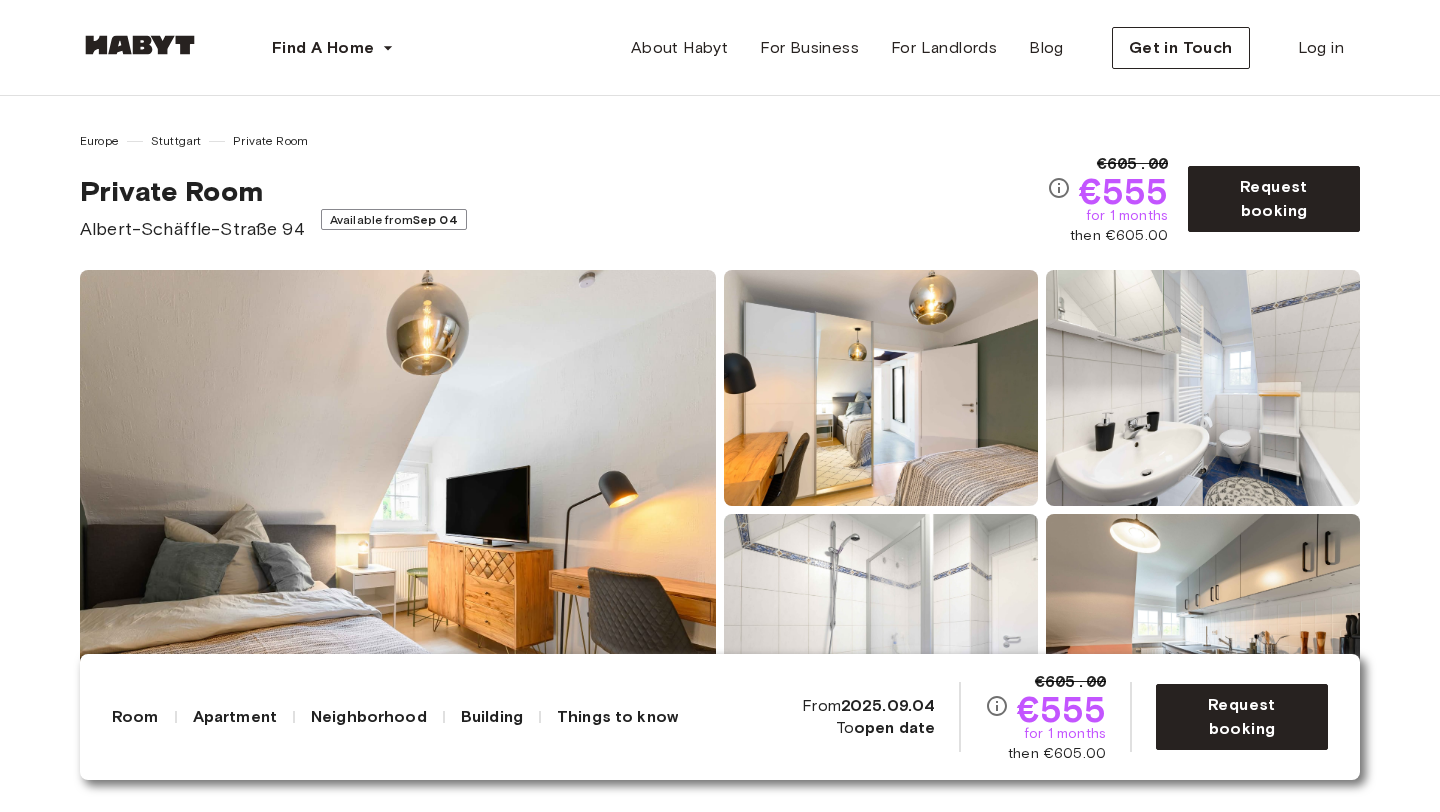 scroll, scrollTop: 3, scrollLeft: 0, axis: vertical 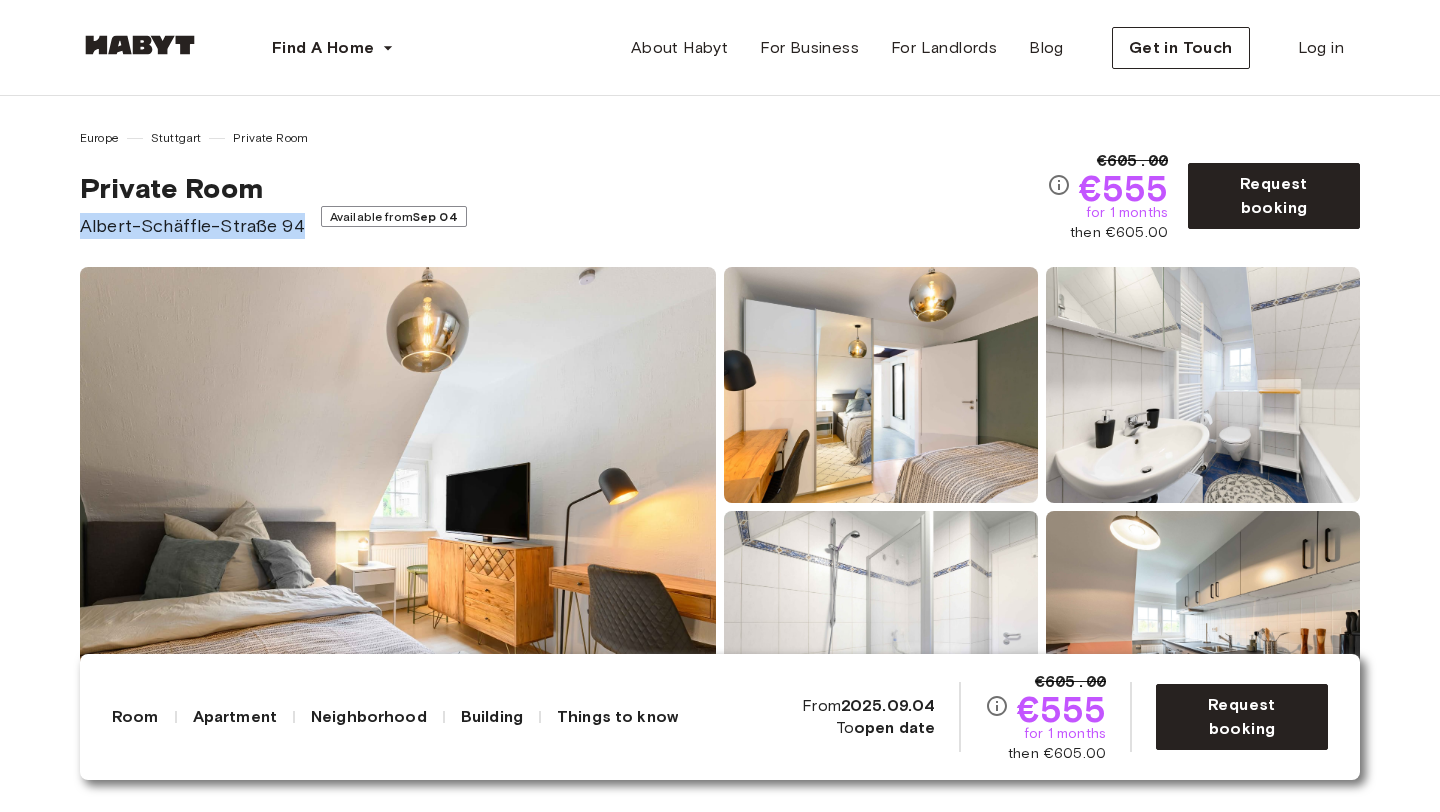 drag, startPoint x: 56, startPoint y: 230, endPoint x: 294, endPoint y: 221, distance: 238.1701 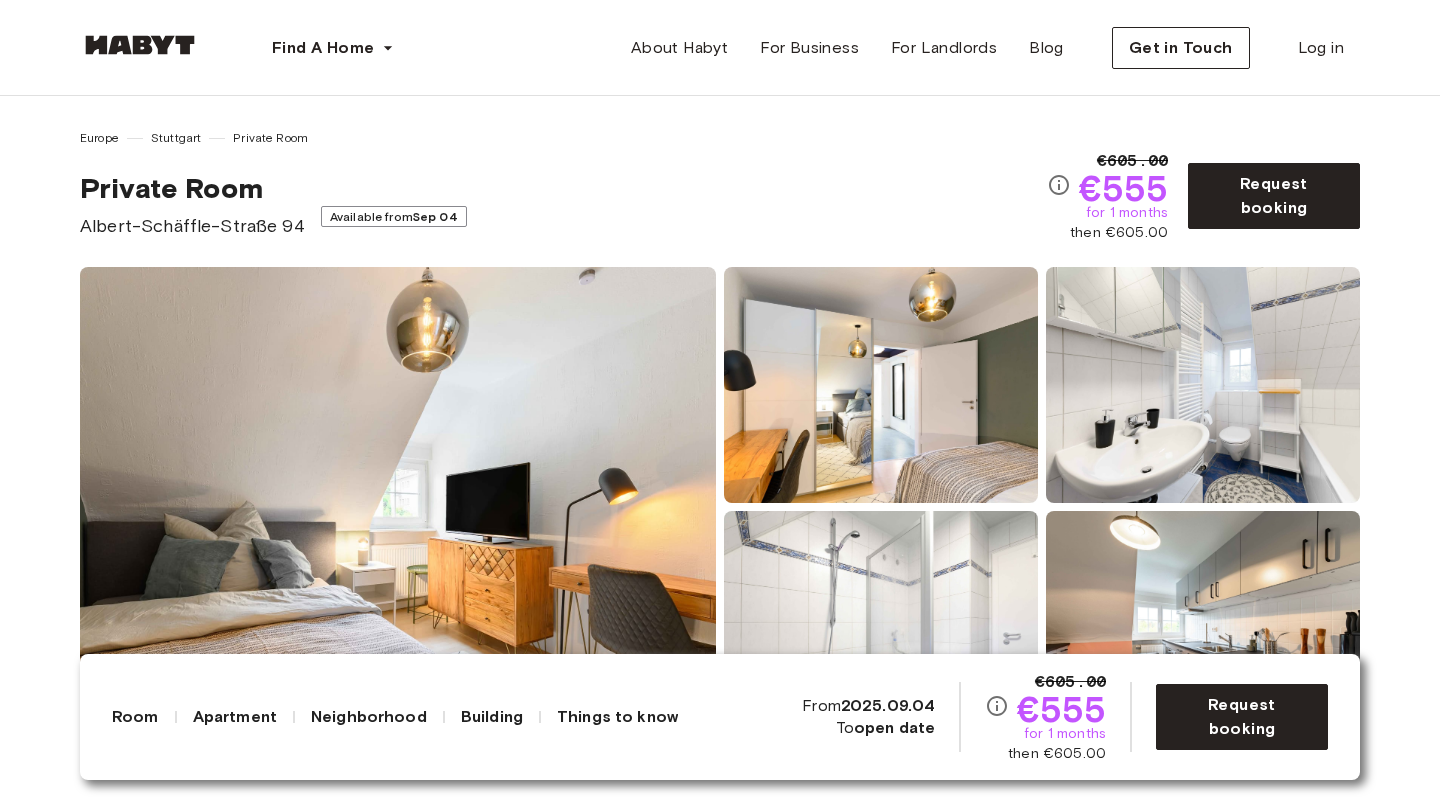 click on "Private Room Albert-Schäffle-Straße 94 Available from  Sep 04" at bounding box center (563, 205) 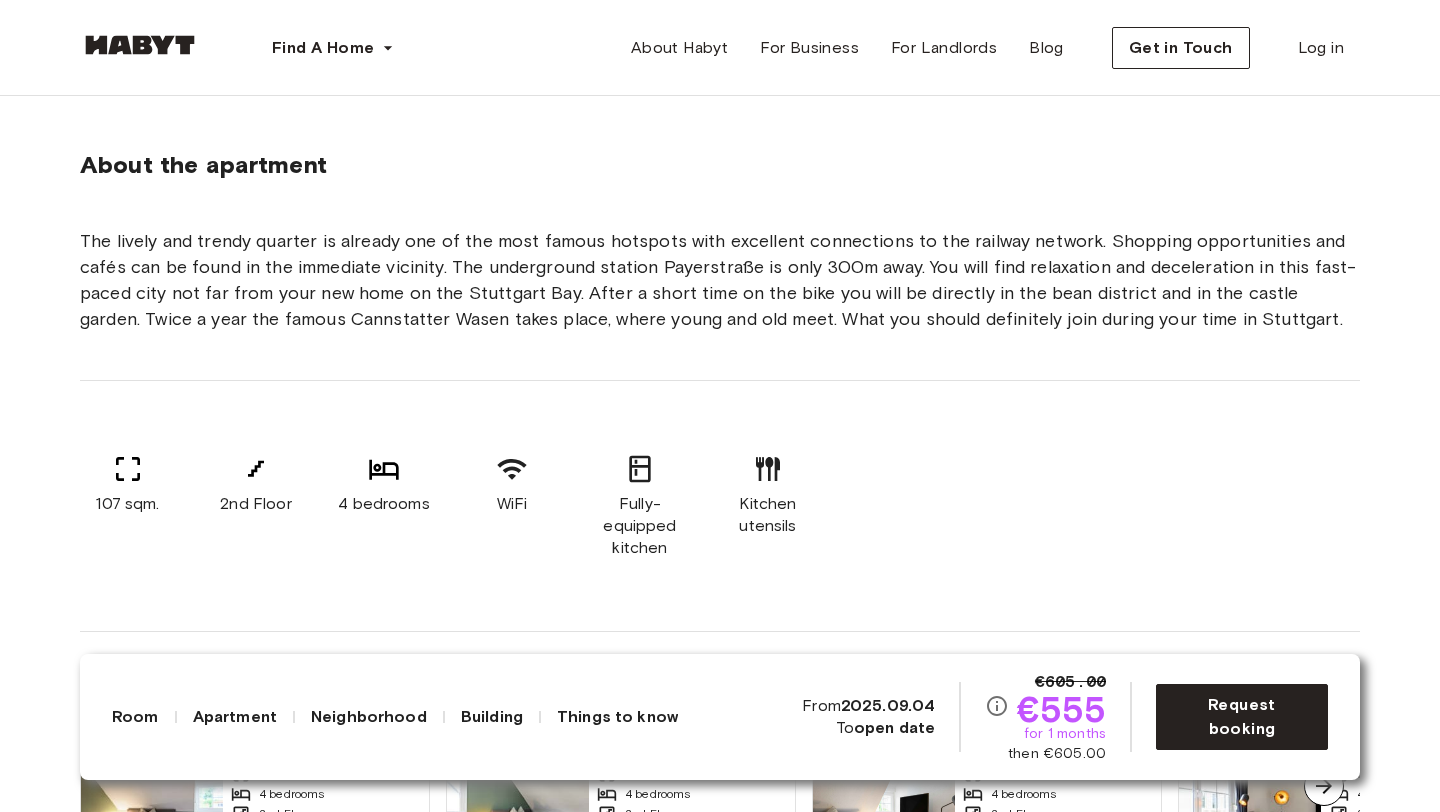 scroll, scrollTop: 1012, scrollLeft: 0, axis: vertical 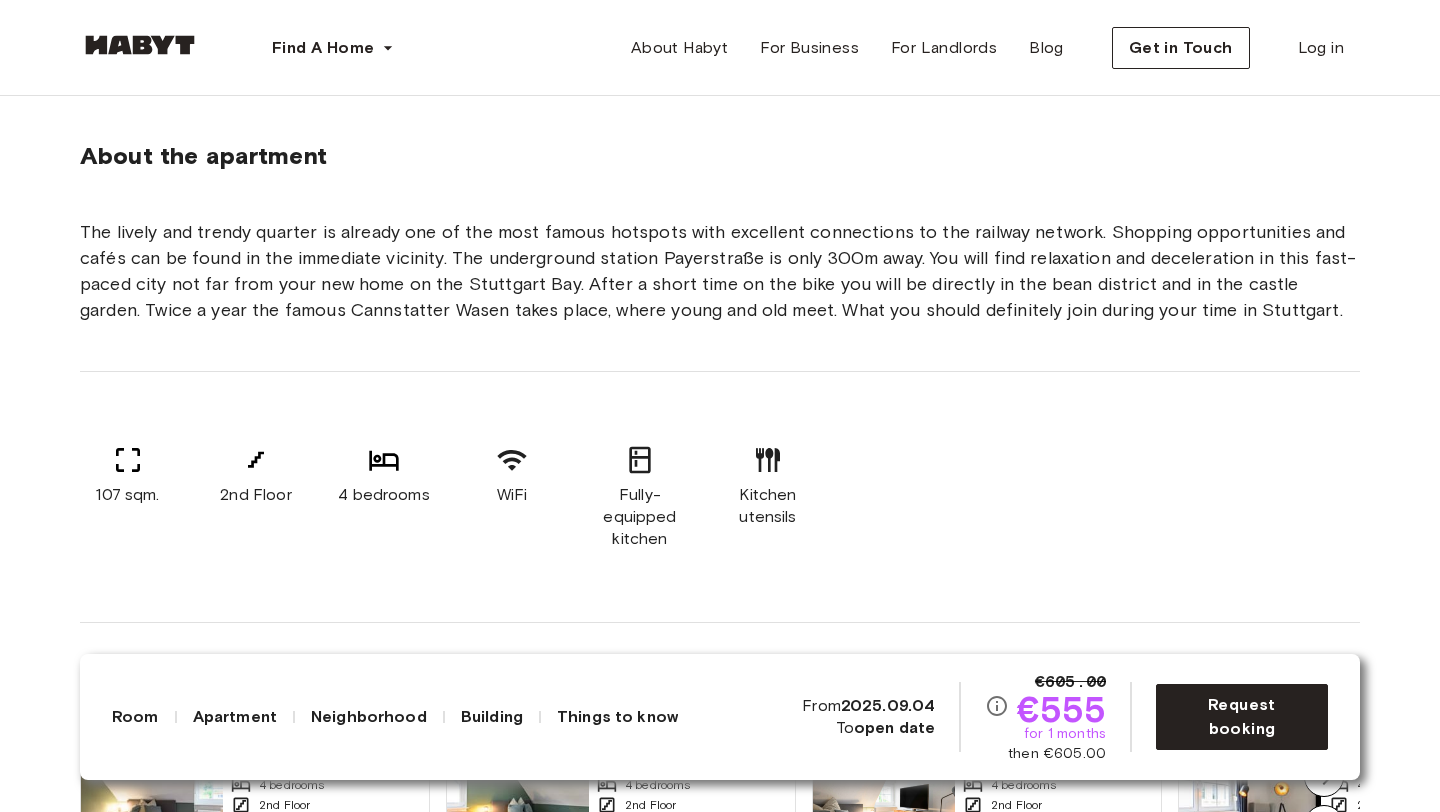 click at bounding box center [140, 48] 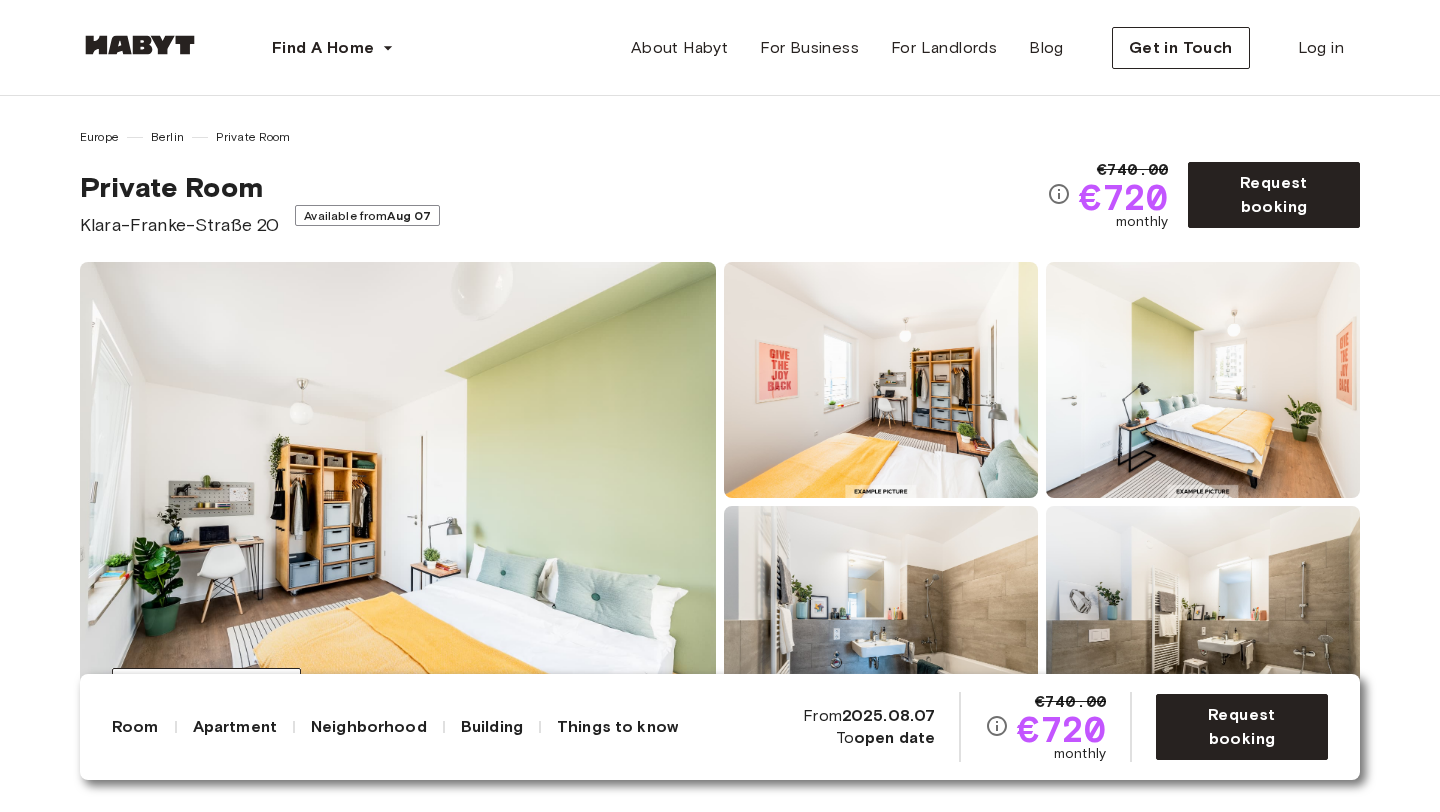 scroll, scrollTop: 0, scrollLeft: 0, axis: both 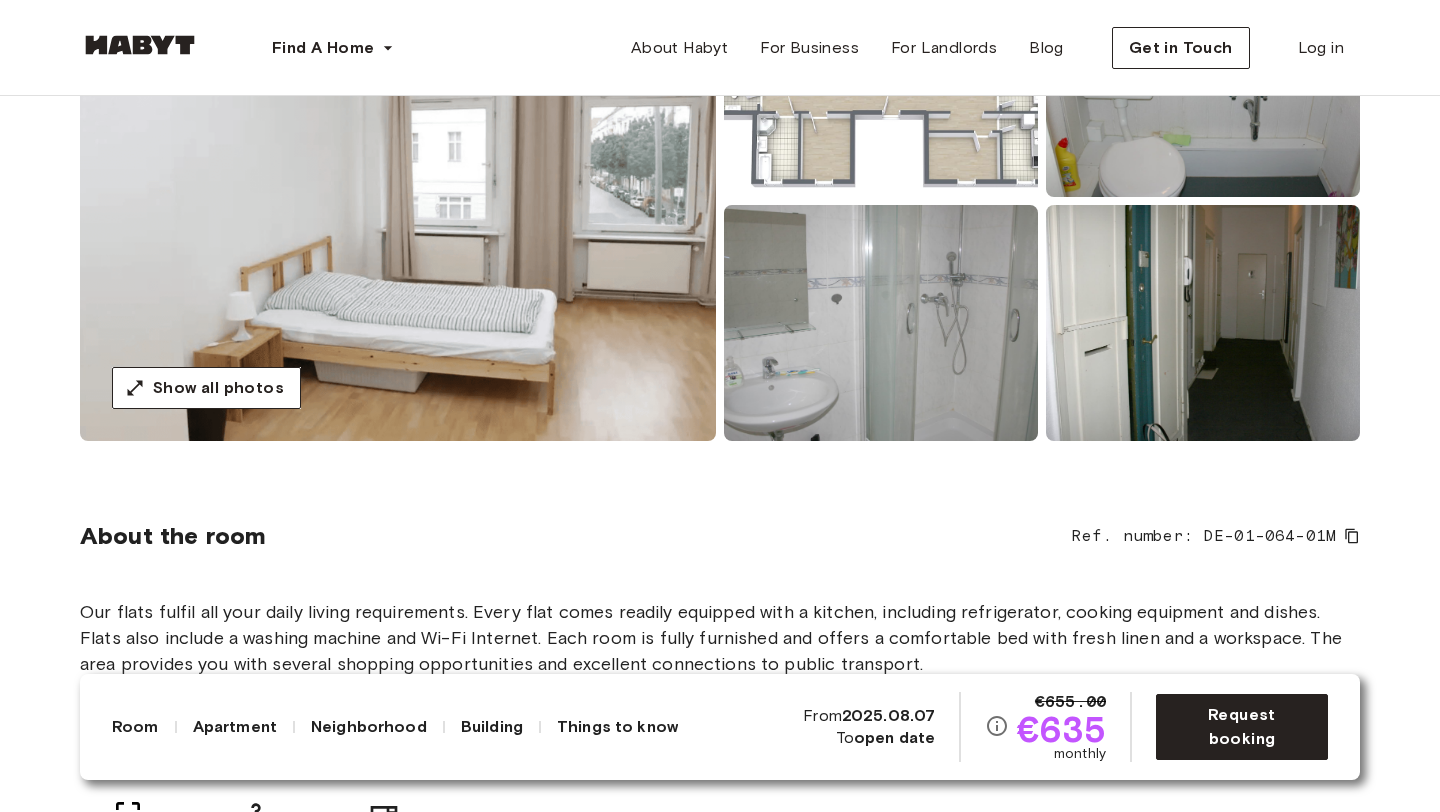 click at bounding box center [398, 201] 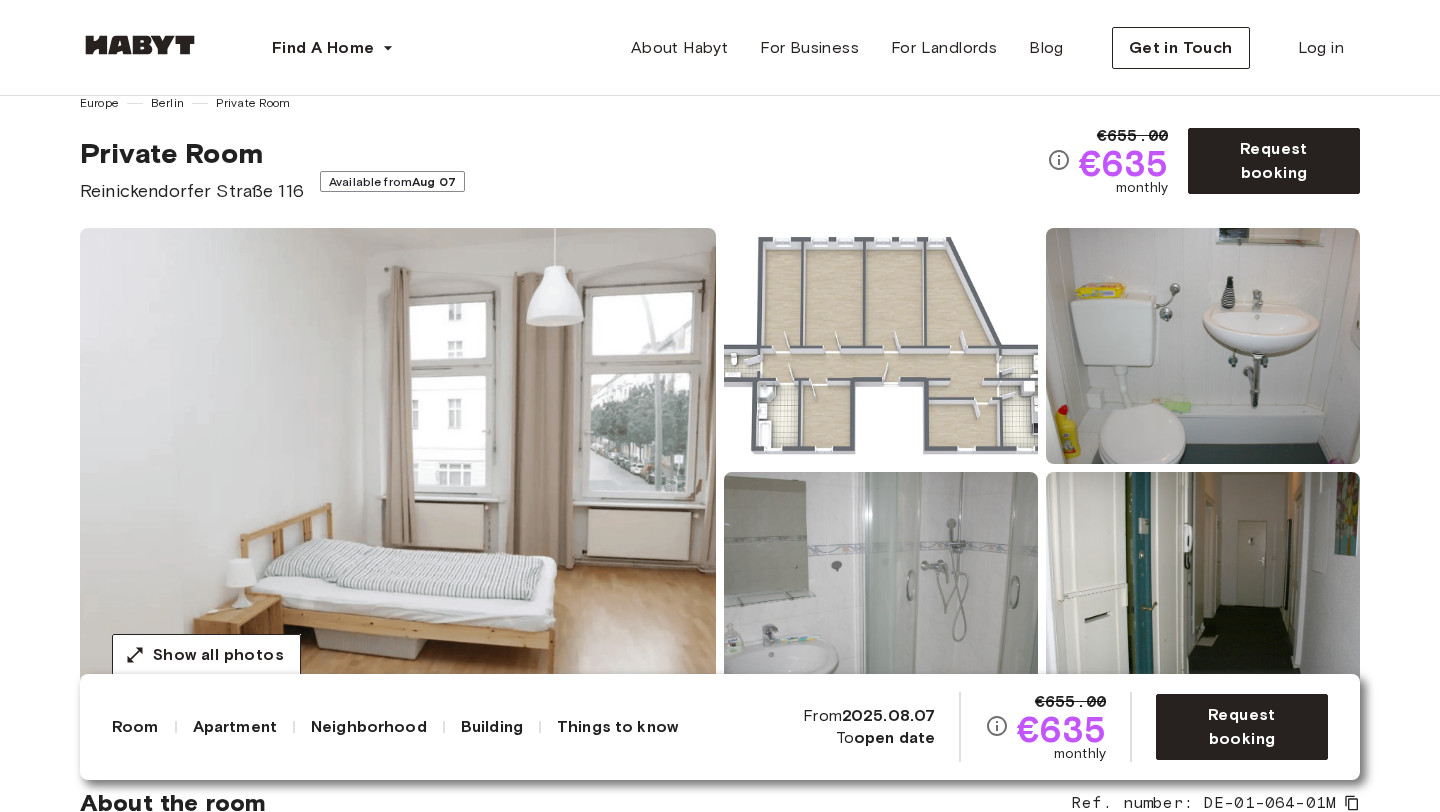 scroll, scrollTop: 0, scrollLeft: 0, axis: both 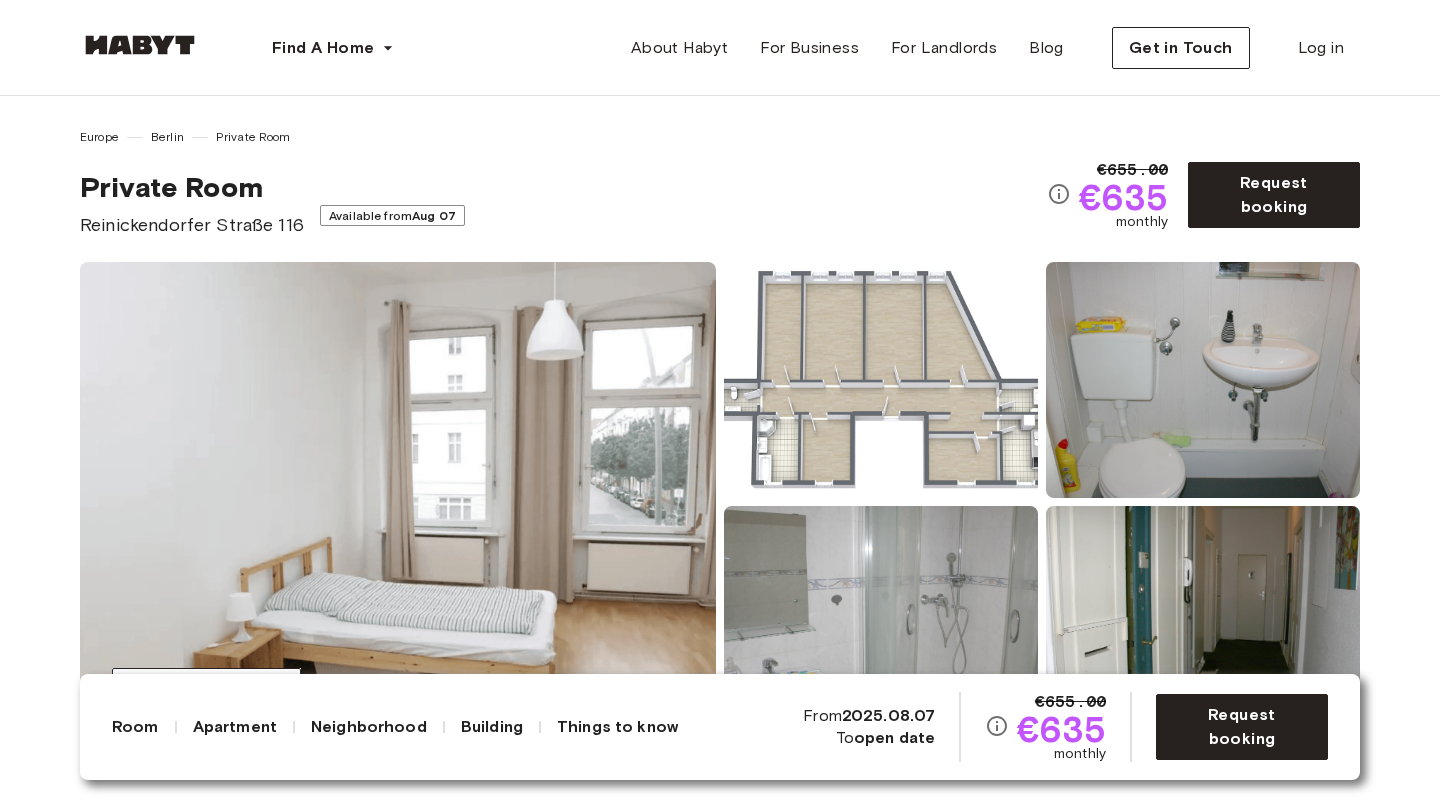 click at bounding box center (398, 502) 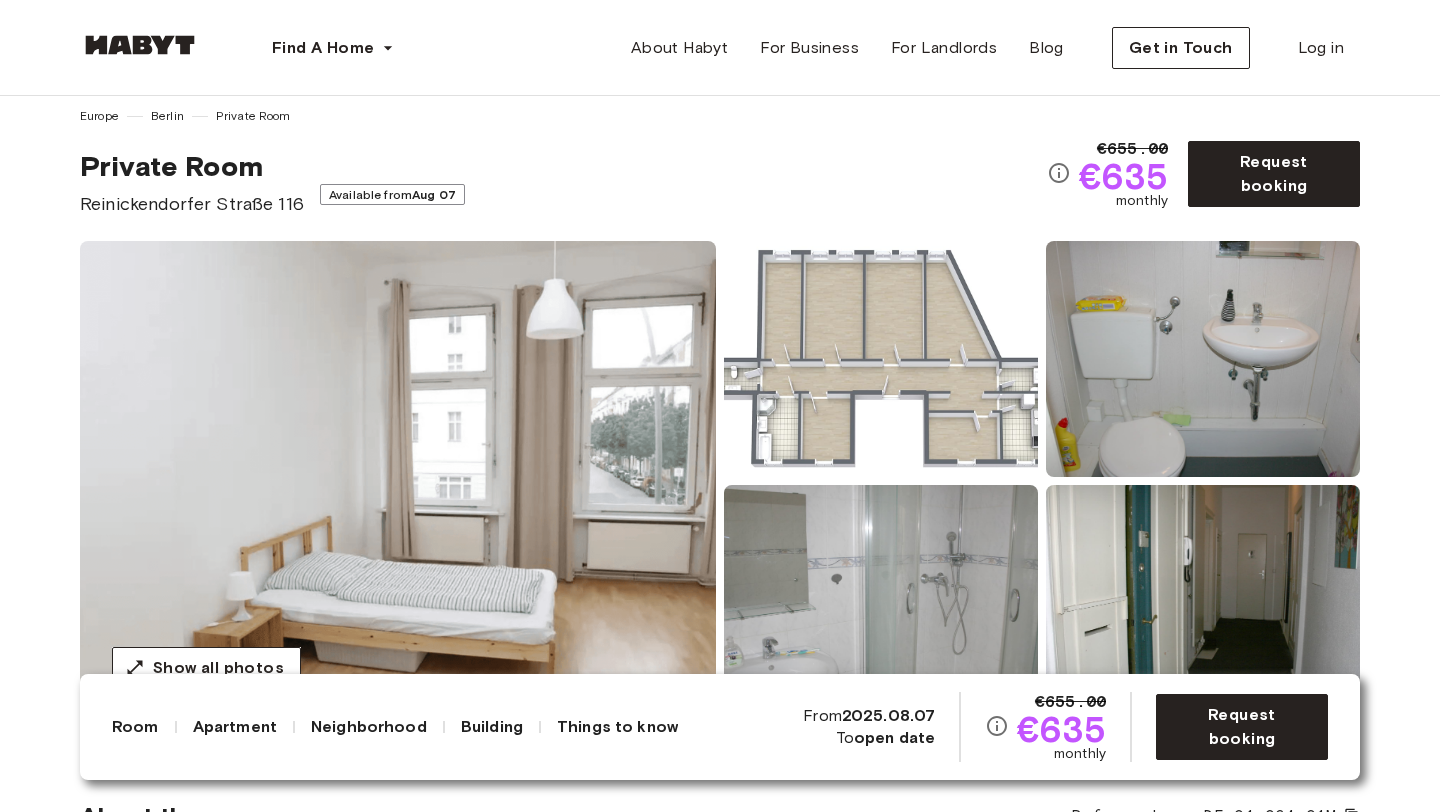 scroll, scrollTop: 0, scrollLeft: 0, axis: both 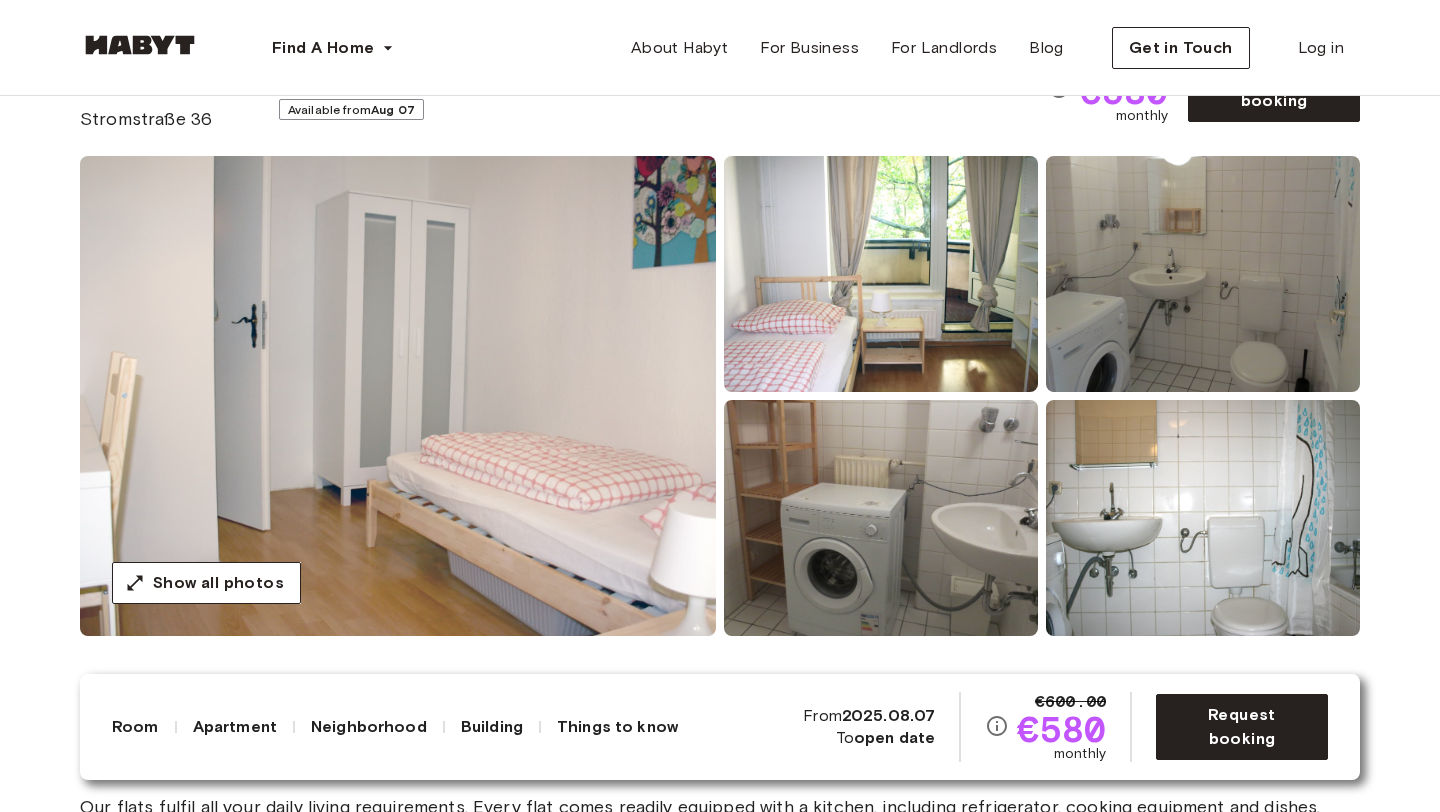 click at bounding box center (398, 396) 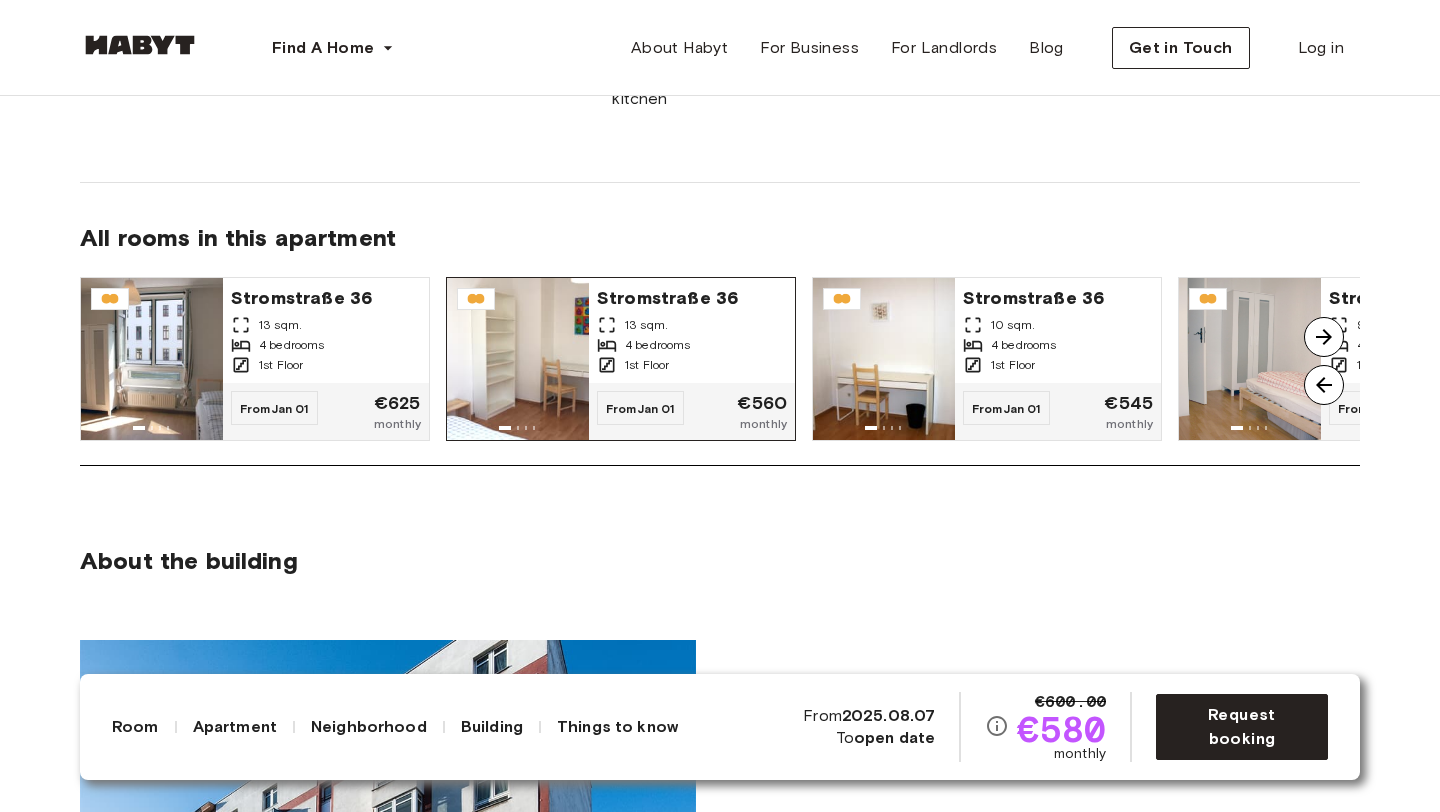 scroll, scrollTop: 1415, scrollLeft: 0, axis: vertical 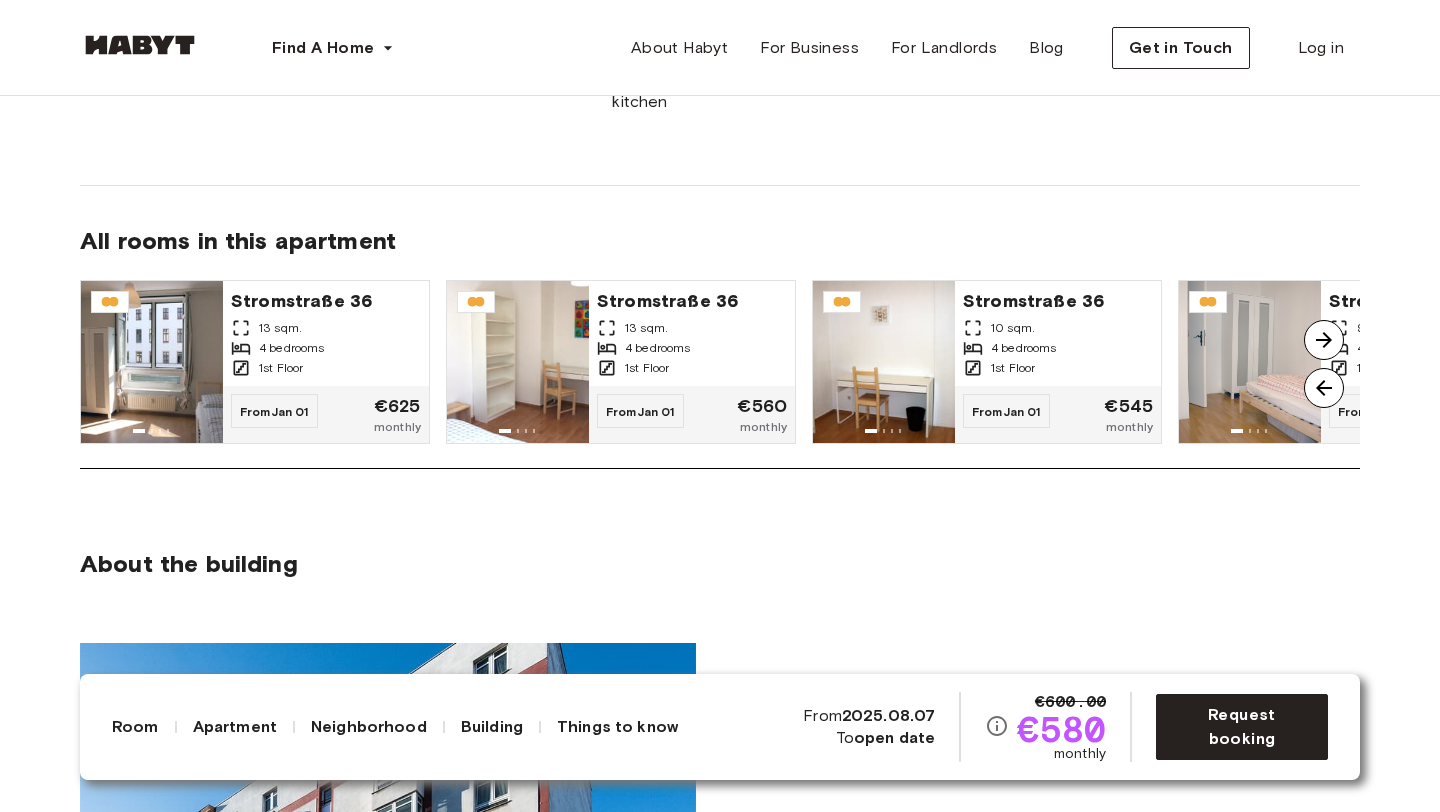 click at bounding box center (1324, 340) 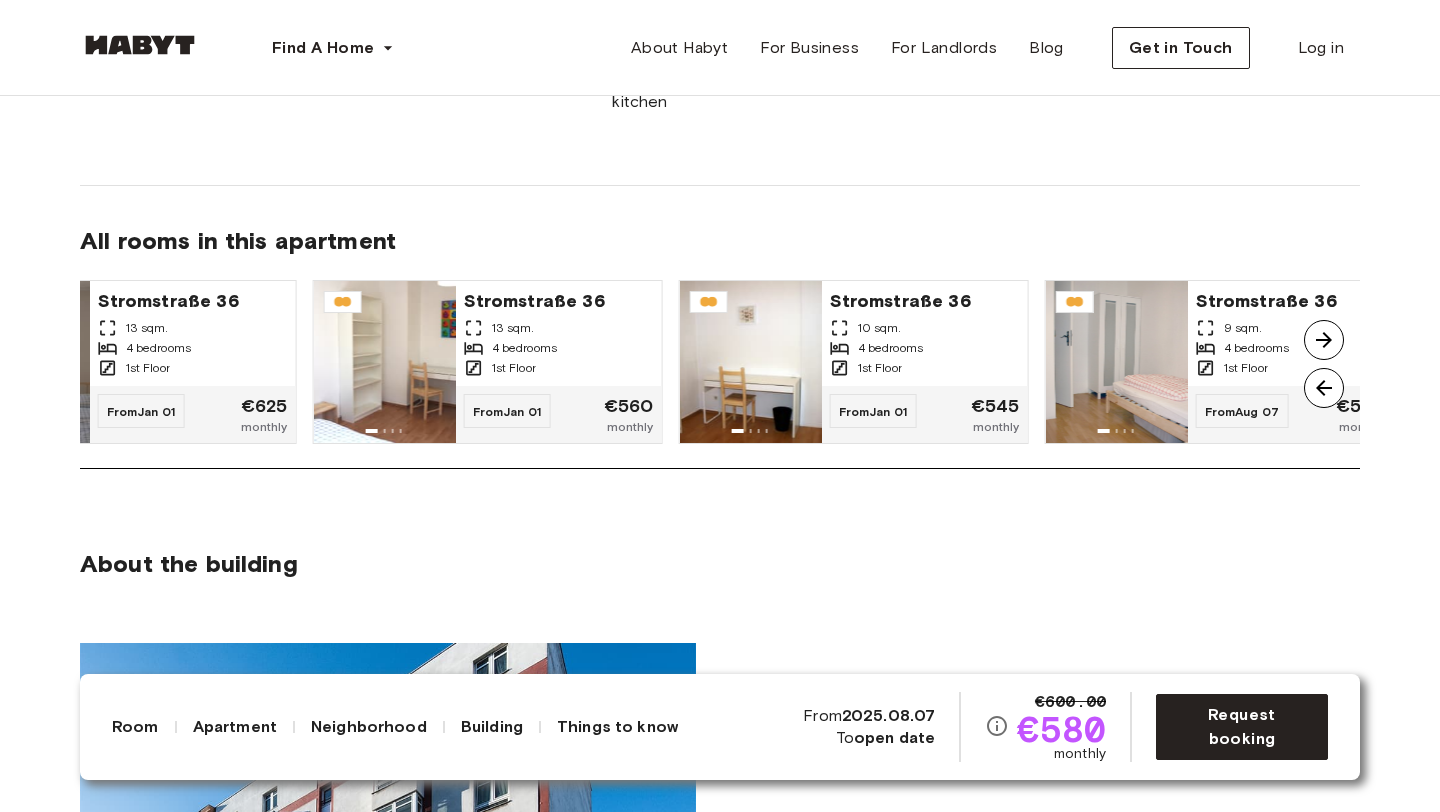 click at bounding box center (1324, 340) 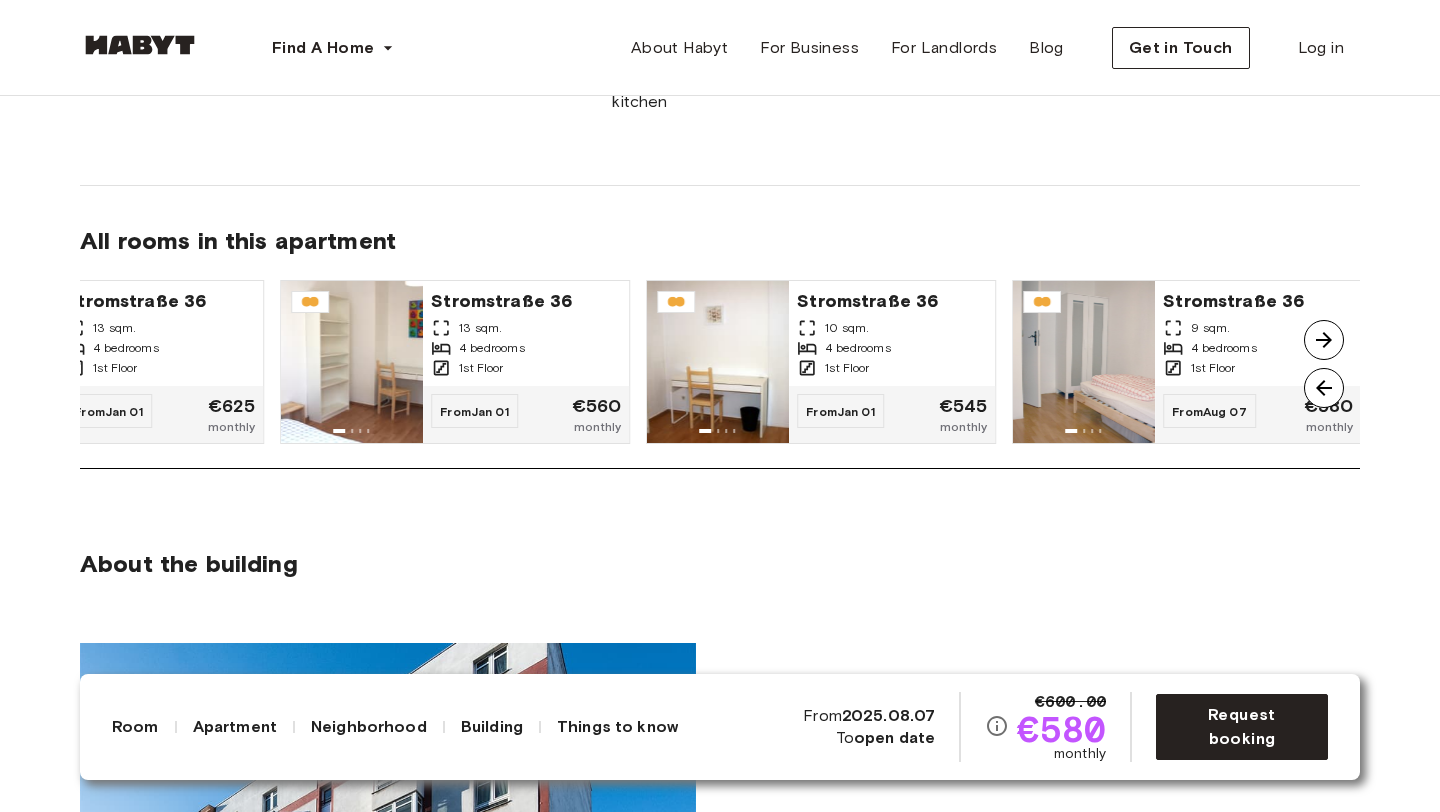 click at bounding box center [1324, 340] 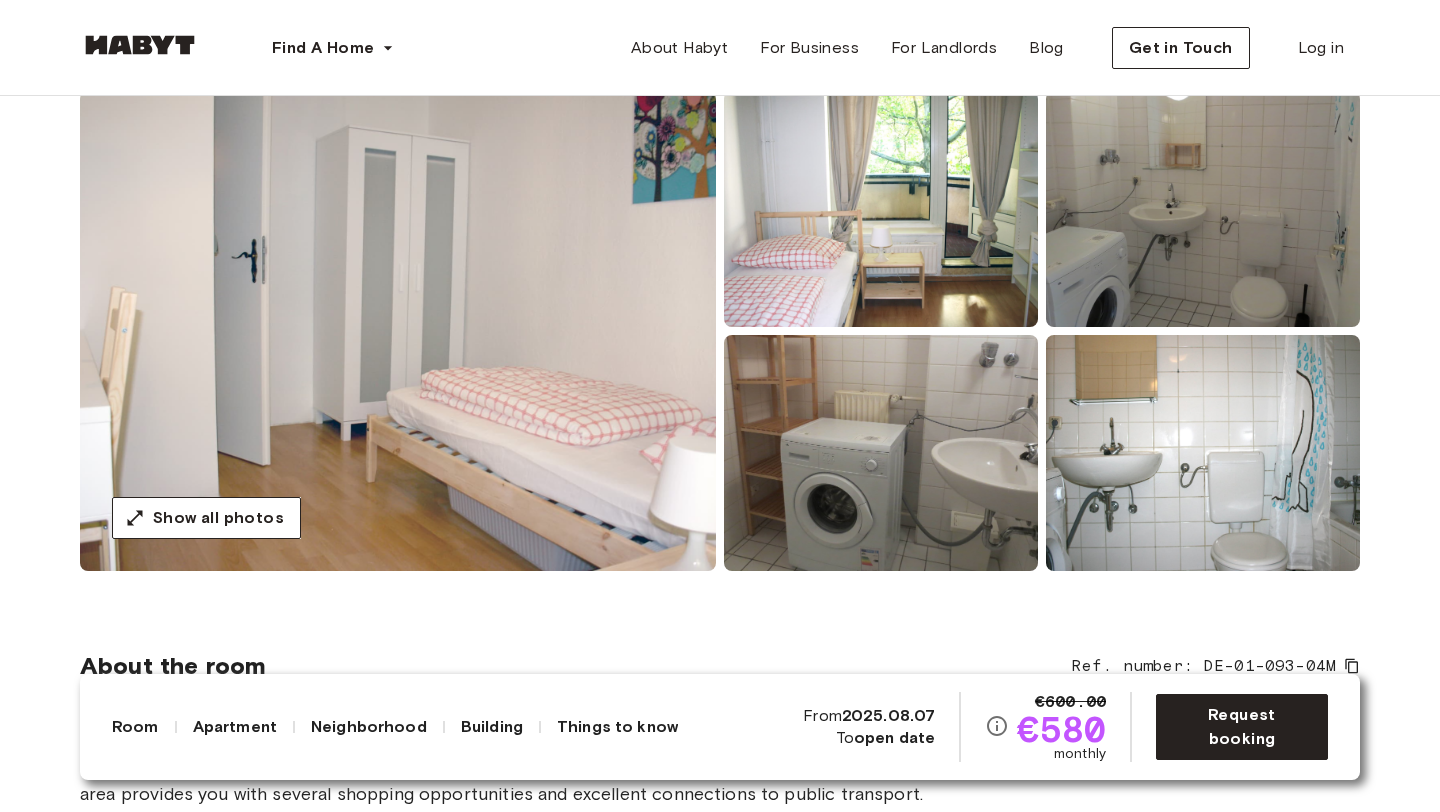 scroll, scrollTop: 168, scrollLeft: 0, axis: vertical 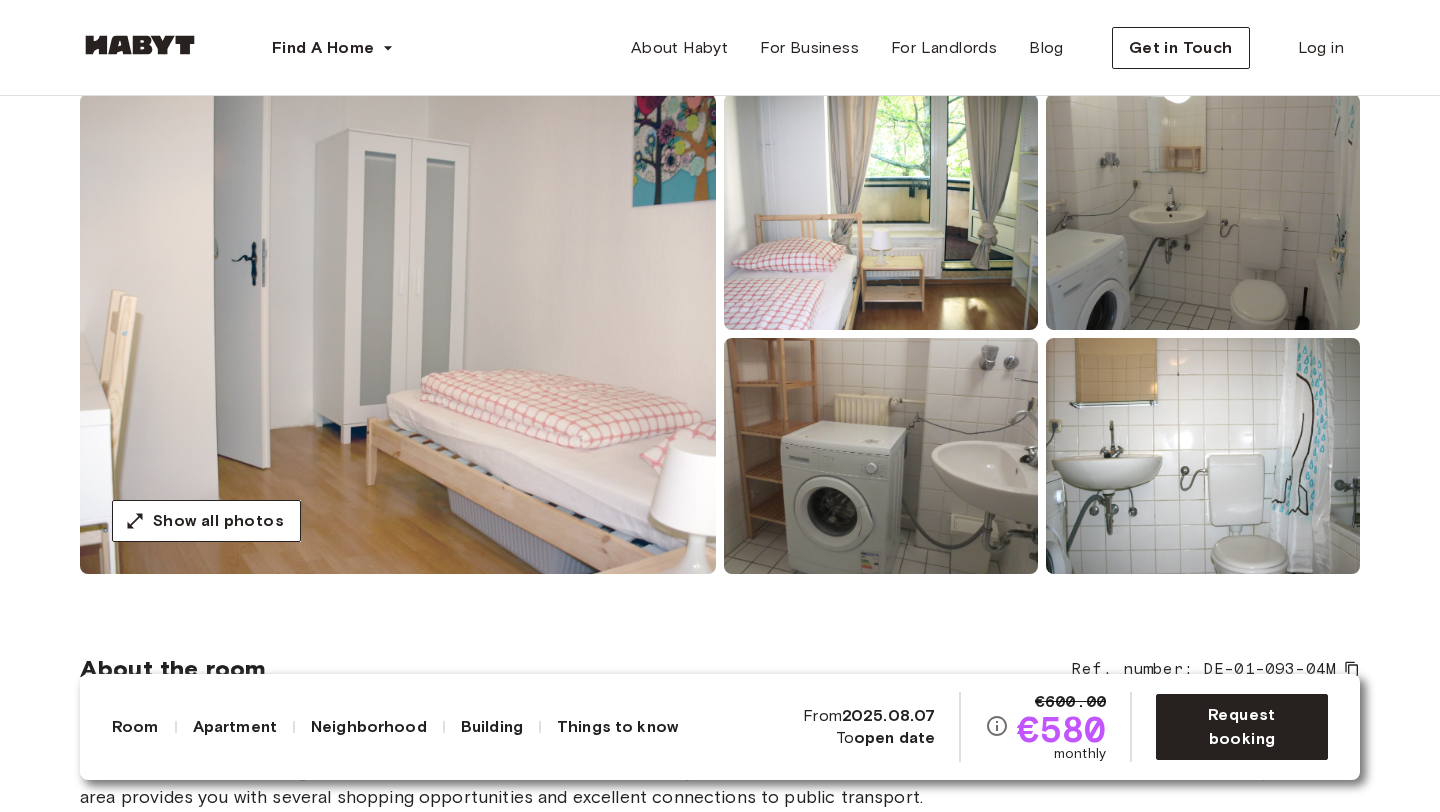 click at bounding box center [881, 212] 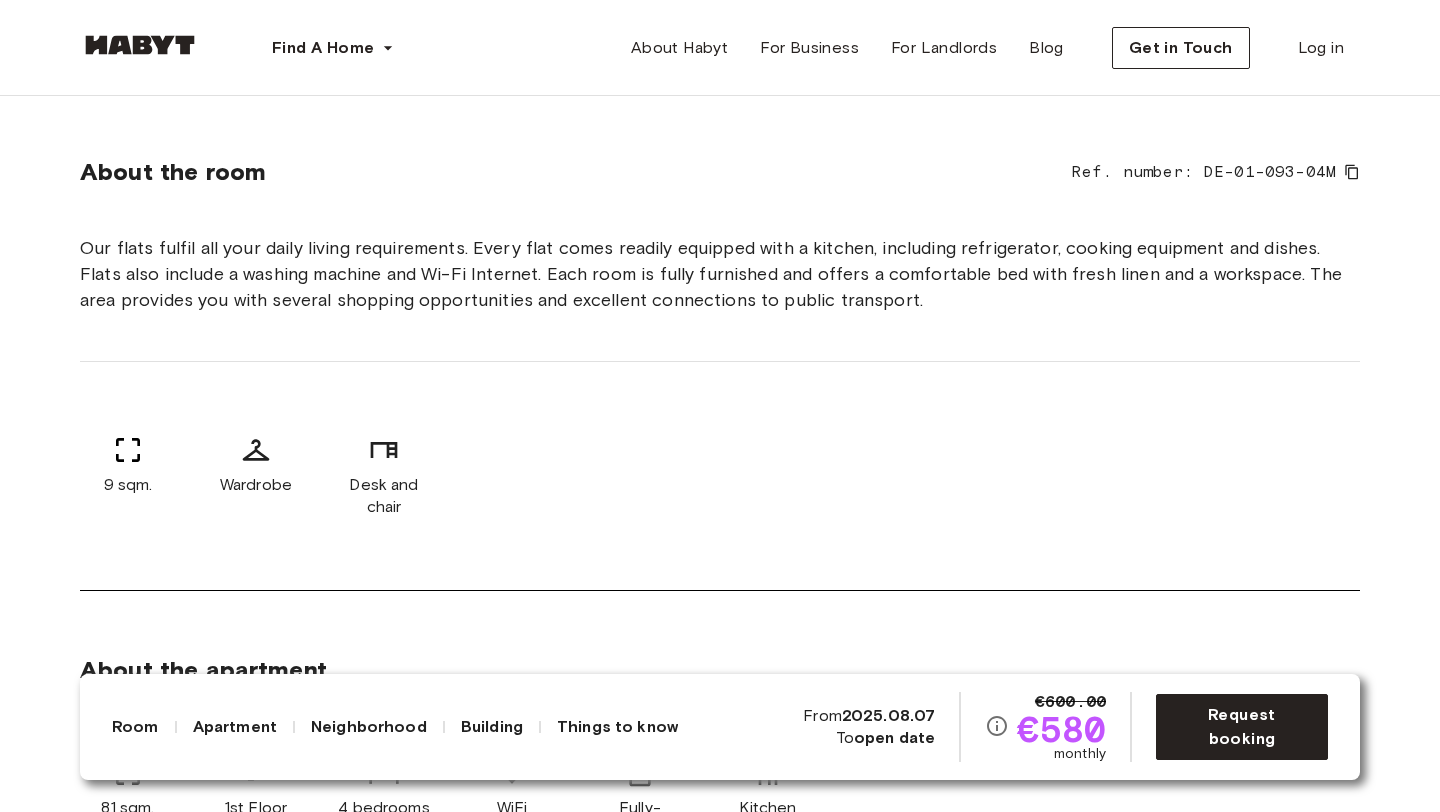 scroll, scrollTop: 0, scrollLeft: 0, axis: both 